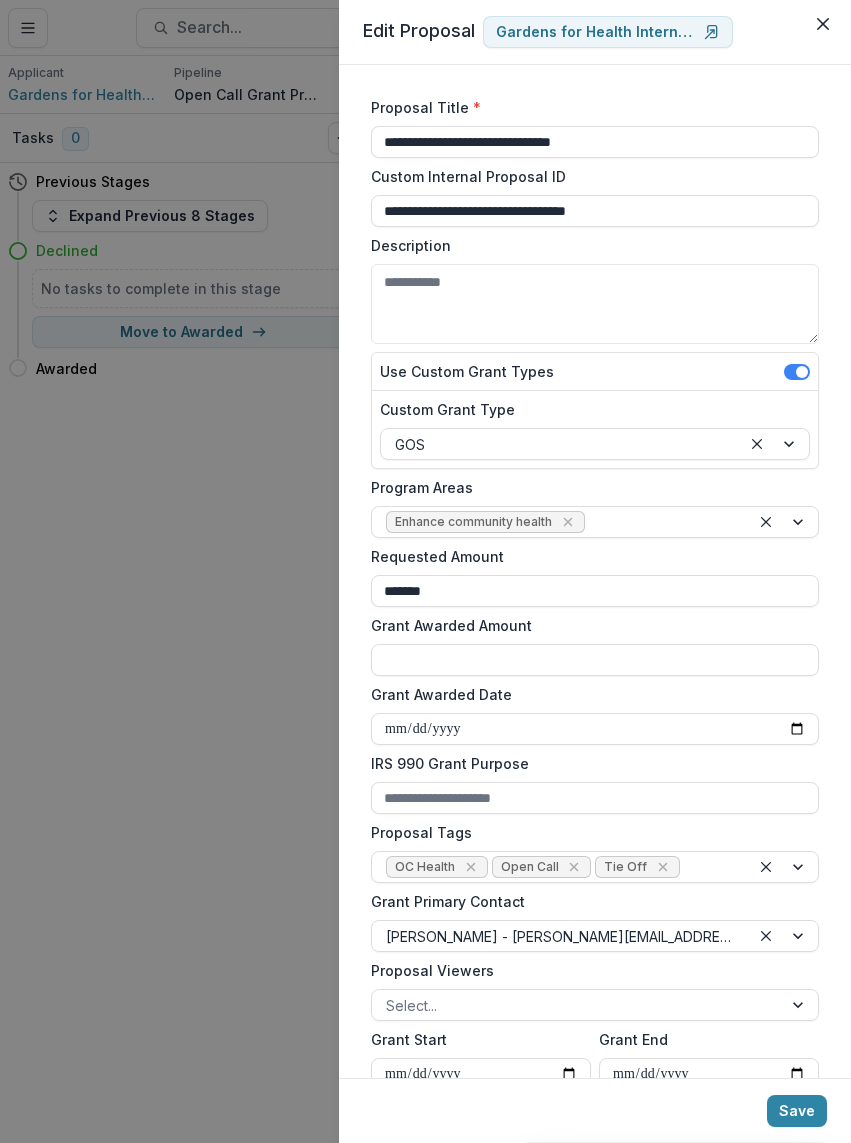 scroll, scrollTop: 0, scrollLeft: 0, axis: both 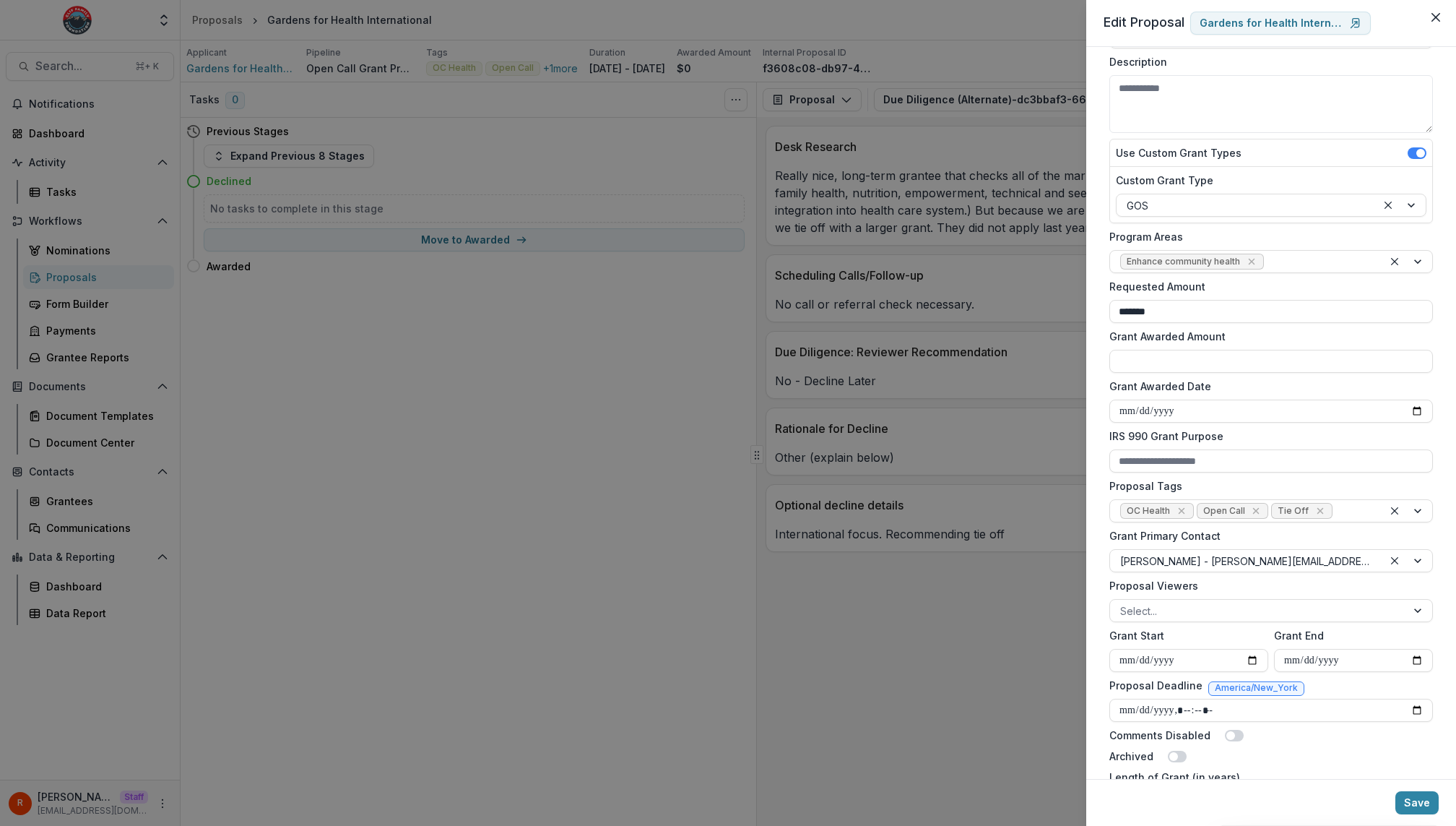 click on "**********" at bounding box center (728, 413) 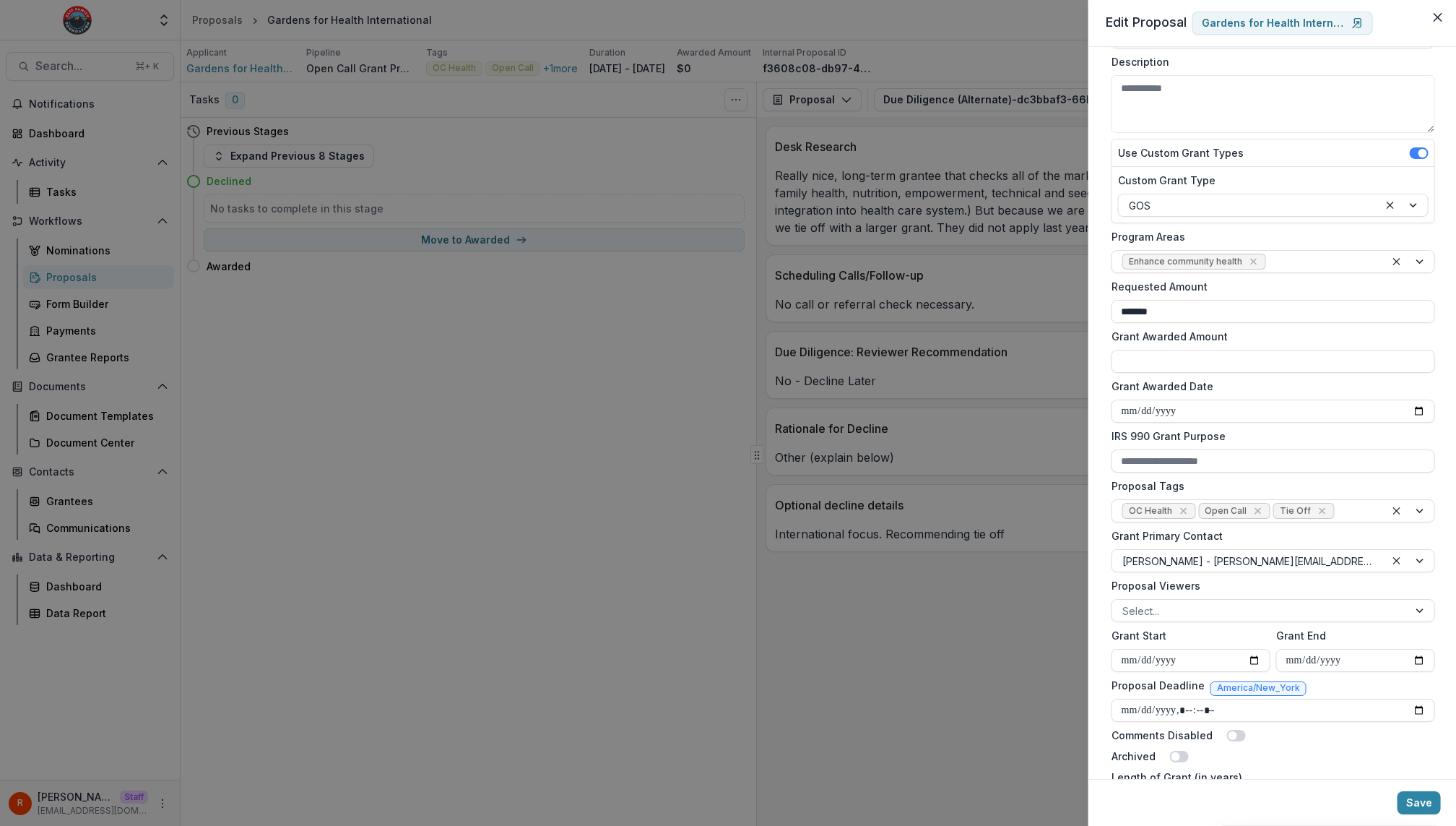 type 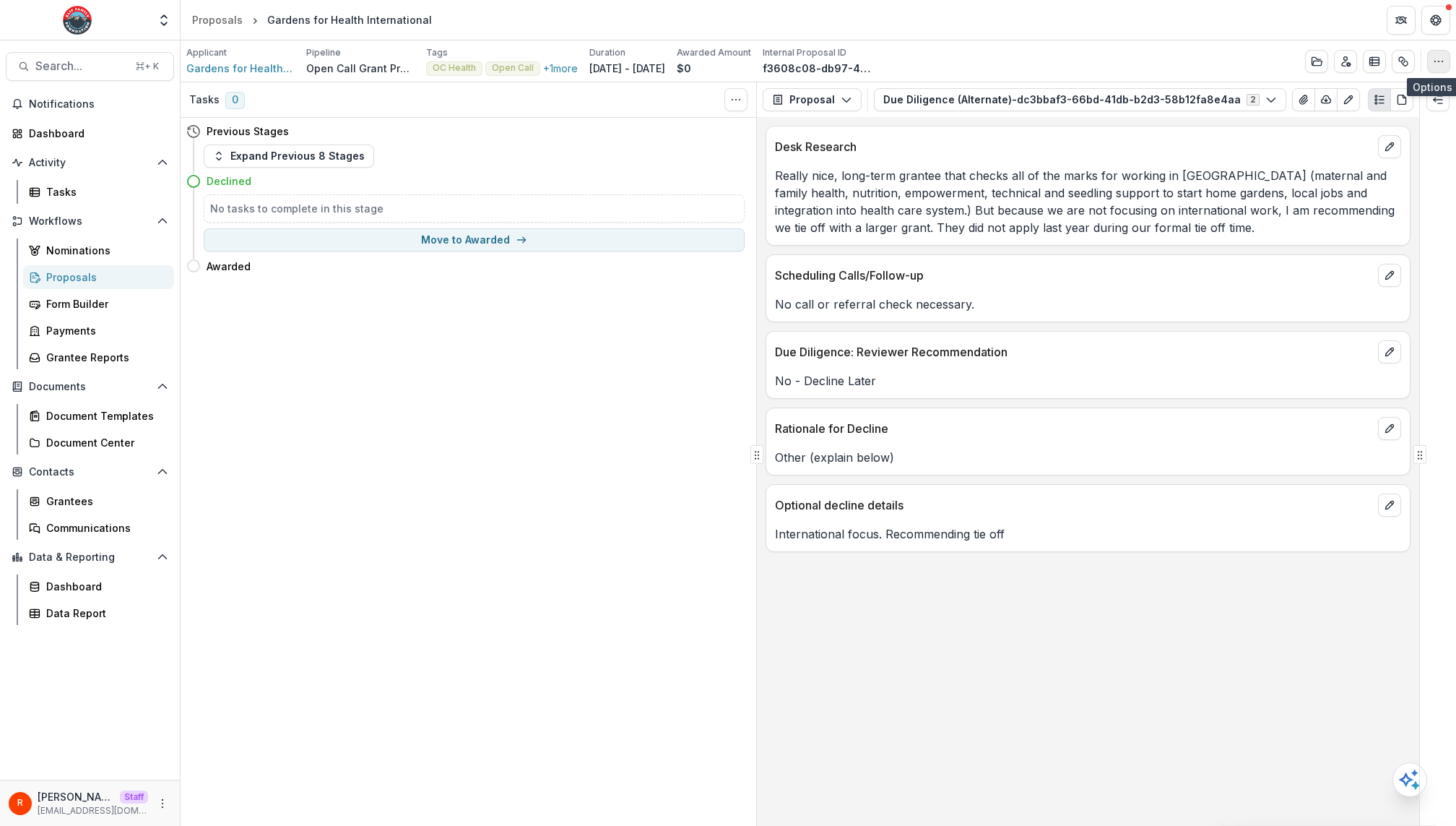 click 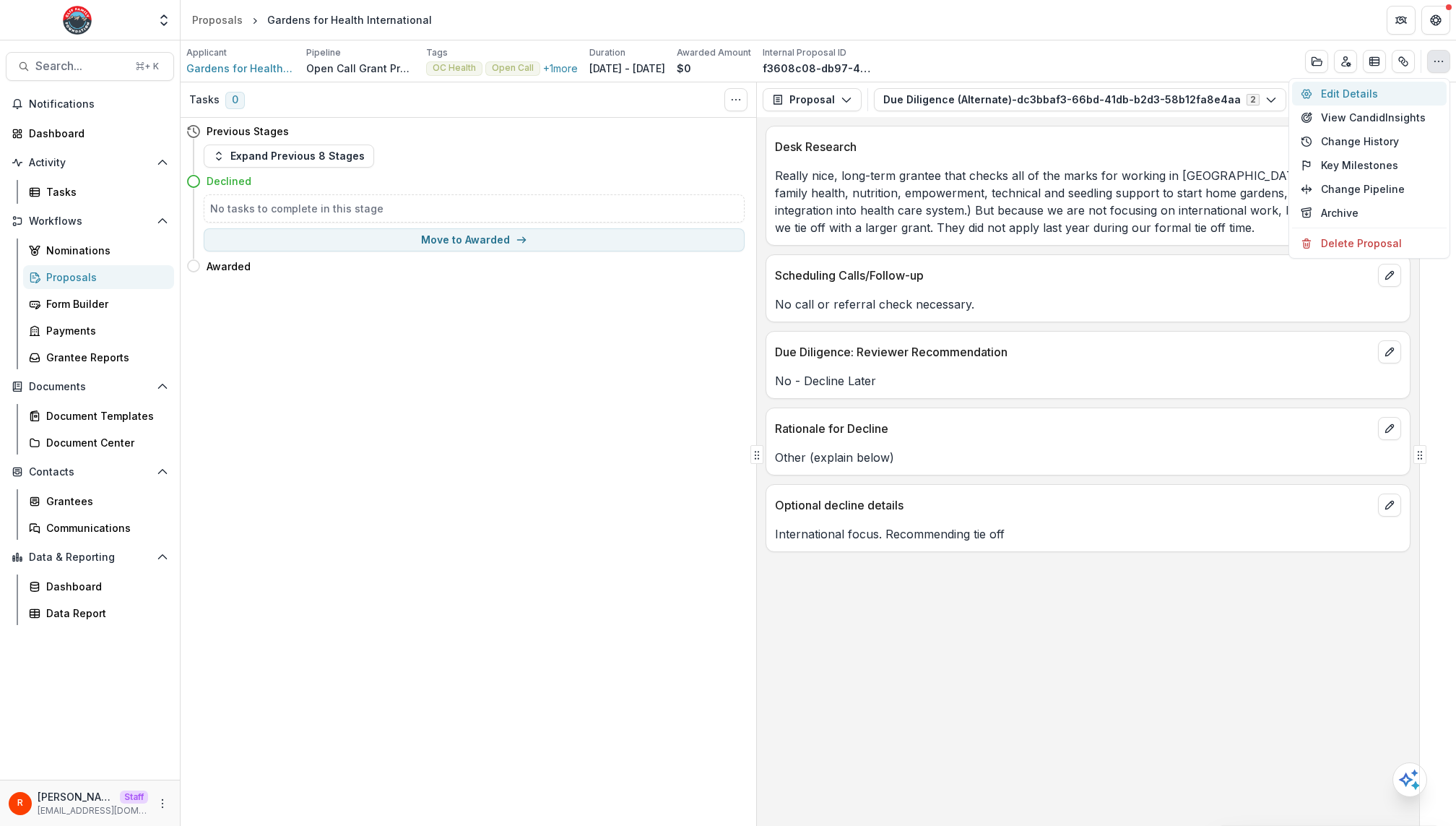 click on "Edit Details" at bounding box center [1369, 93] 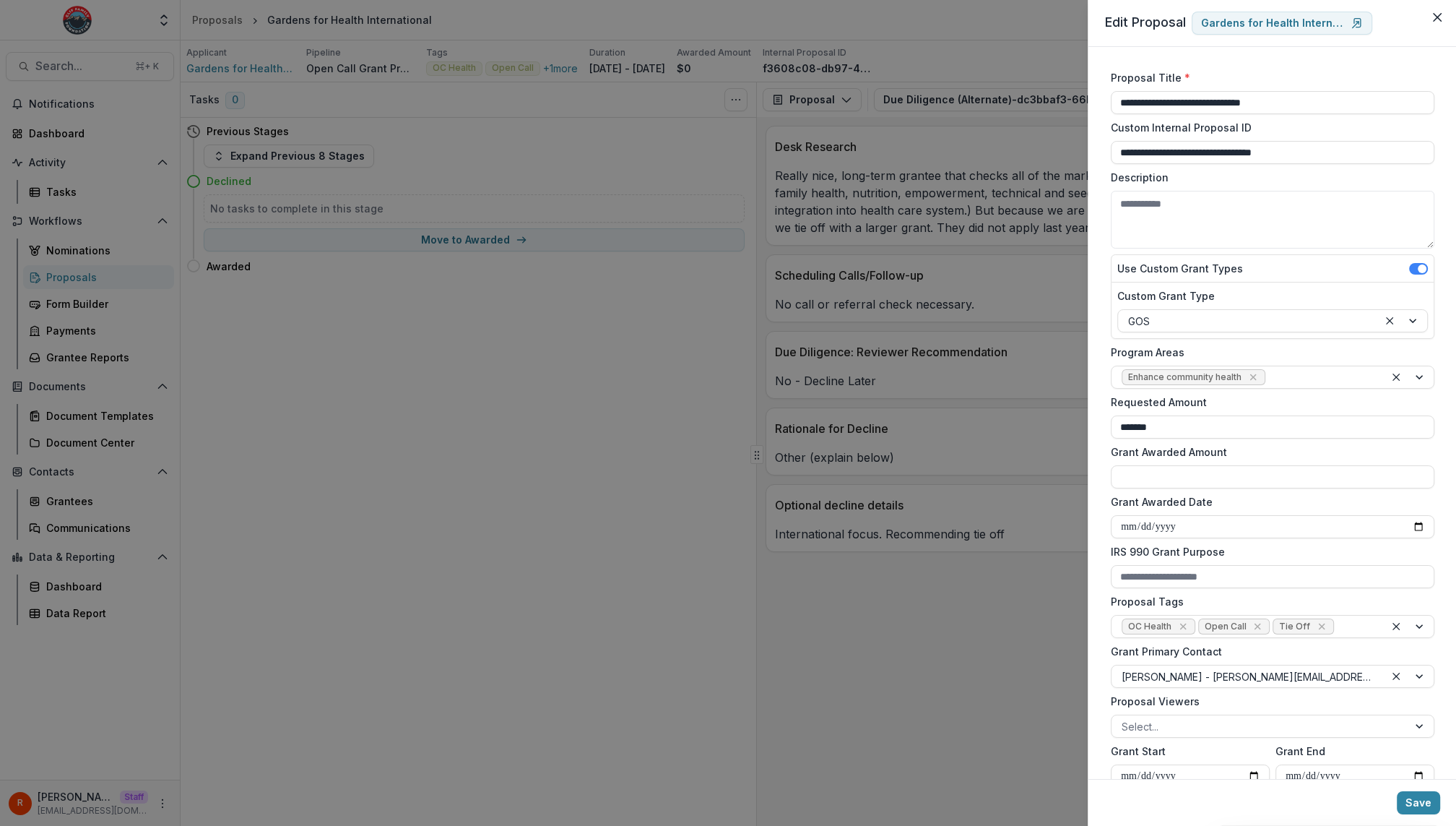 type 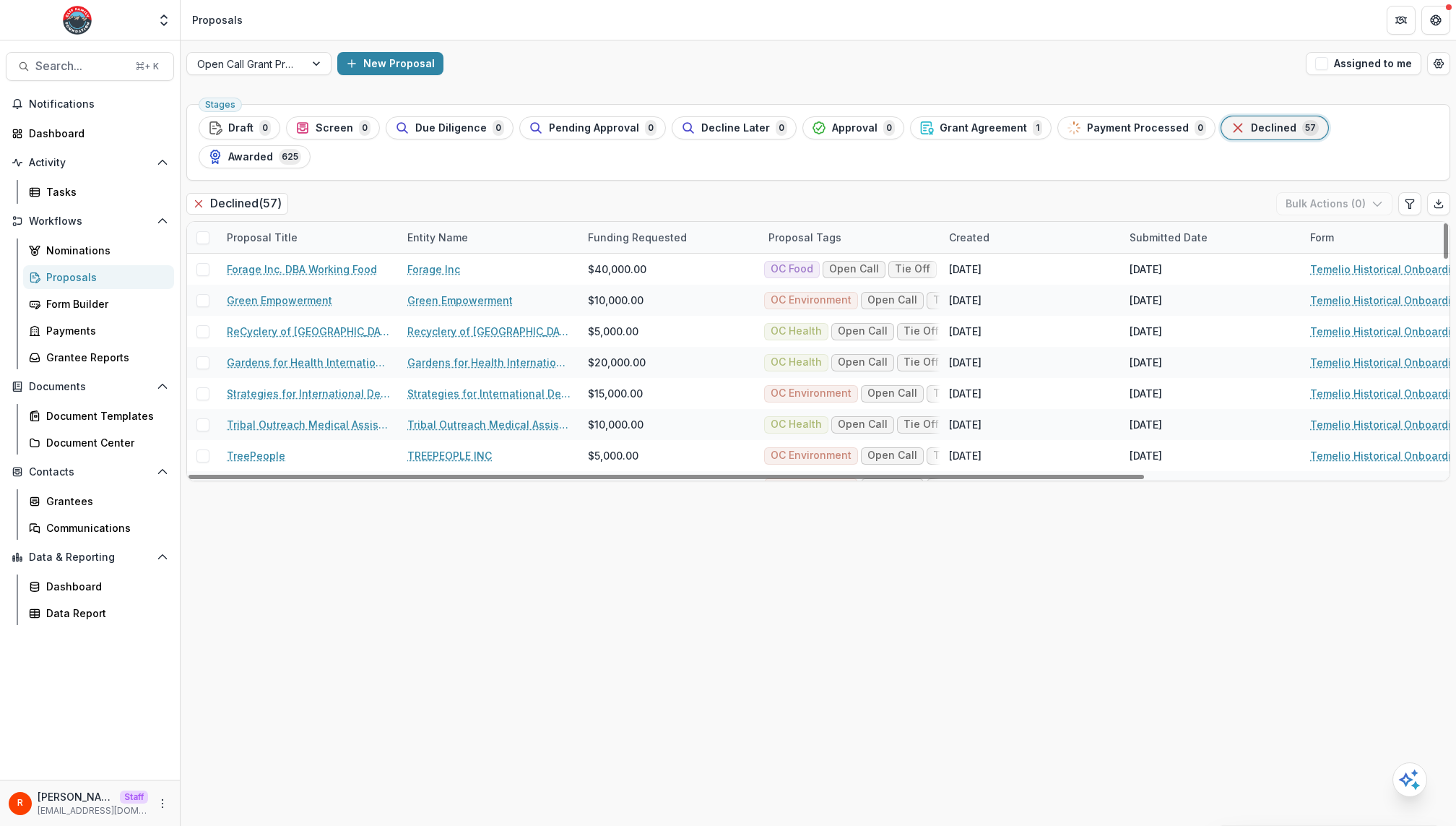 scroll, scrollTop: 0, scrollLeft: 0, axis: both 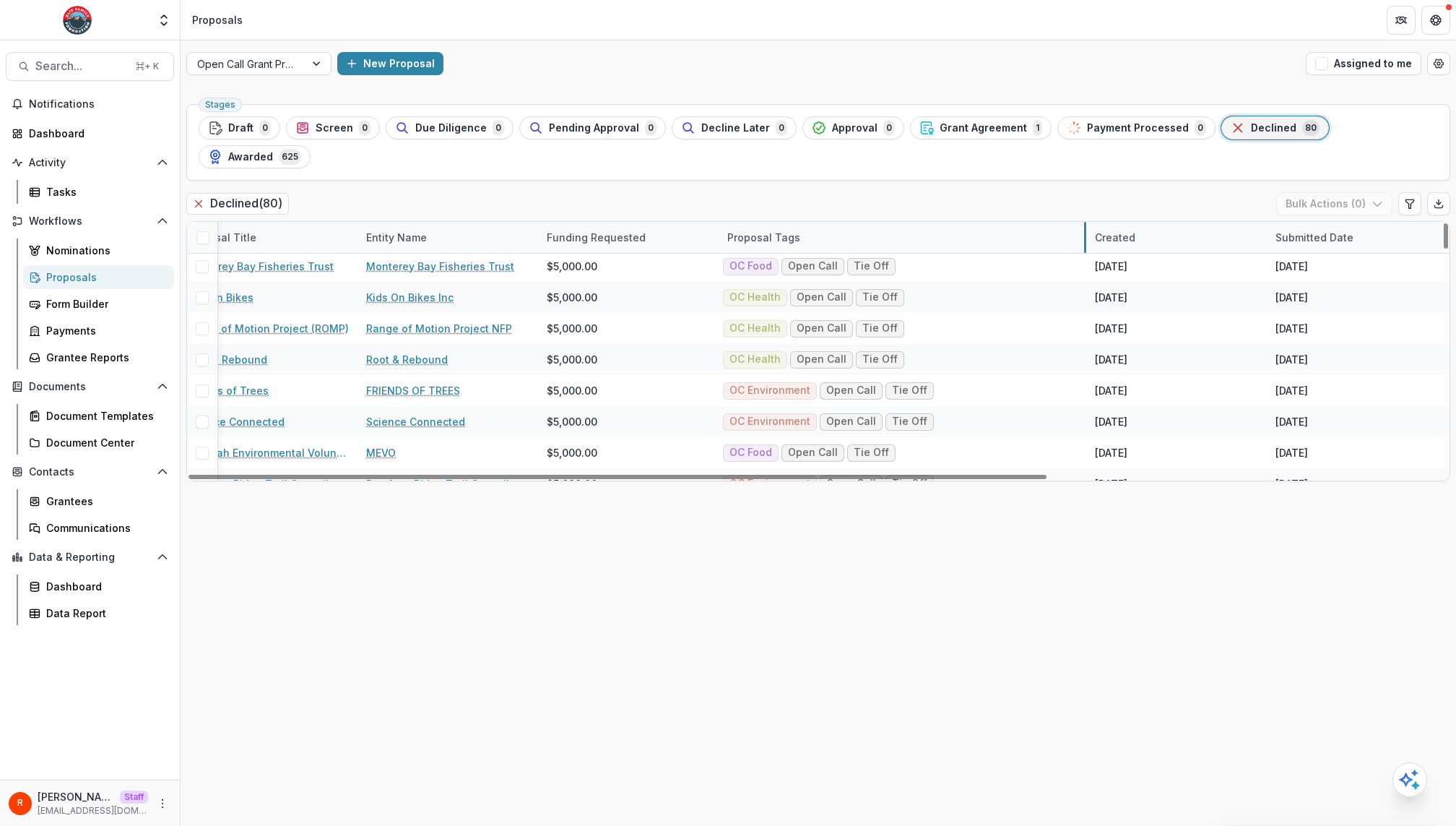drag, startPoint x: 897, startPoint y: 205, endPoint x: 1085, endPoint y: 204, distance: 188.00266 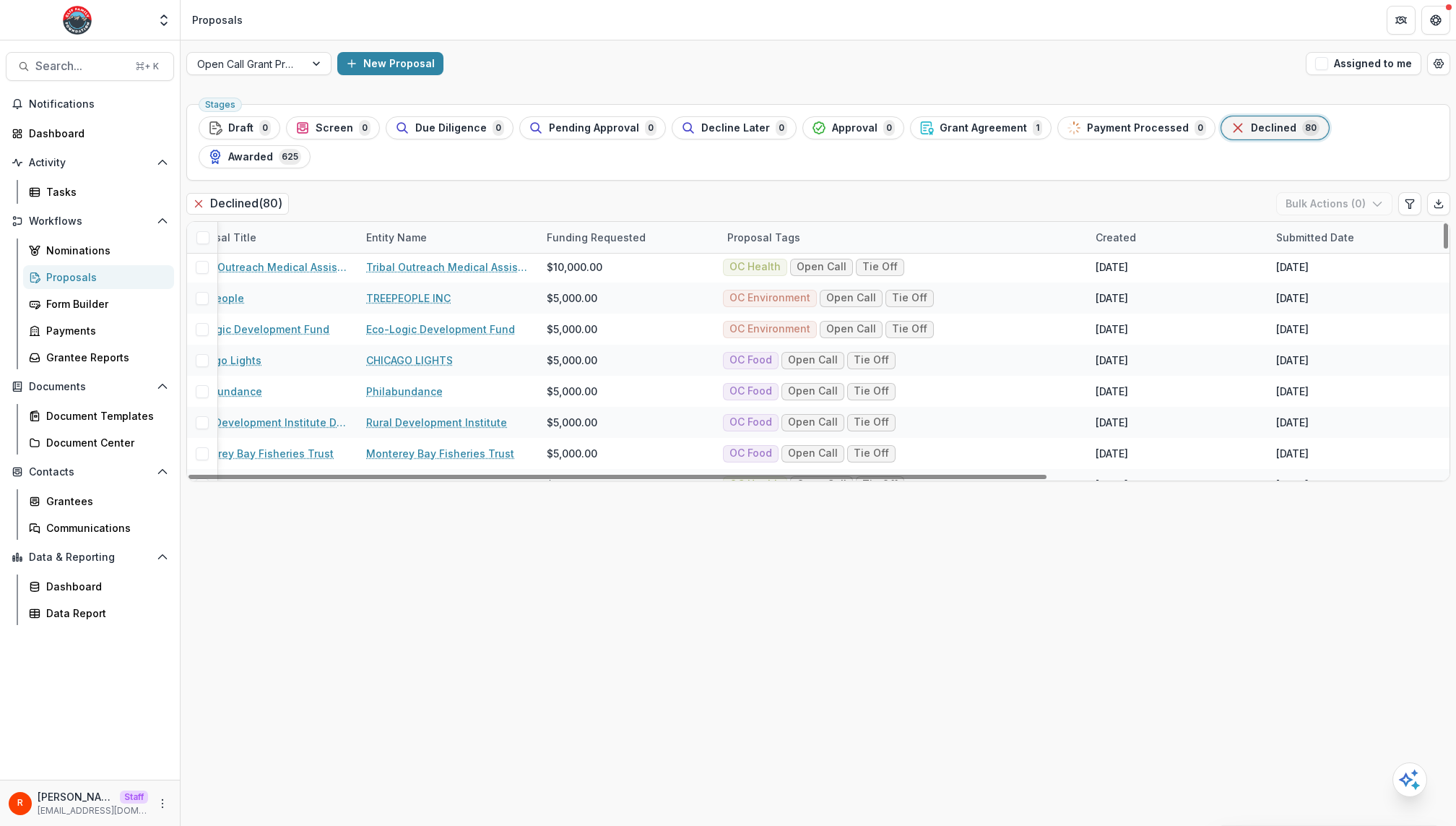scroll, scrollTop: 869, scrollLeft: 41, axis: both 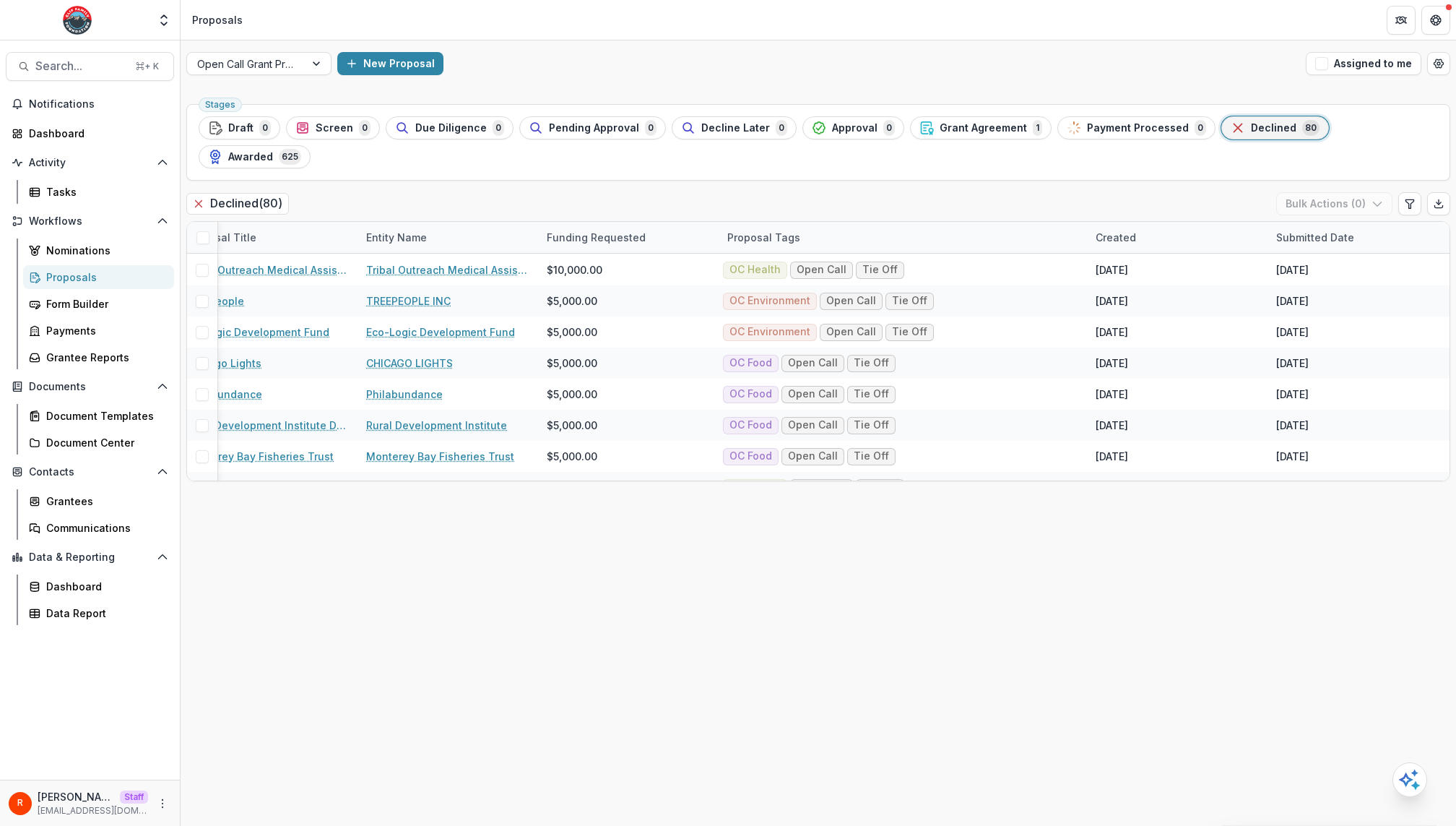click on "Stages Draft 0 Screen 0 Due Diligence 0 Pending Approval 0 Decline Later 0 Approval 0 Grant Agreement 1 Payment Processed 0 Declined 80 Awarded 625 Declined  ( 80 ) Bulk Actions ( 0 ) Proposal Title Entity Name Funding Requested Proposal Tags Created Submitted Date Form Current Stage Task Assignees Pending Tasks Project Return Florida, Inc. Project Return Florida Inc $5,000.00 Jul 19, 2025 -- Temelio Historical Onboarding Form 0 Aid Another  Aid Another $4,999.00 Jul 19, 2025 -- Temelio Historical Onboarding Form 0 Manna Ministries  Manna Ministries $6,600.00 Jul 19, 2025 -- Temelio Historical Onboarding Form 0 Friends of the Rainforest Friends of the Rainforest $10,000.00 Jul 19, 2025 -- Temelio Historical Onboarding Form 0 Maumelle Philanthropists  Maumelle Philanthropists $10,000.00 Jul 19, 2025 -- Temelio Historical Onboarding Form 0 Mendocino Coast Healthcare Foundation Mendocino Coast Healthcare Foundation $5,000.00 Jul 19, 2025 -- Temelio Historical Onboarding Form 0 Forage Inc. DBA Working Food 0 0 0" at bounding box center [818, 462] 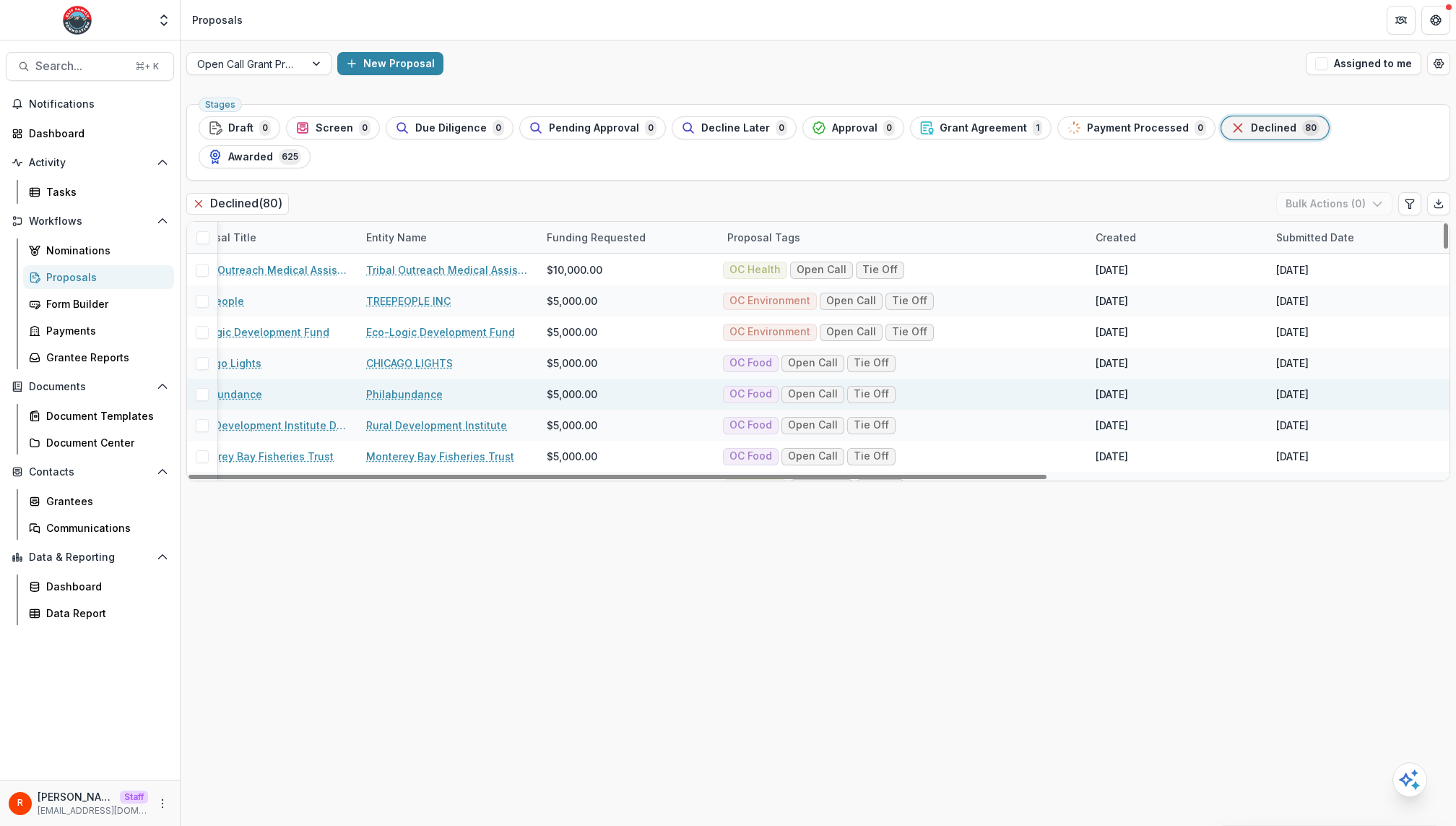 scroll, scrollTop: 869, scrollLeft: 0, axis: vertical 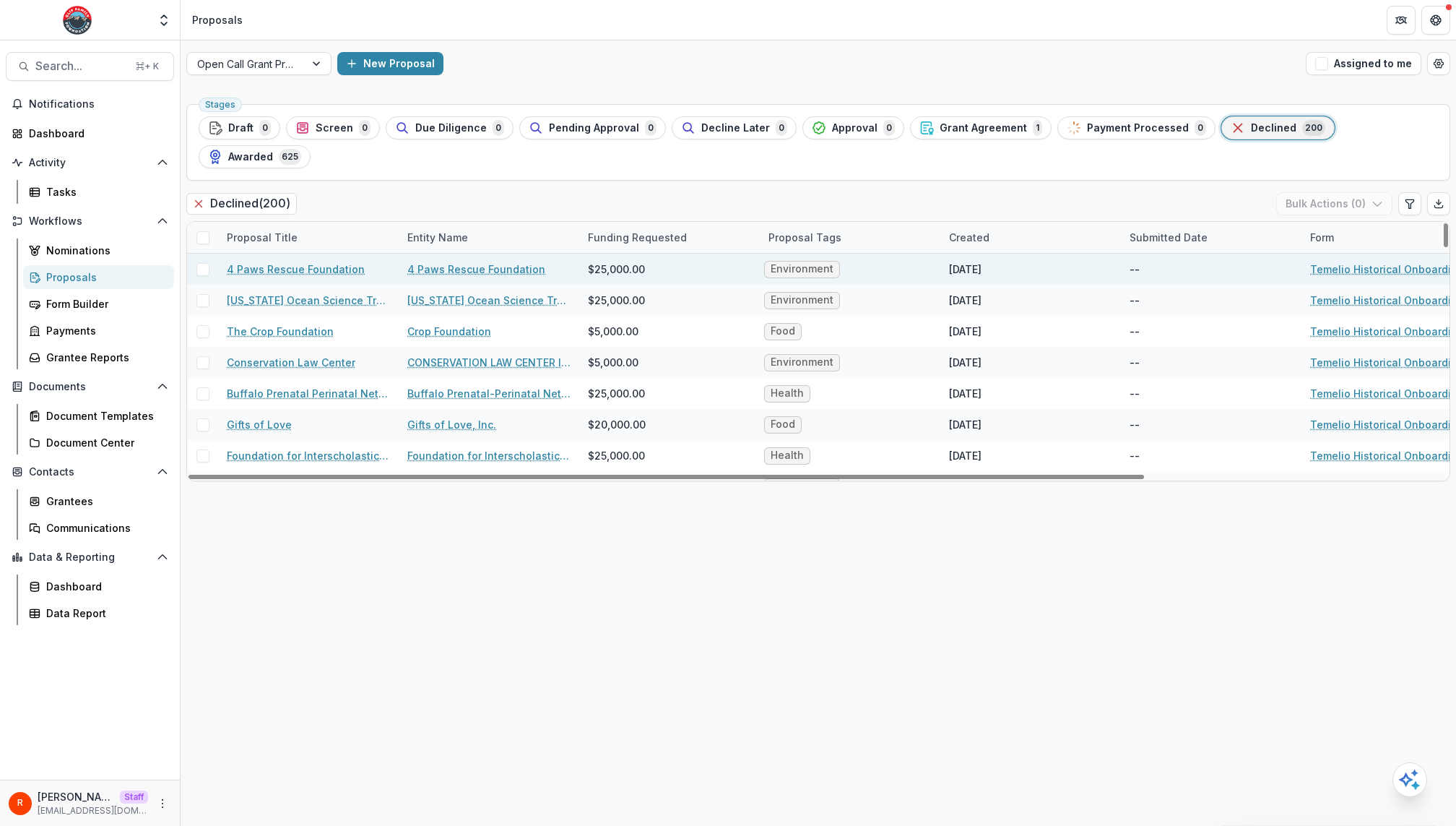 click on "4 Paws Rescue Foundation" at bounding box center (476, 269) 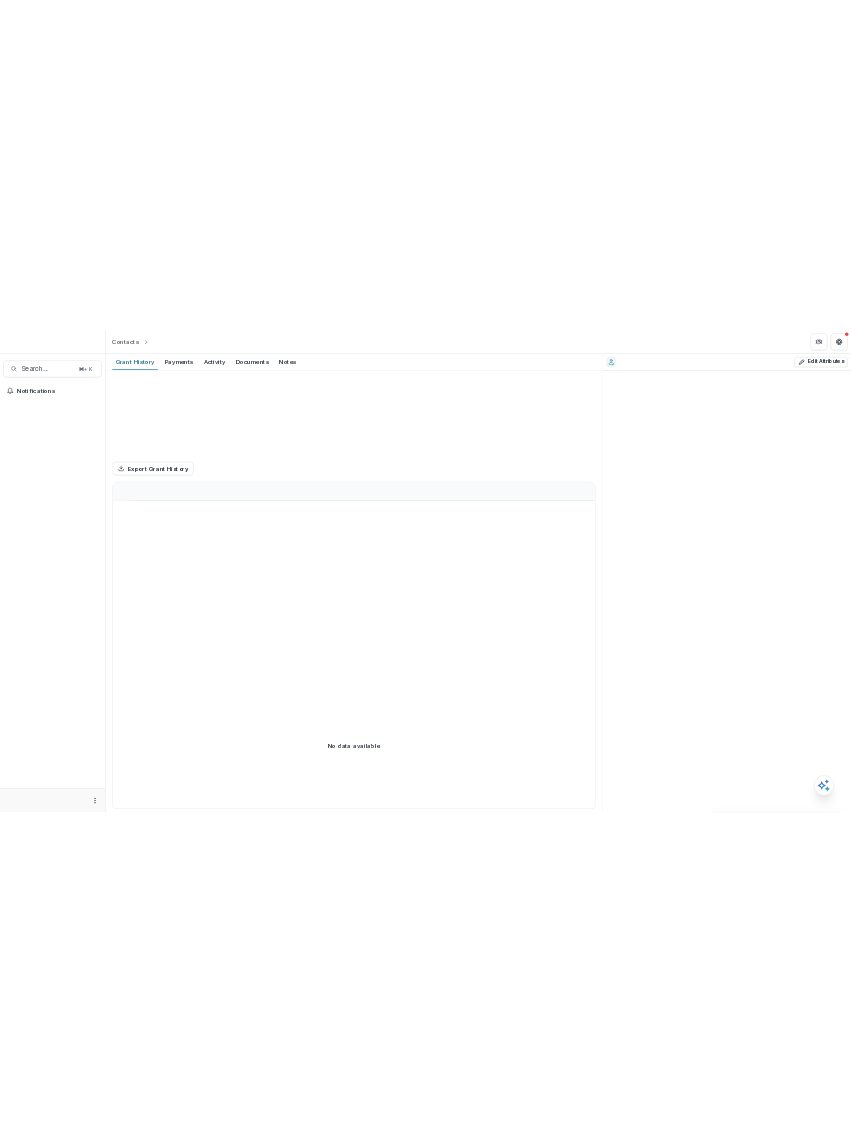 scroll, scrollTop: 0, scrollLeft: 0, axis: both 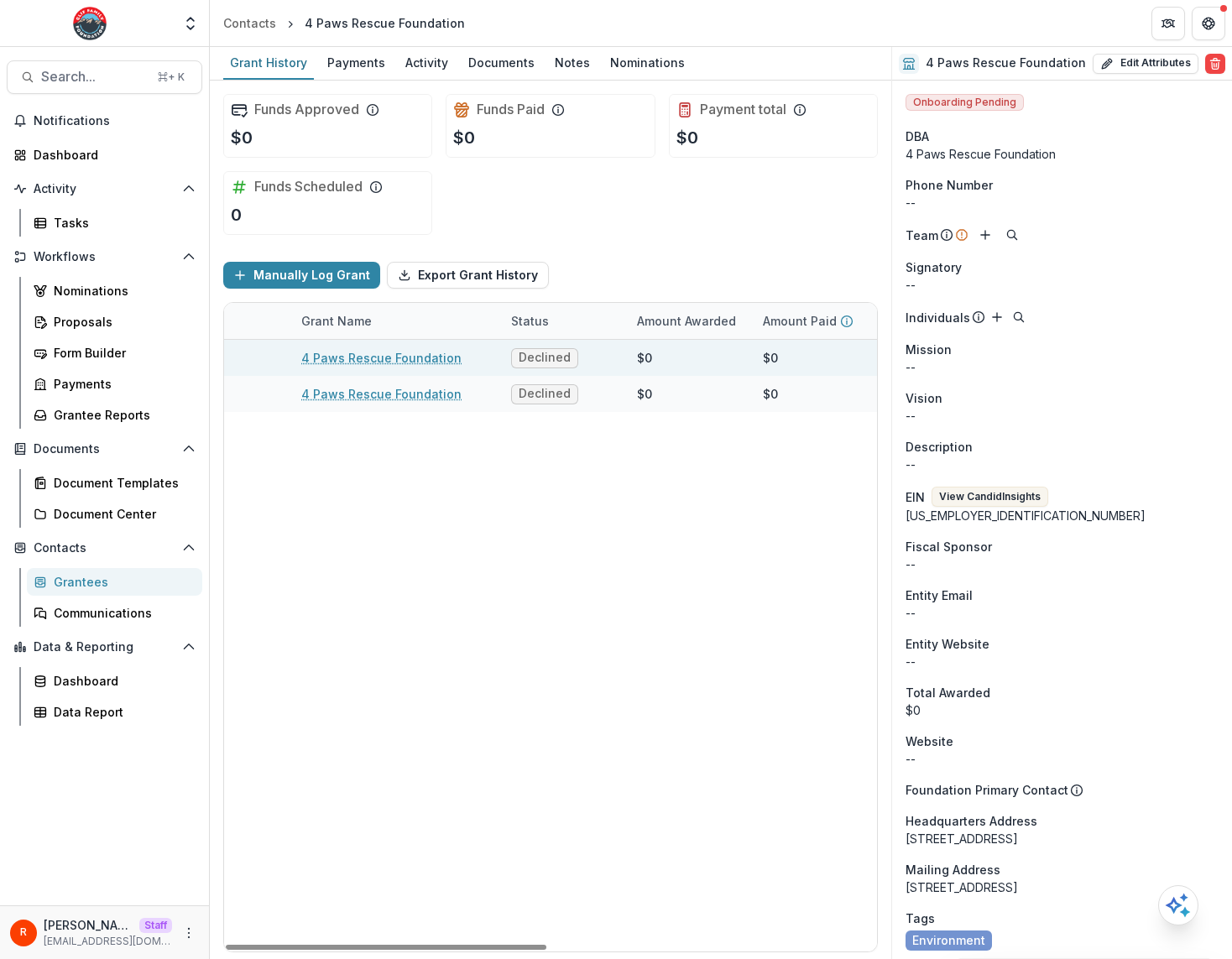 click on "4 Paws Rescue Foundation" at bounding box center [381, 357] 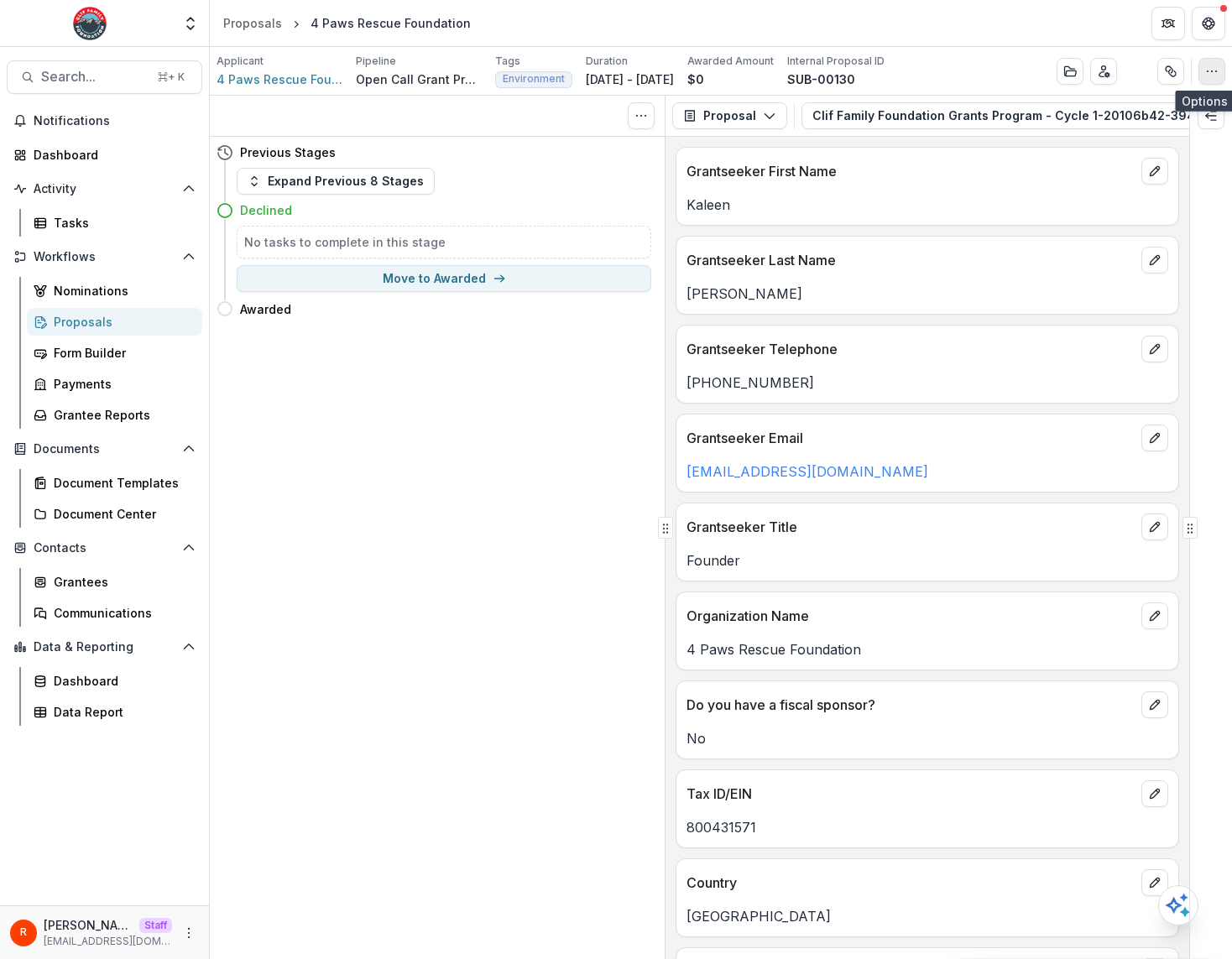 click at bounding box center (1212, 71) 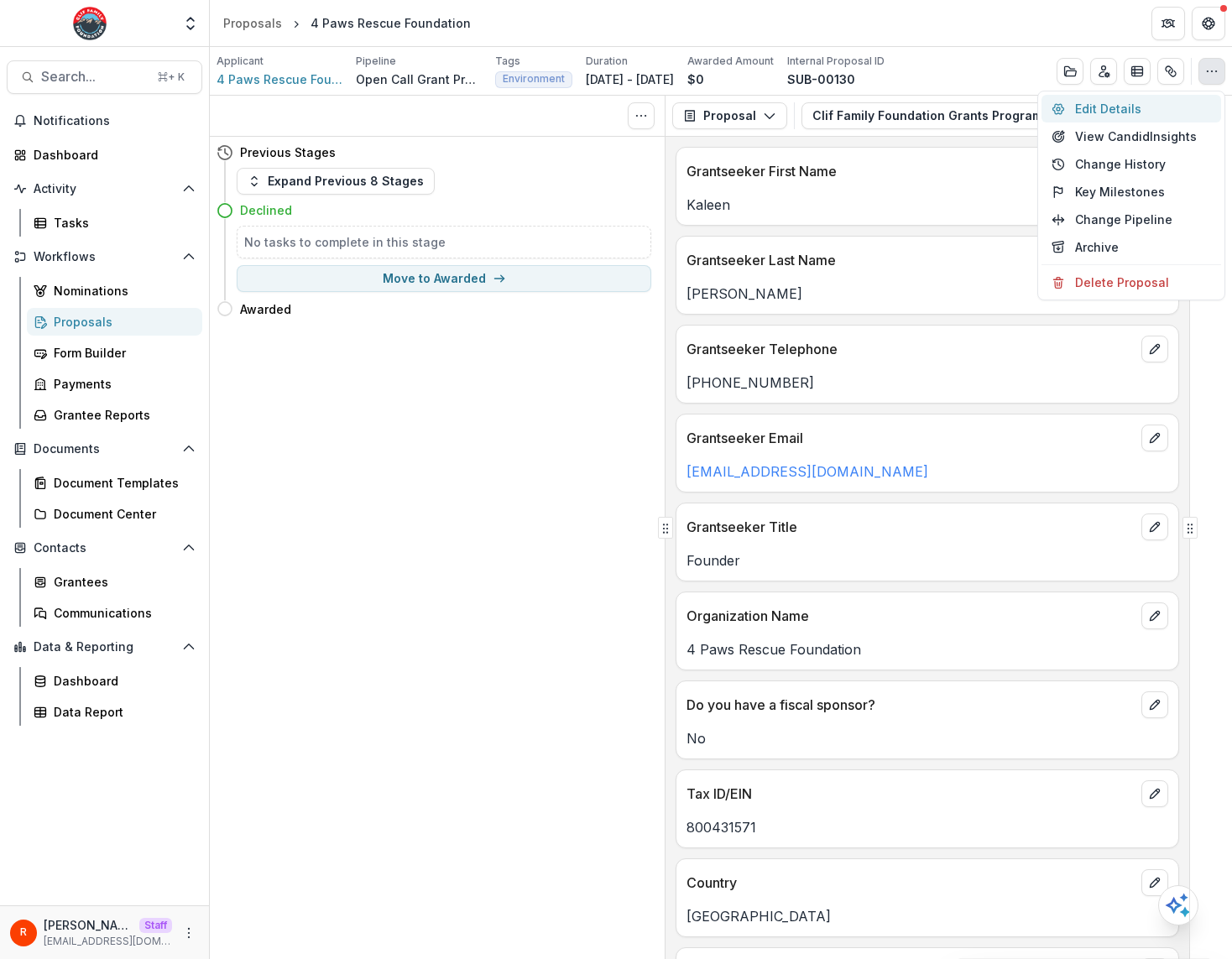 click on "Edit Details" at bounding box center [1131, 108] 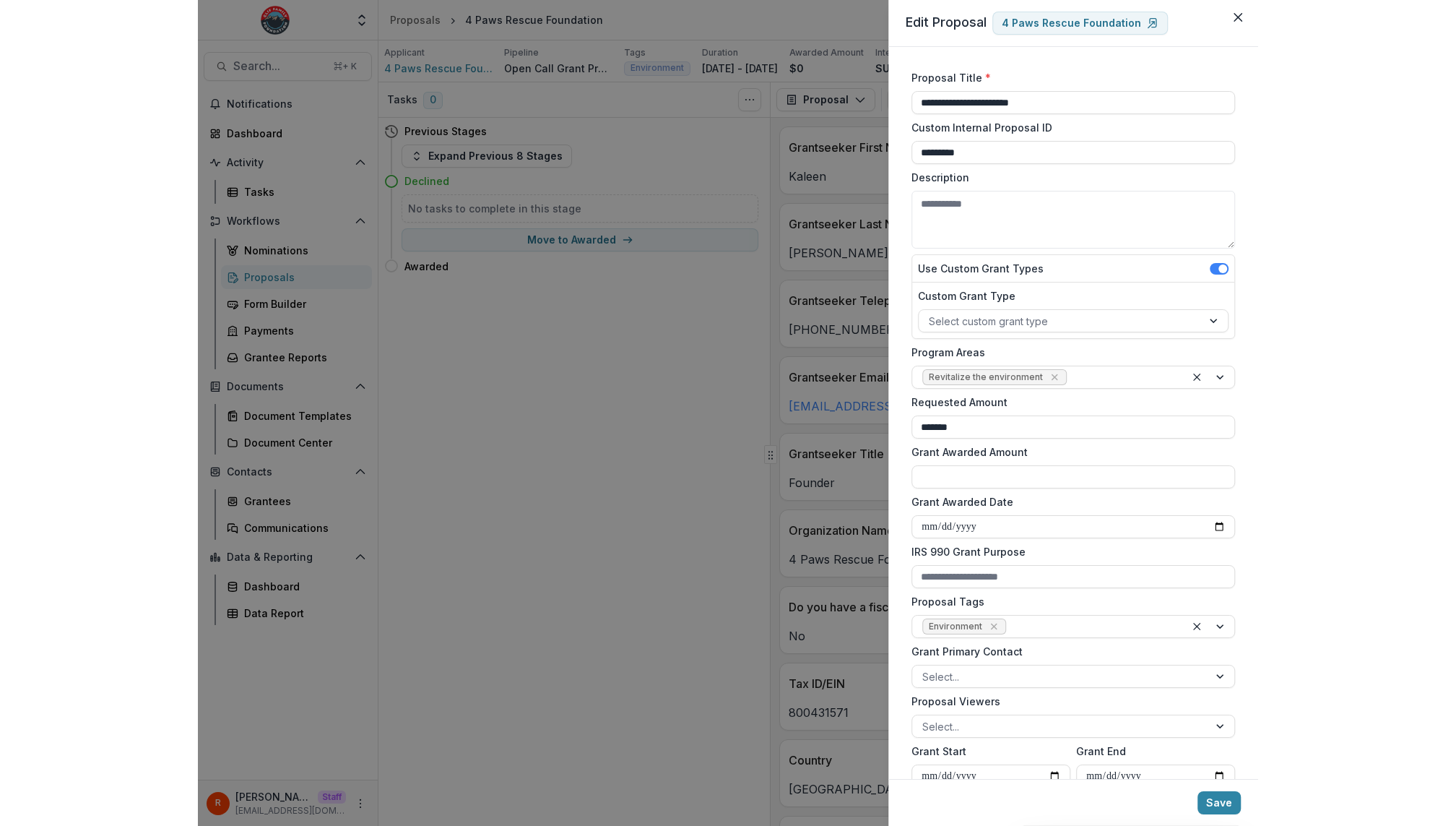 scroll, scrollTop: 223, scrollLeft: 0, axis: vertical 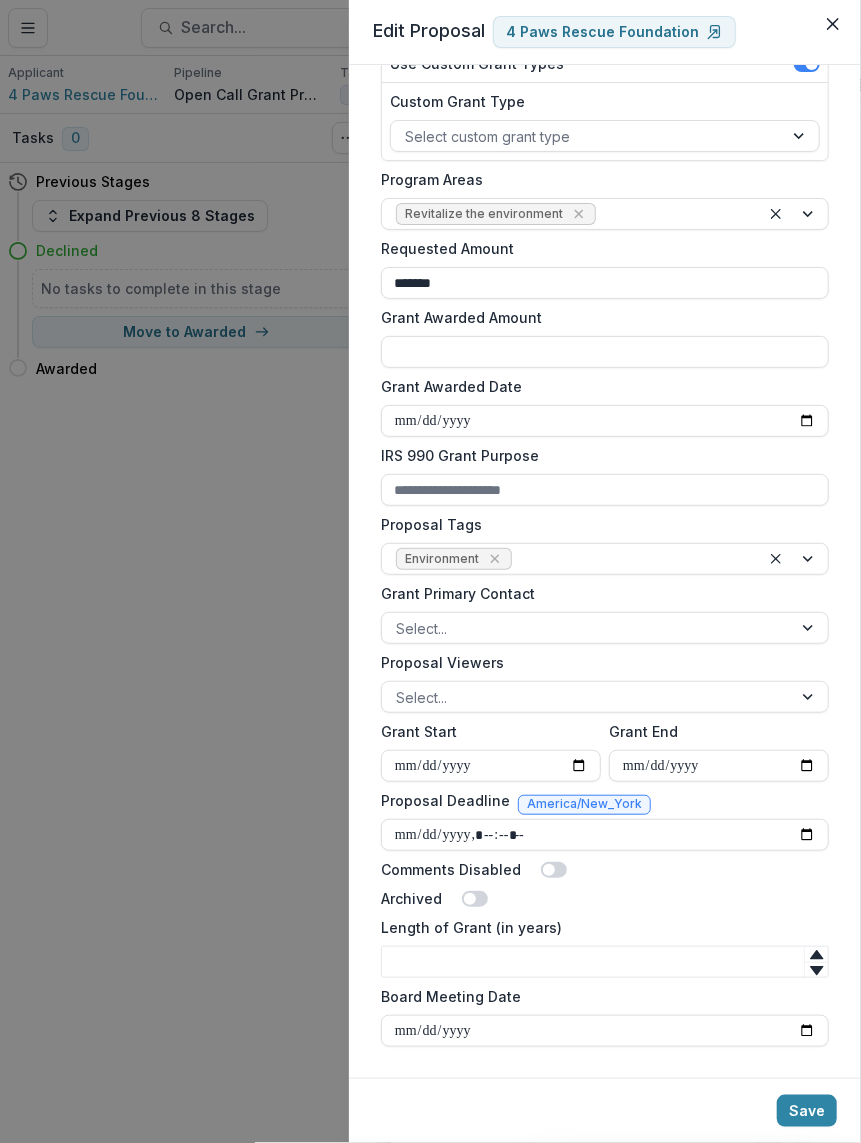 click on "**********" at bounding box center [430, 571] 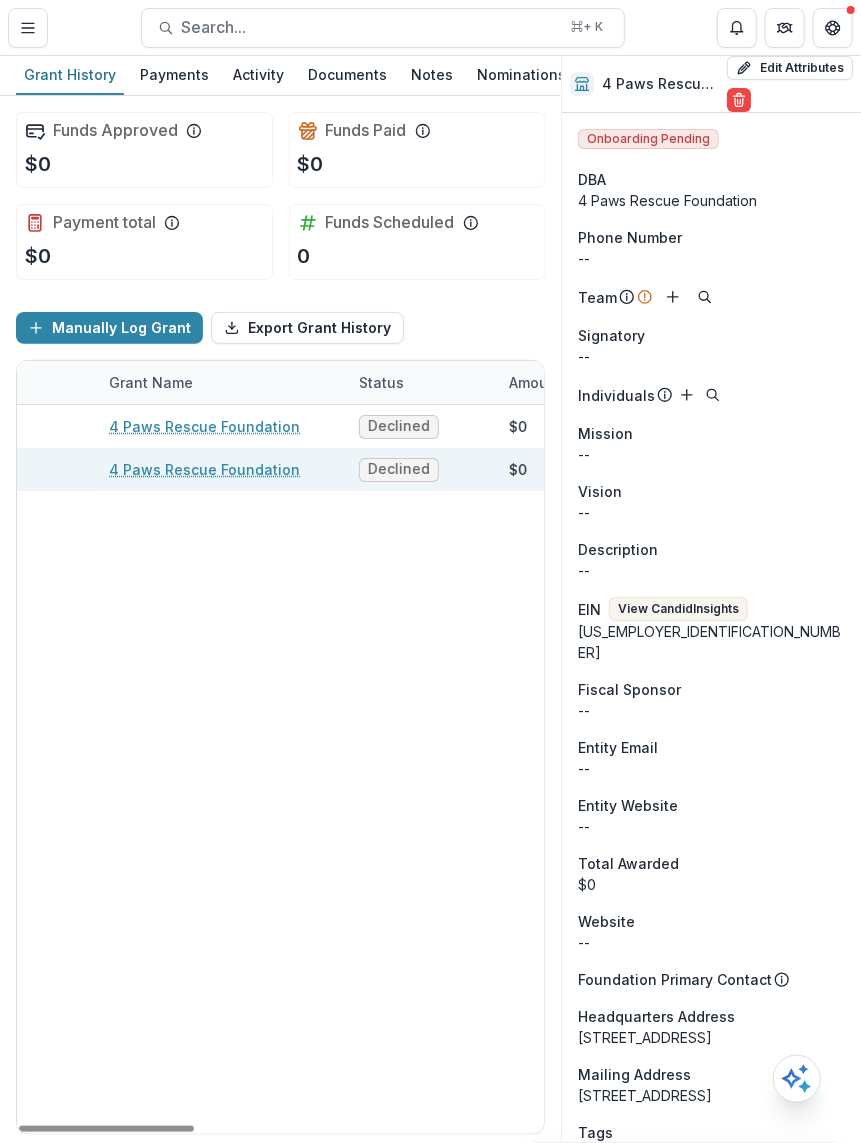 click on "4 Paws Rescue Foundation" at bounding box center (222, 469) 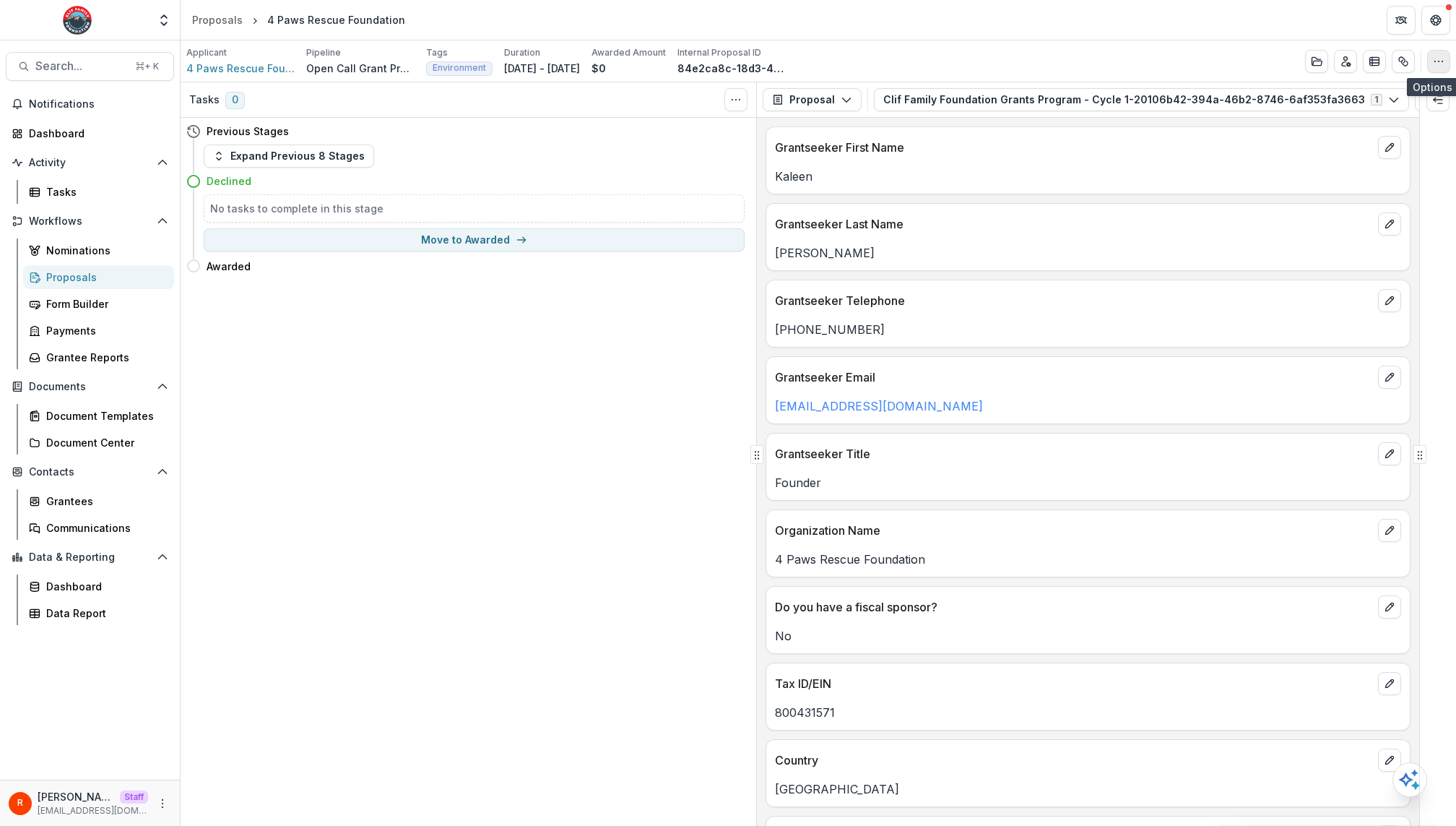 click 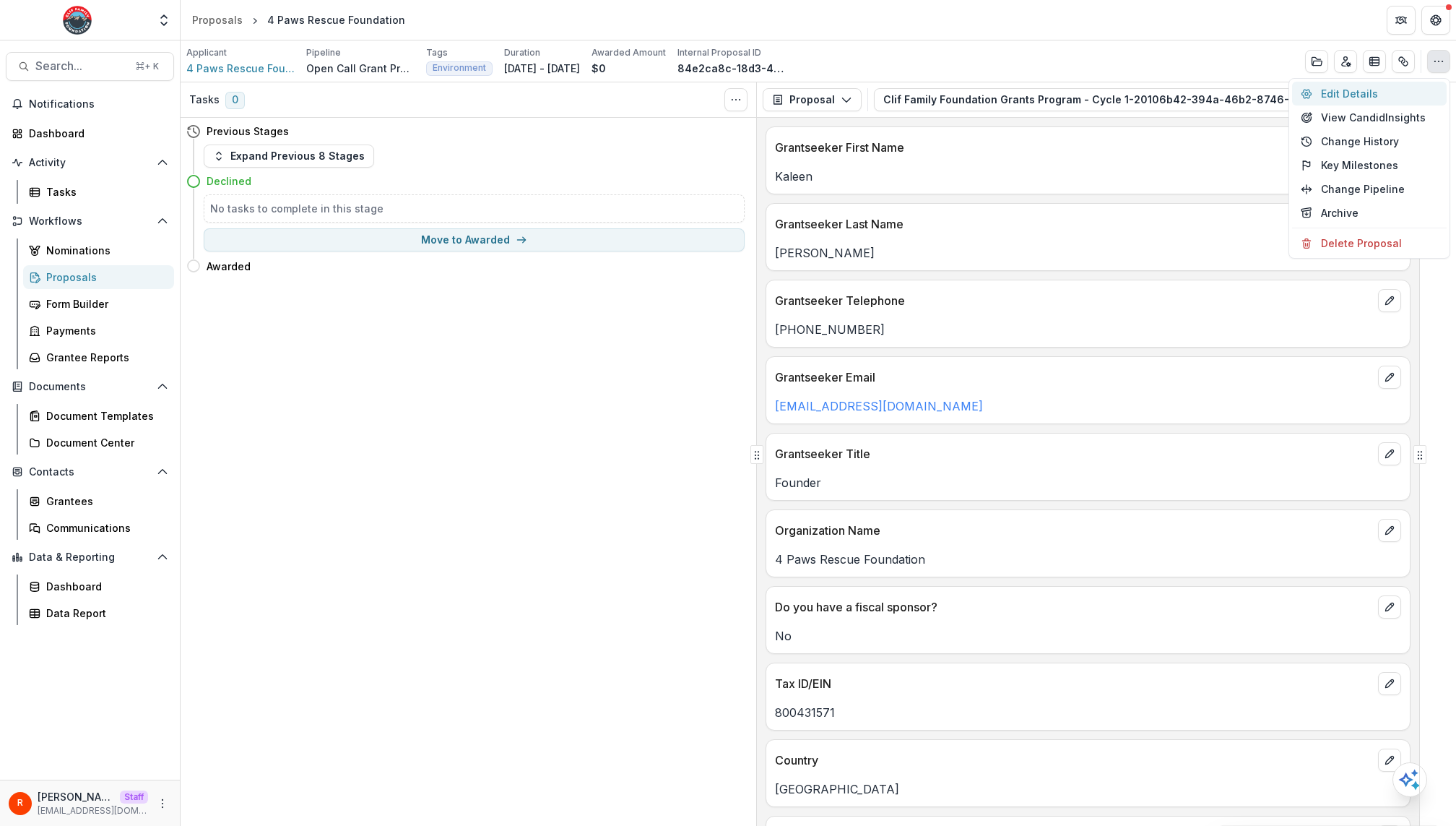click on "Edit Details" at bounding box center [1369, 93] 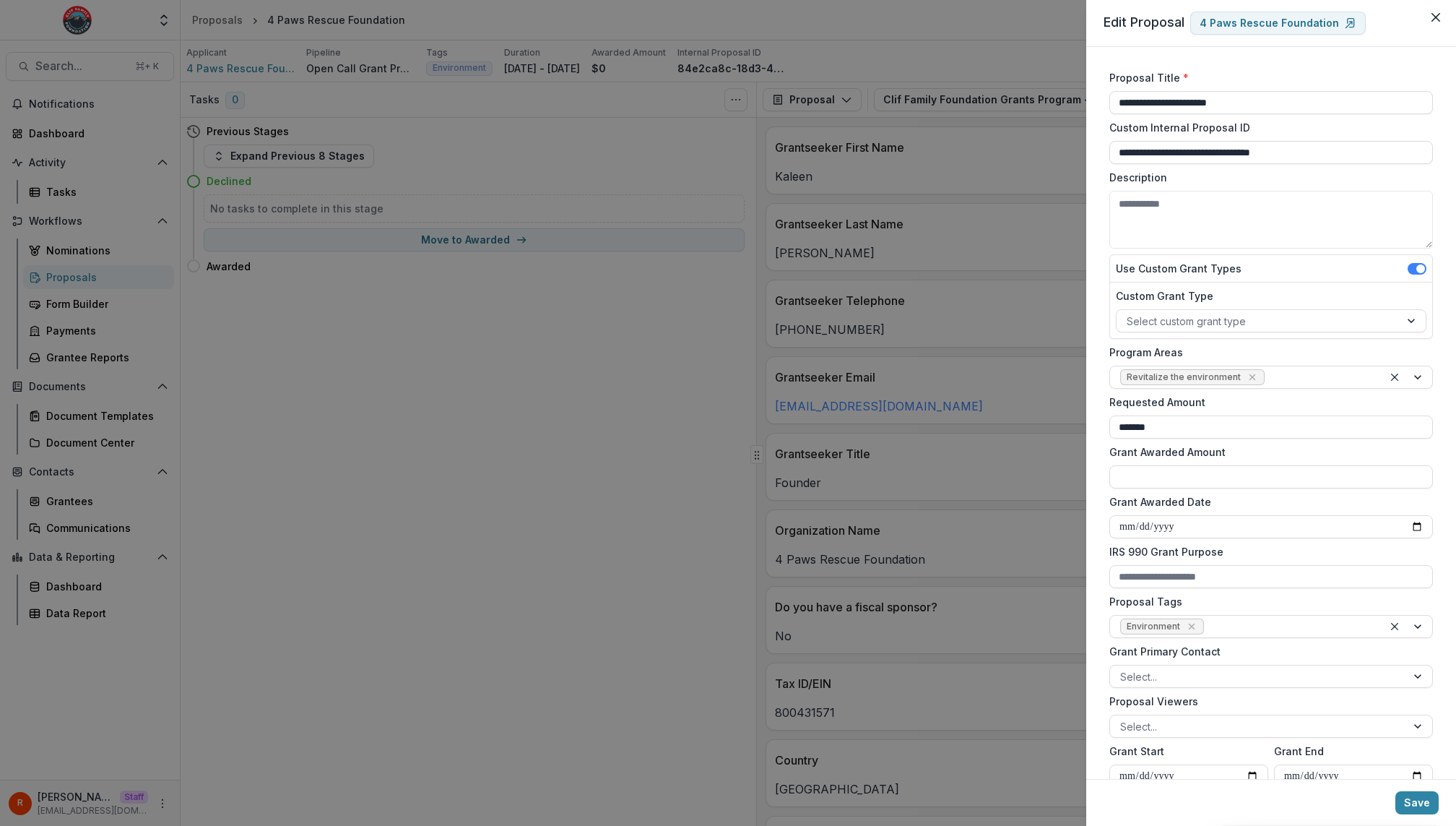 click on "**********" at bounding box center [728, 413] 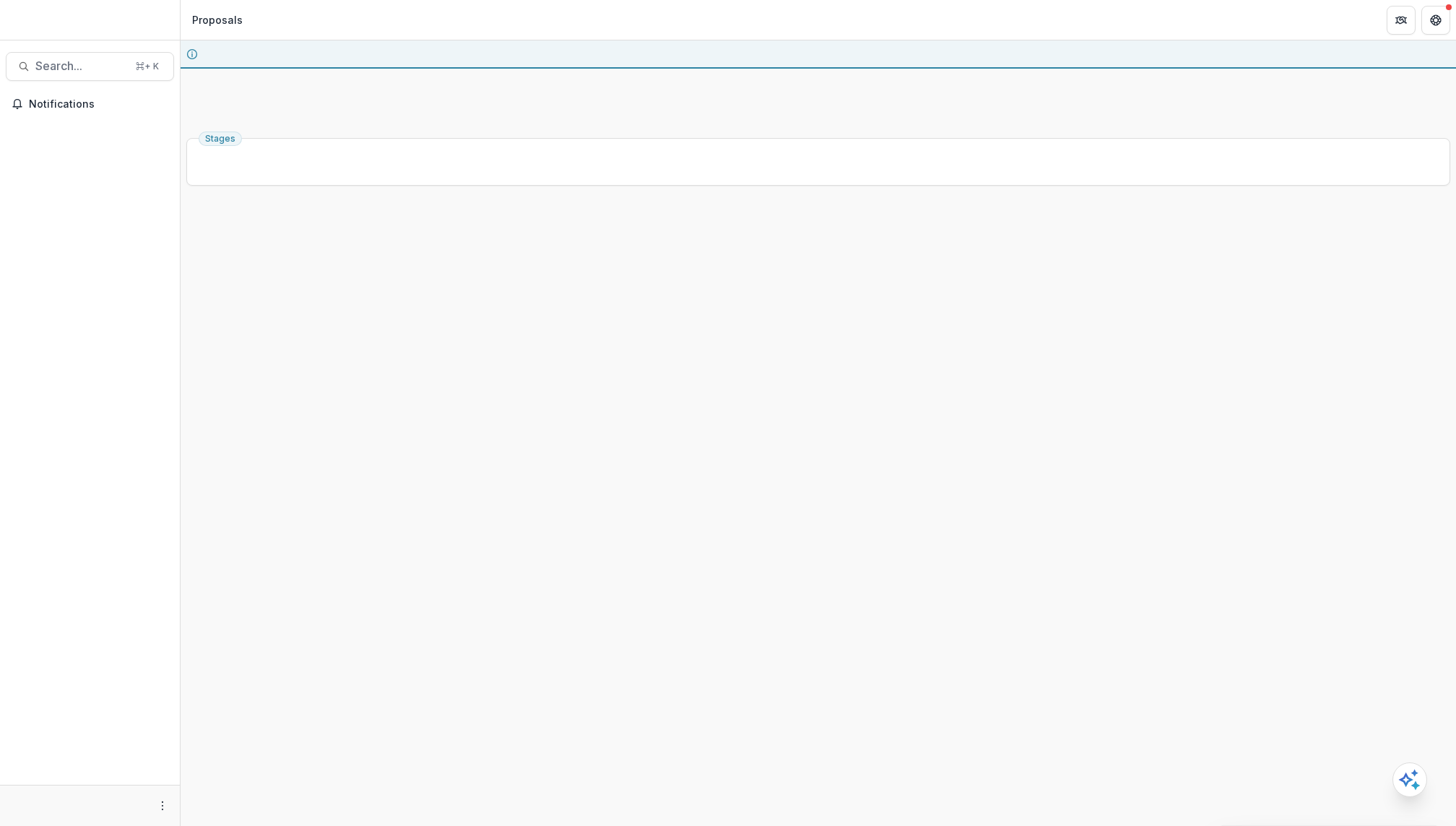 scroll, scrollTop: 0, scrollLeft: 0, axis: both 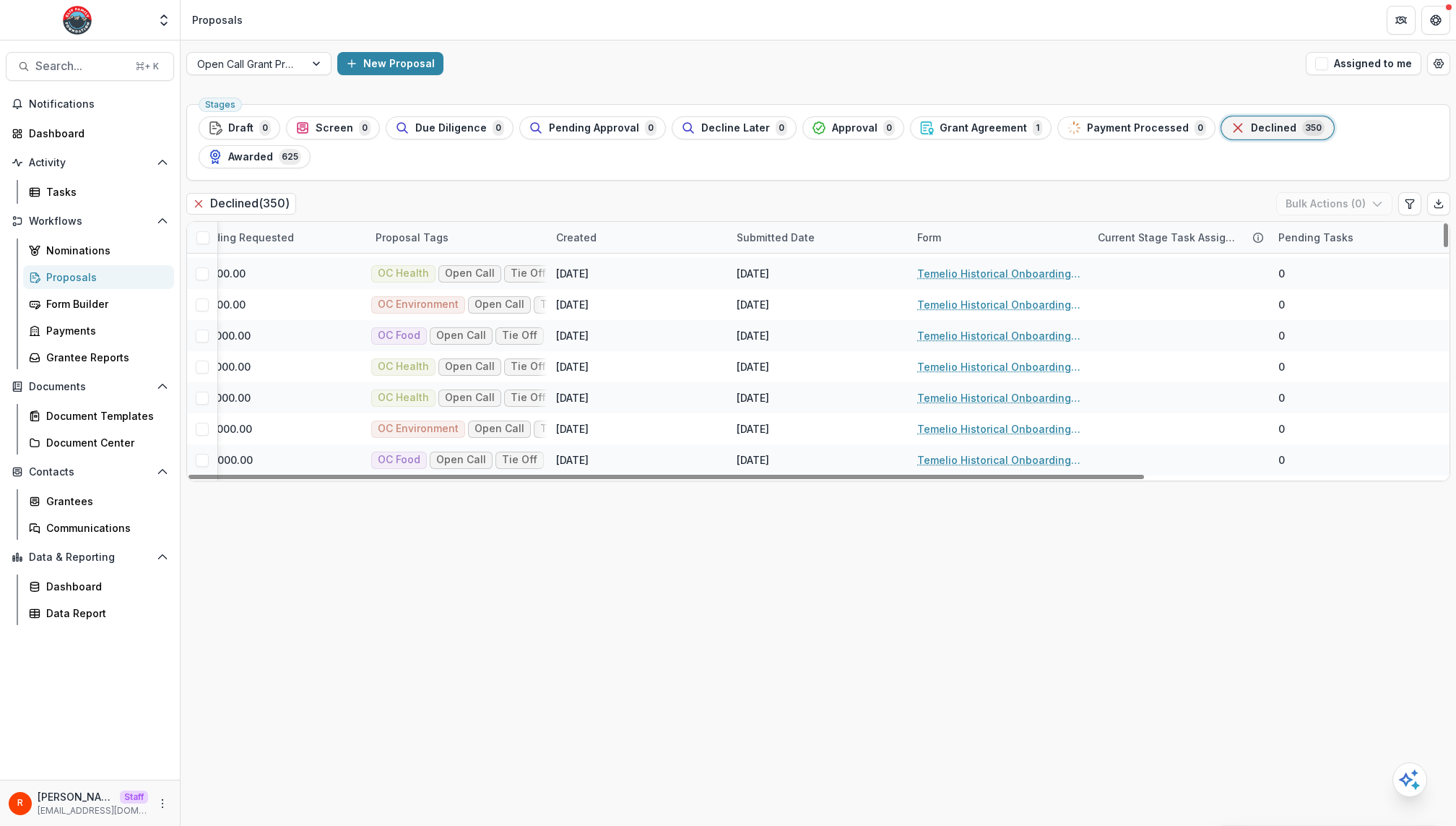 click at bounding box center (203, 238) 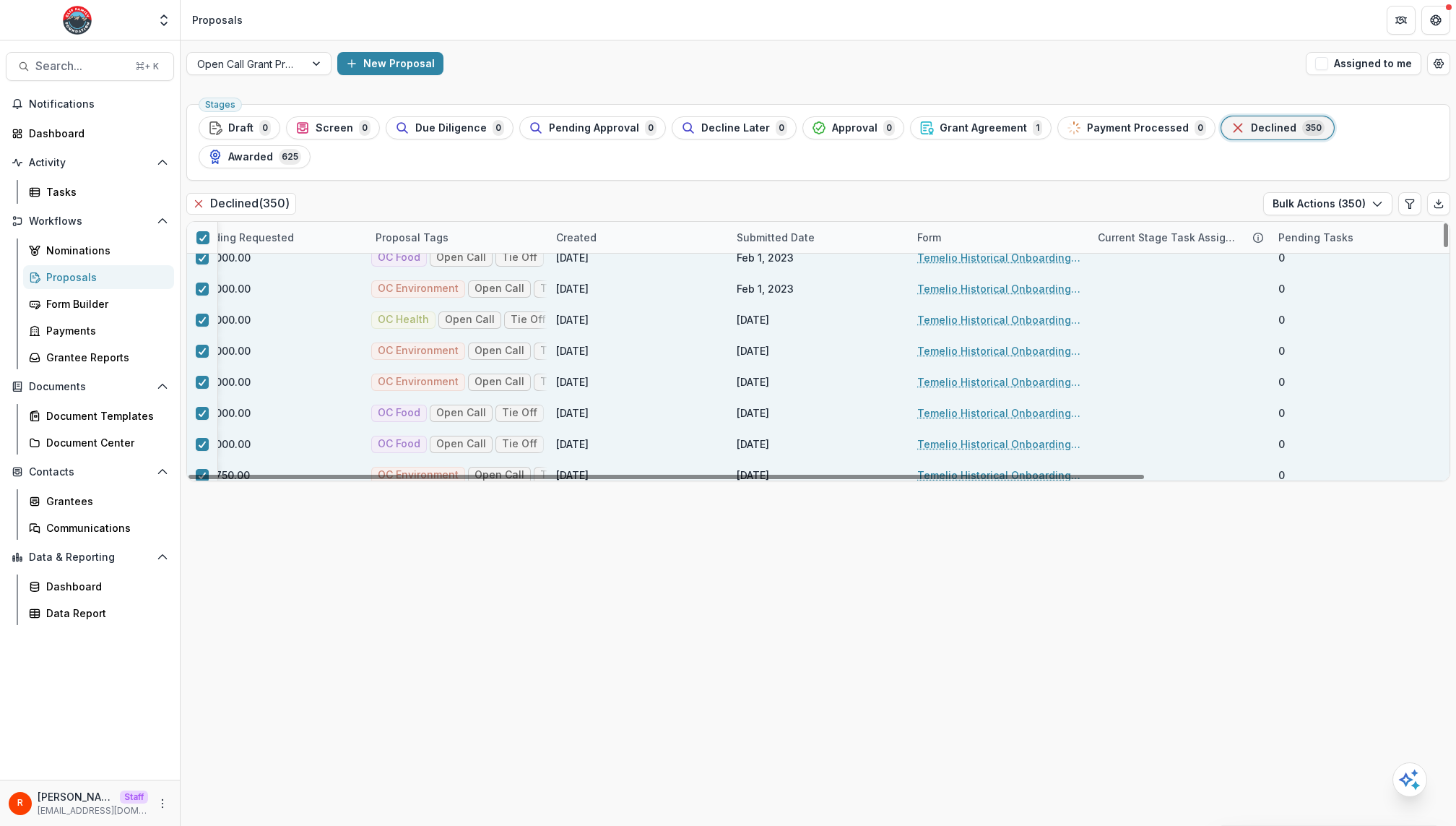 scroll, scrollTop: 10648, scrollLeft: 393, axis: both 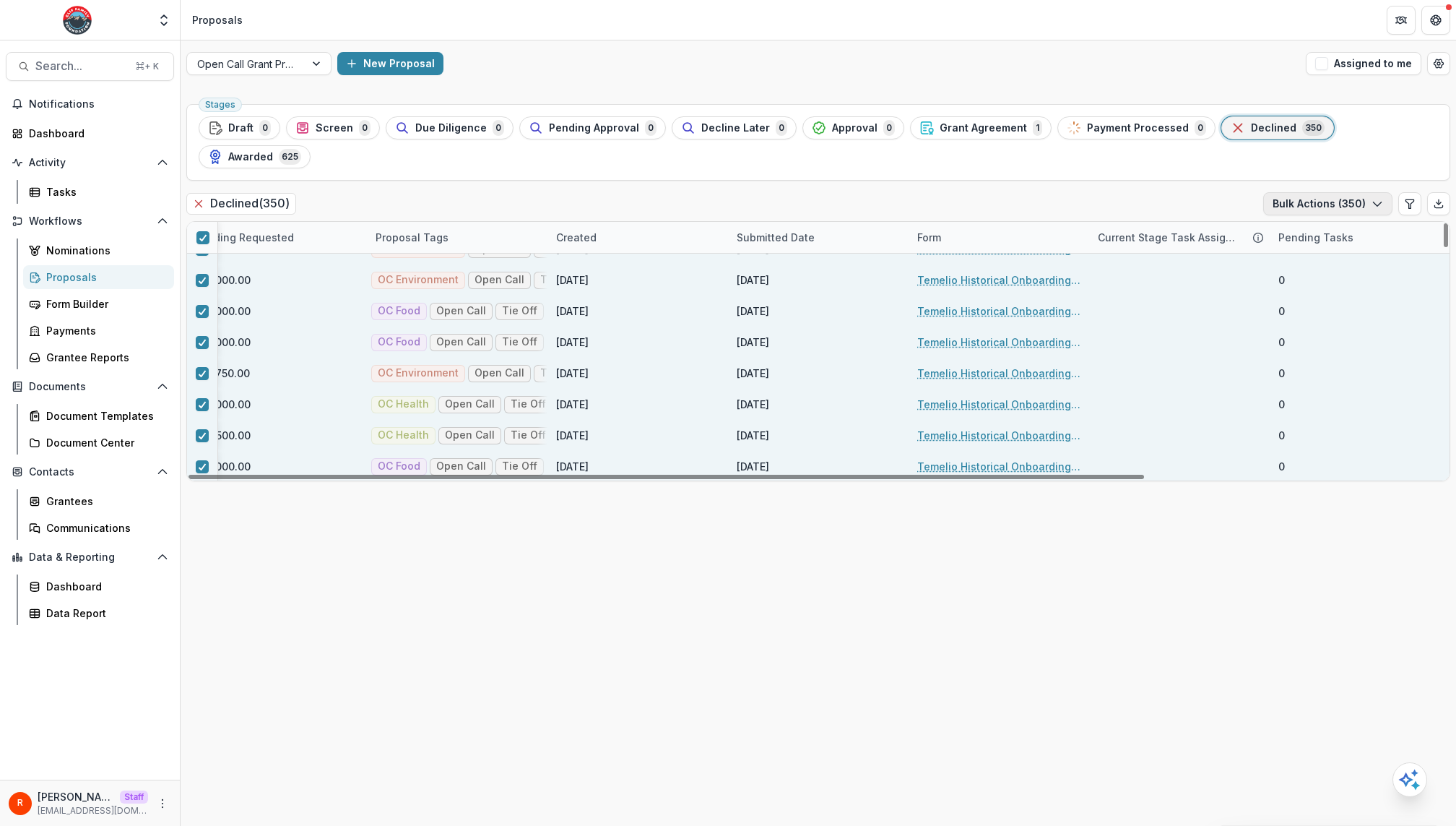 click on "Bulk Actions ( 350 )" at bounding box center (1327, 204) 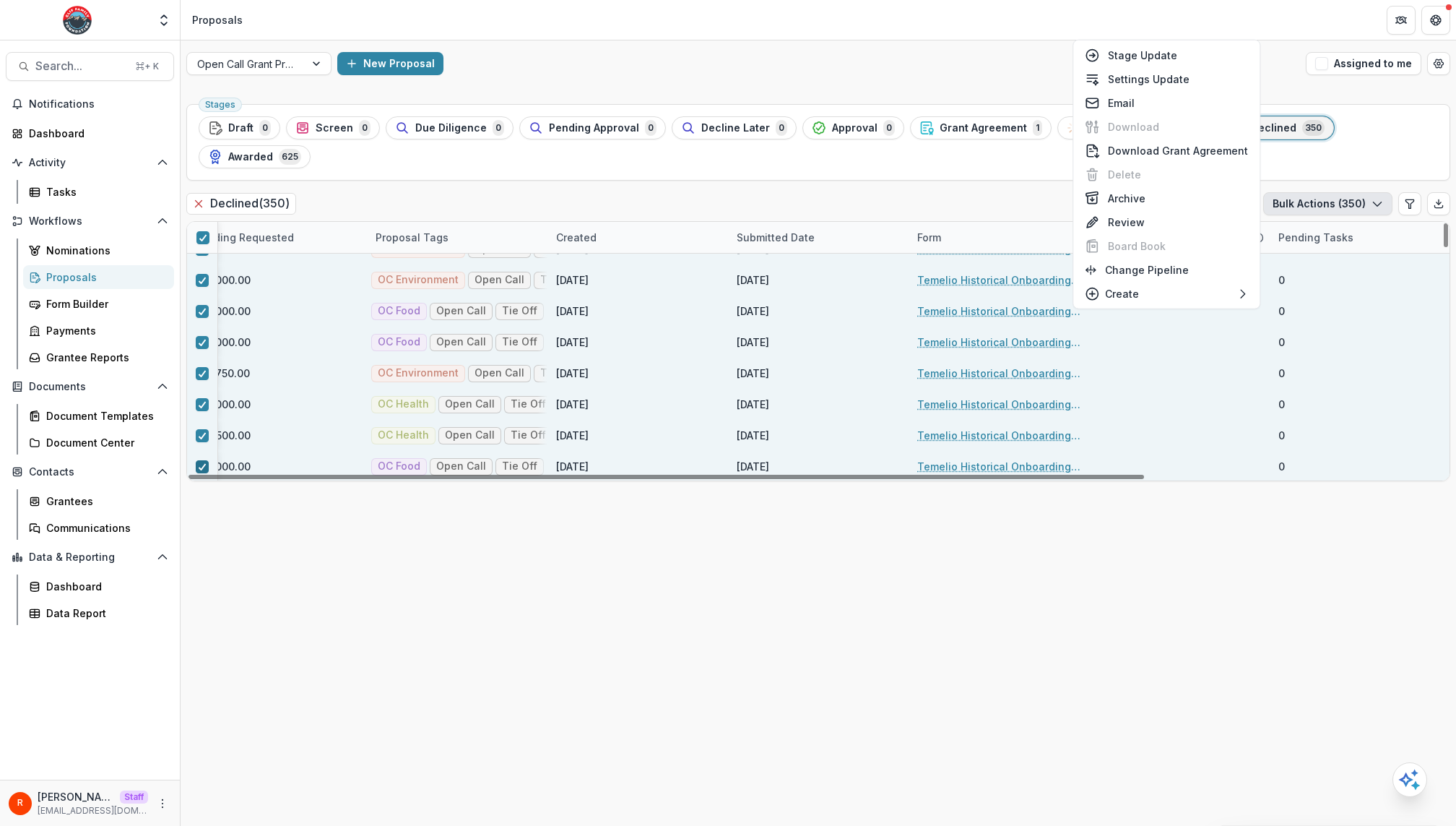 click 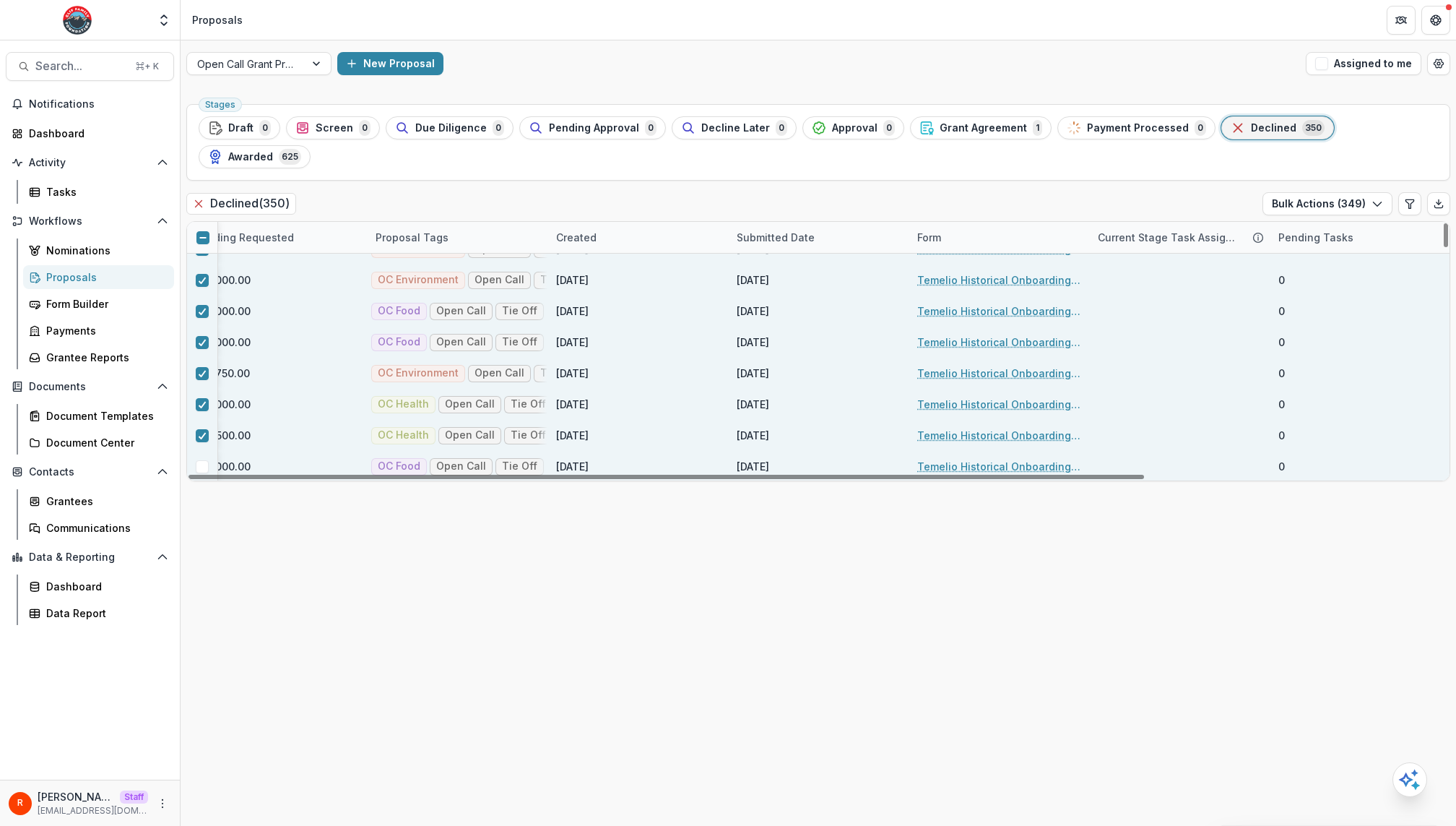 click 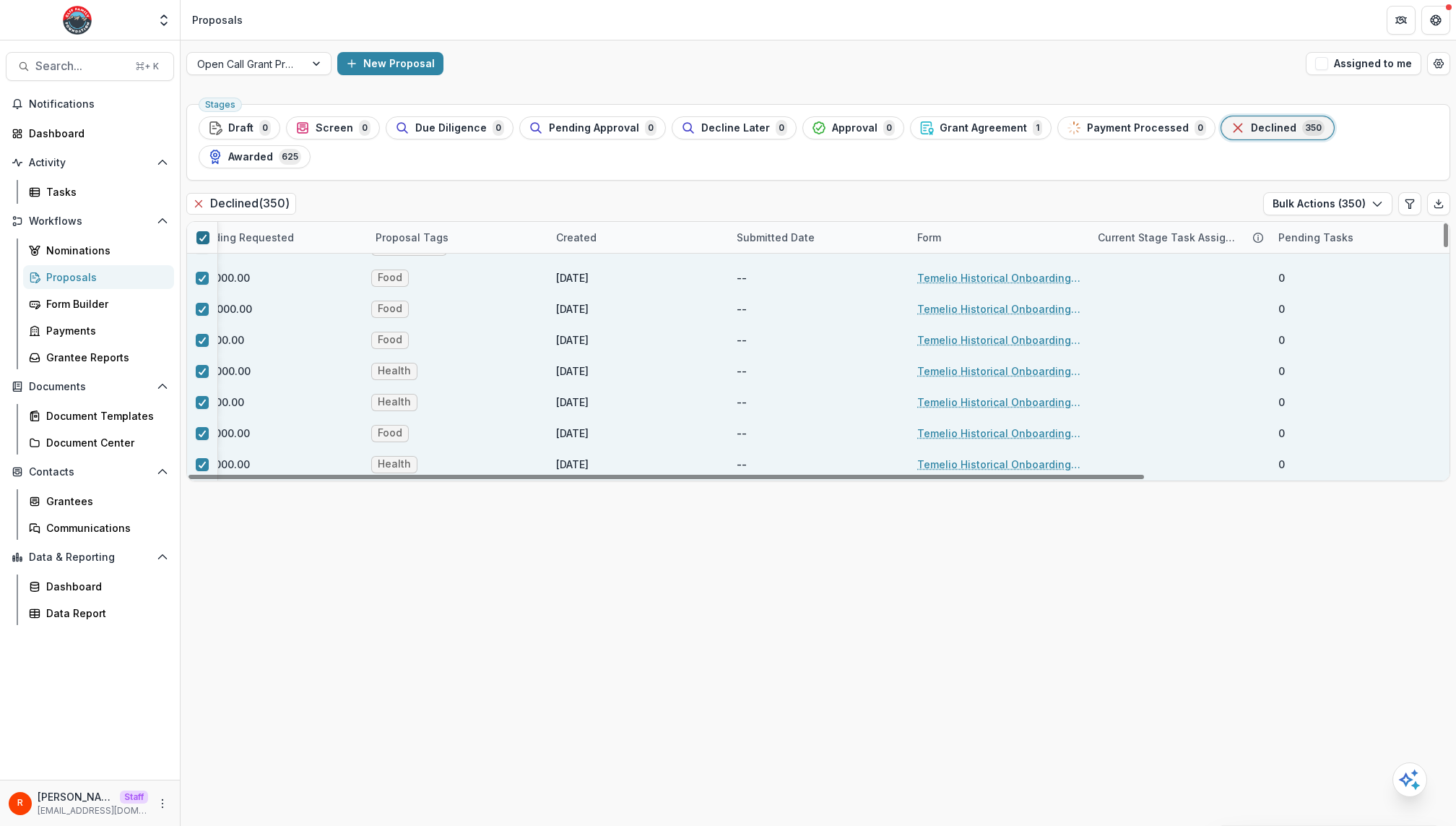scroll, scrollTop: 0, scrollLeft: 393, axis: horizontal 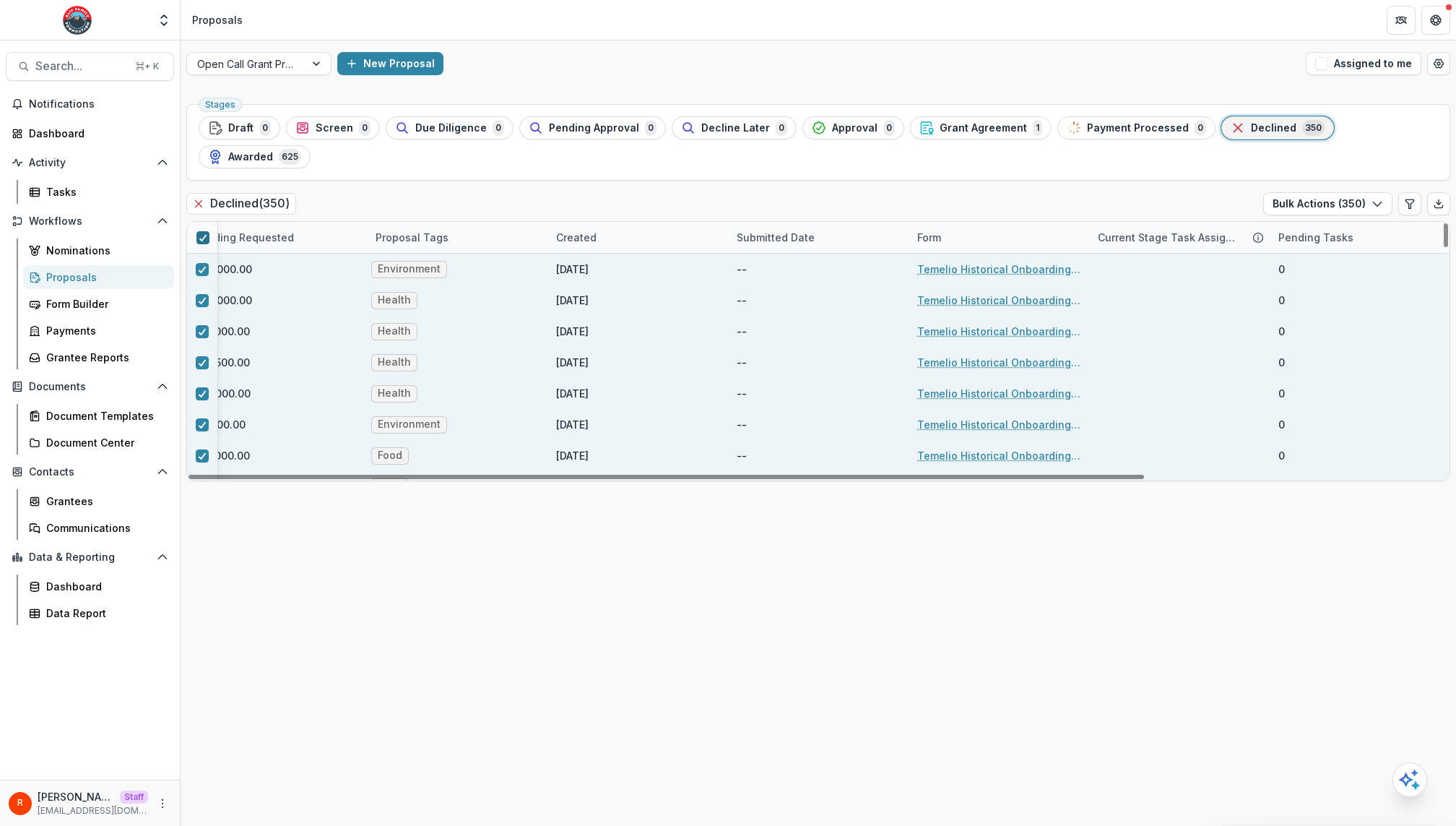 click 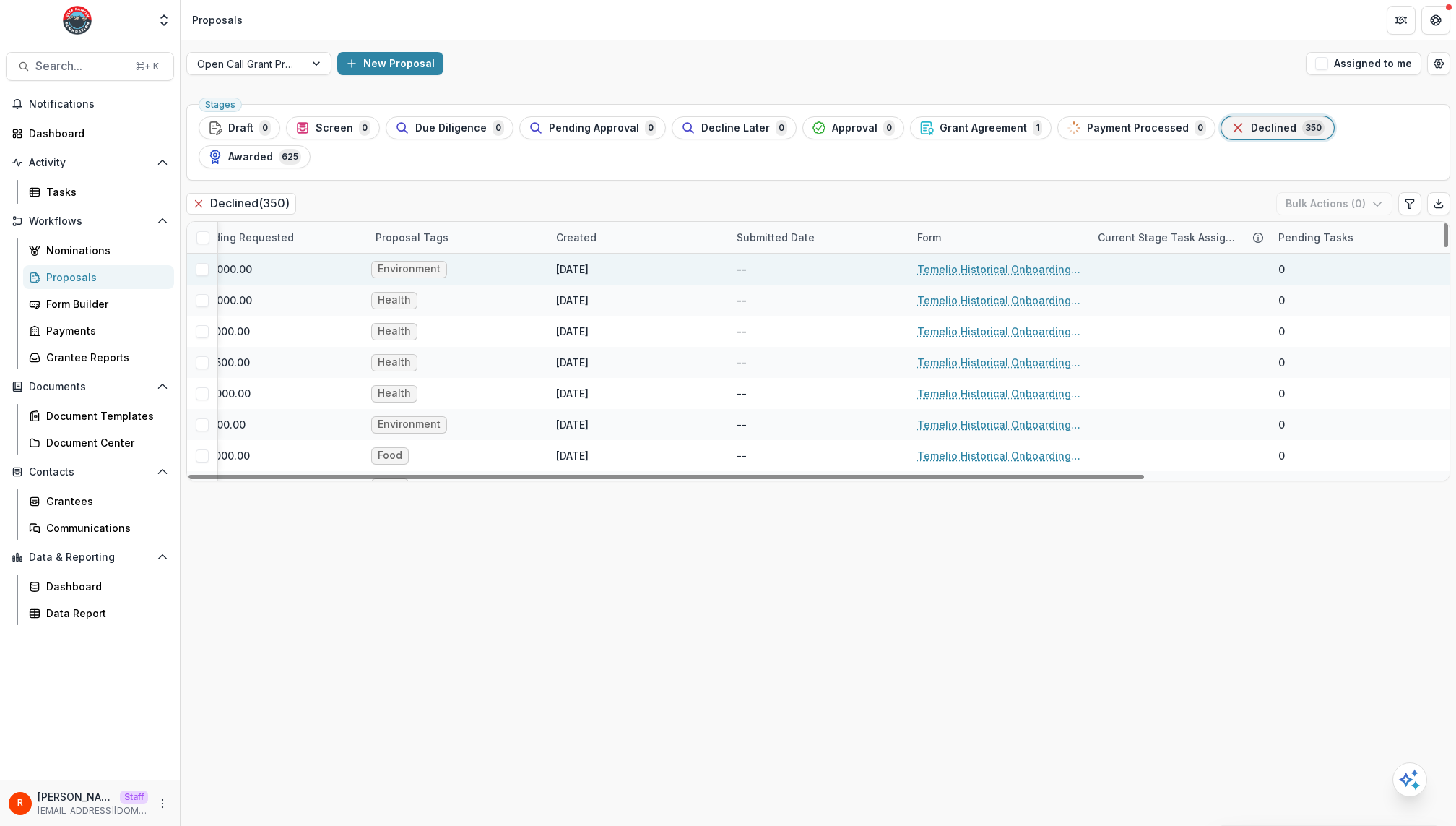 click at bounding box center (202, 270) 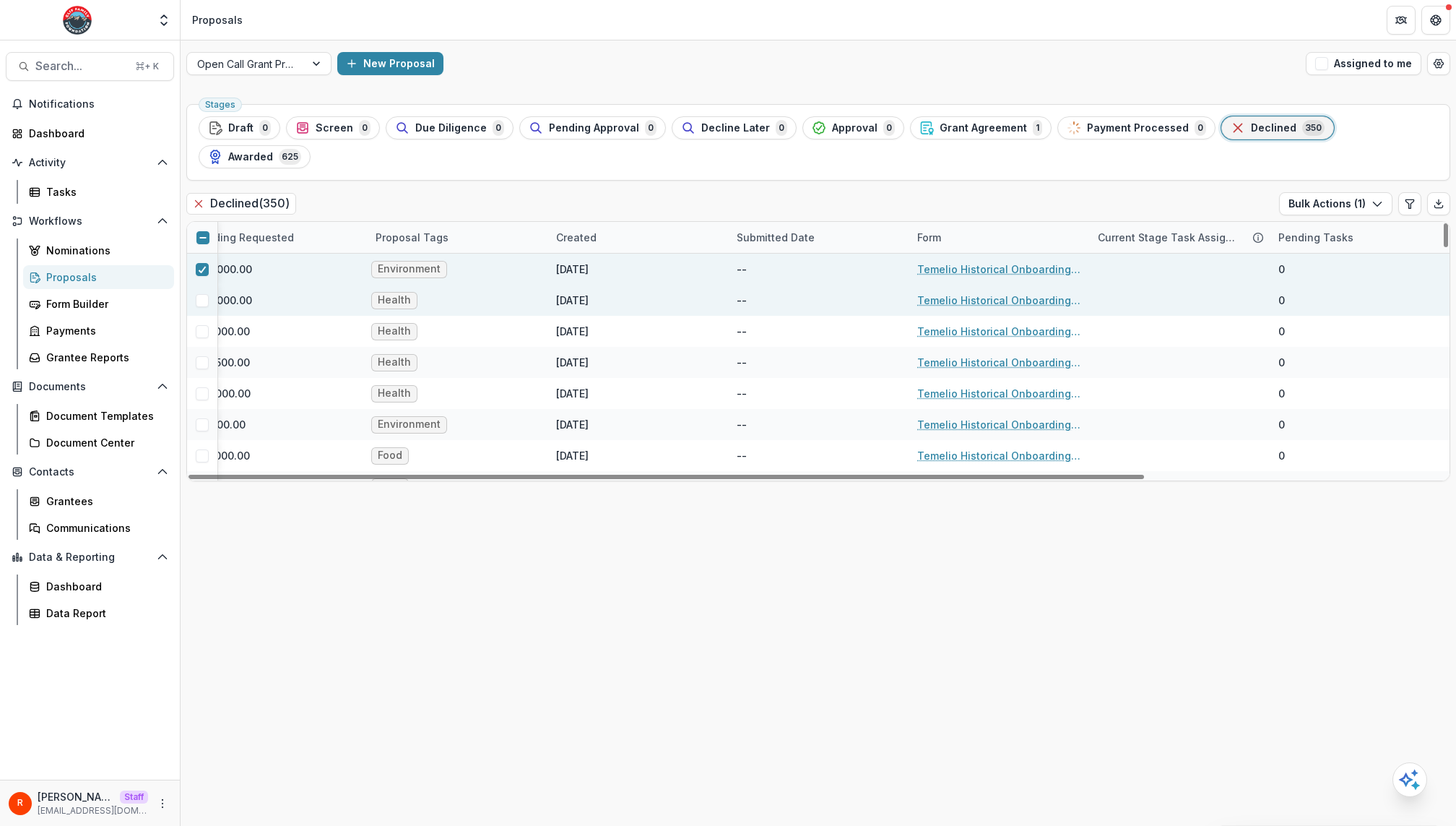 click at bounding box center (202, 300) 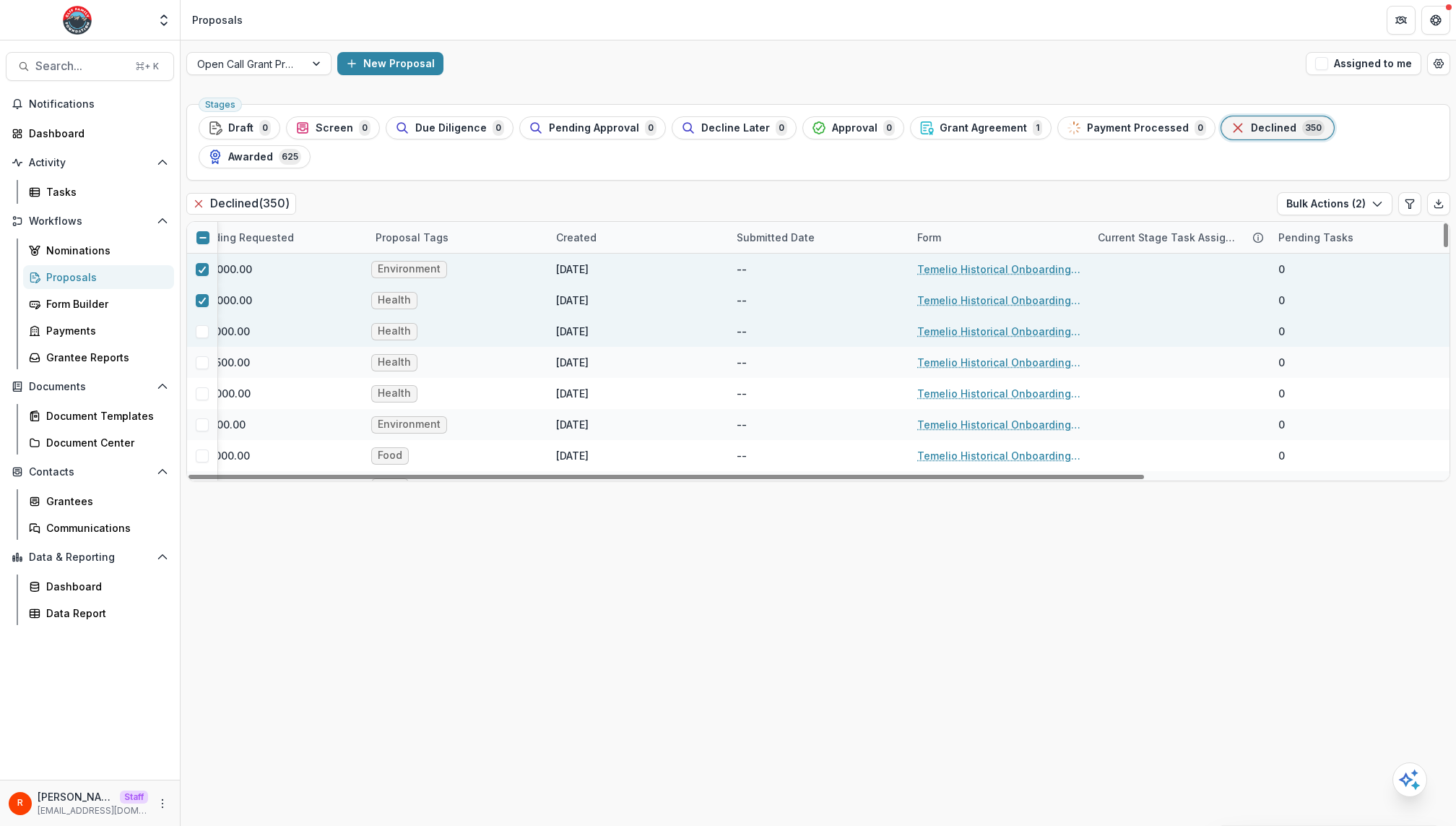 click at bounding box center [202, 332] 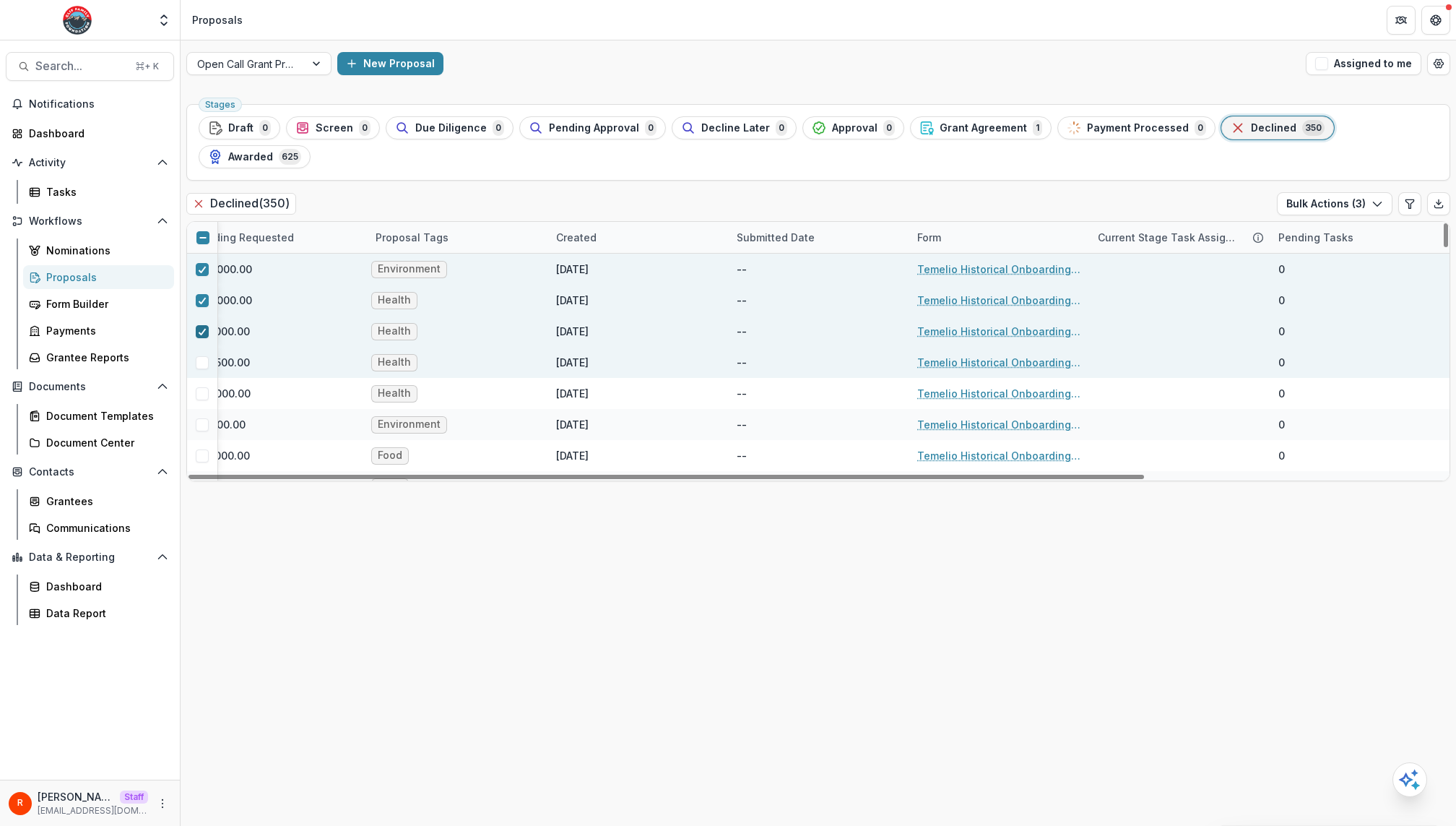 click at bounding box center (202, 363) 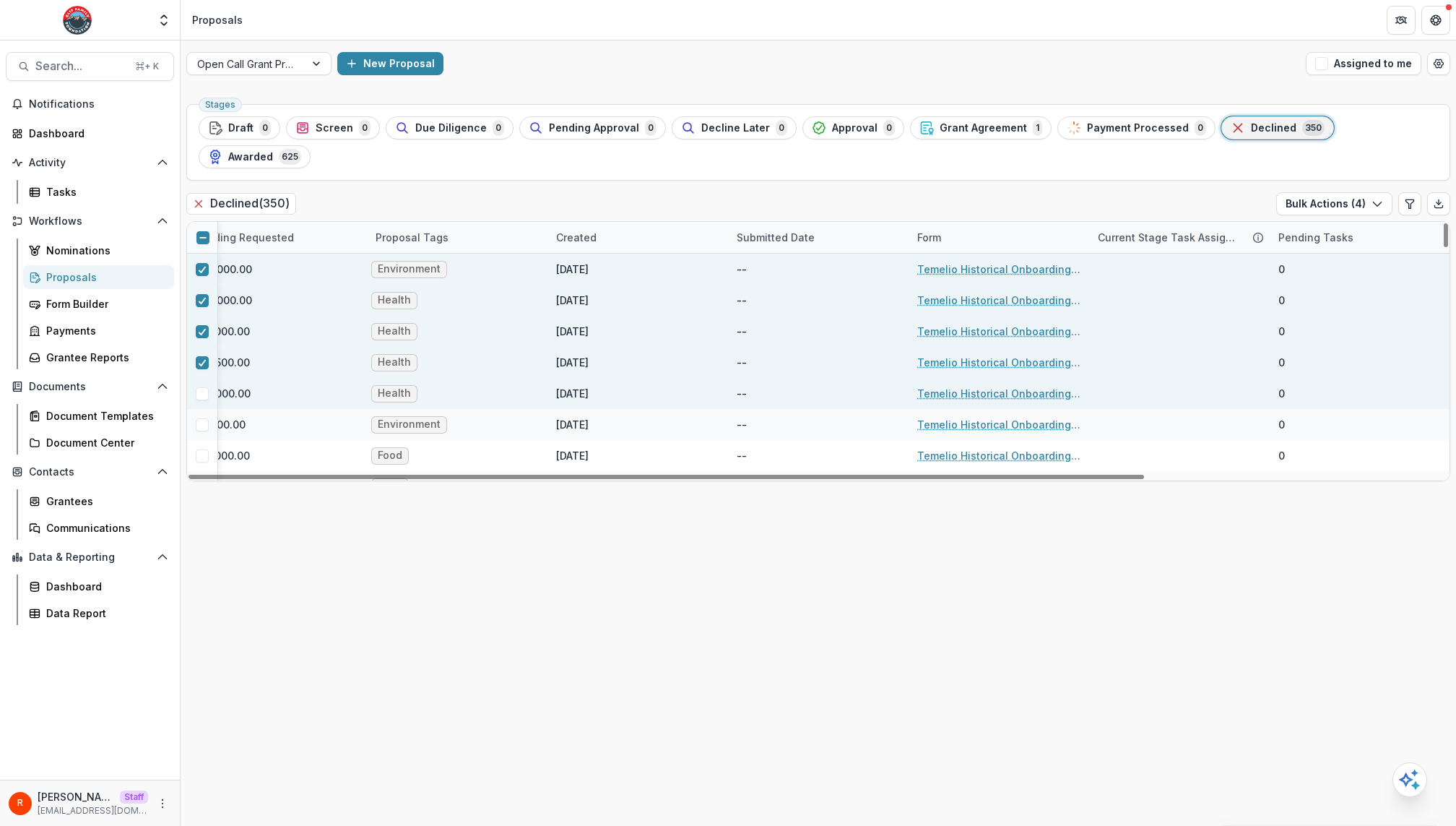 click at bounding box center (202, 394) 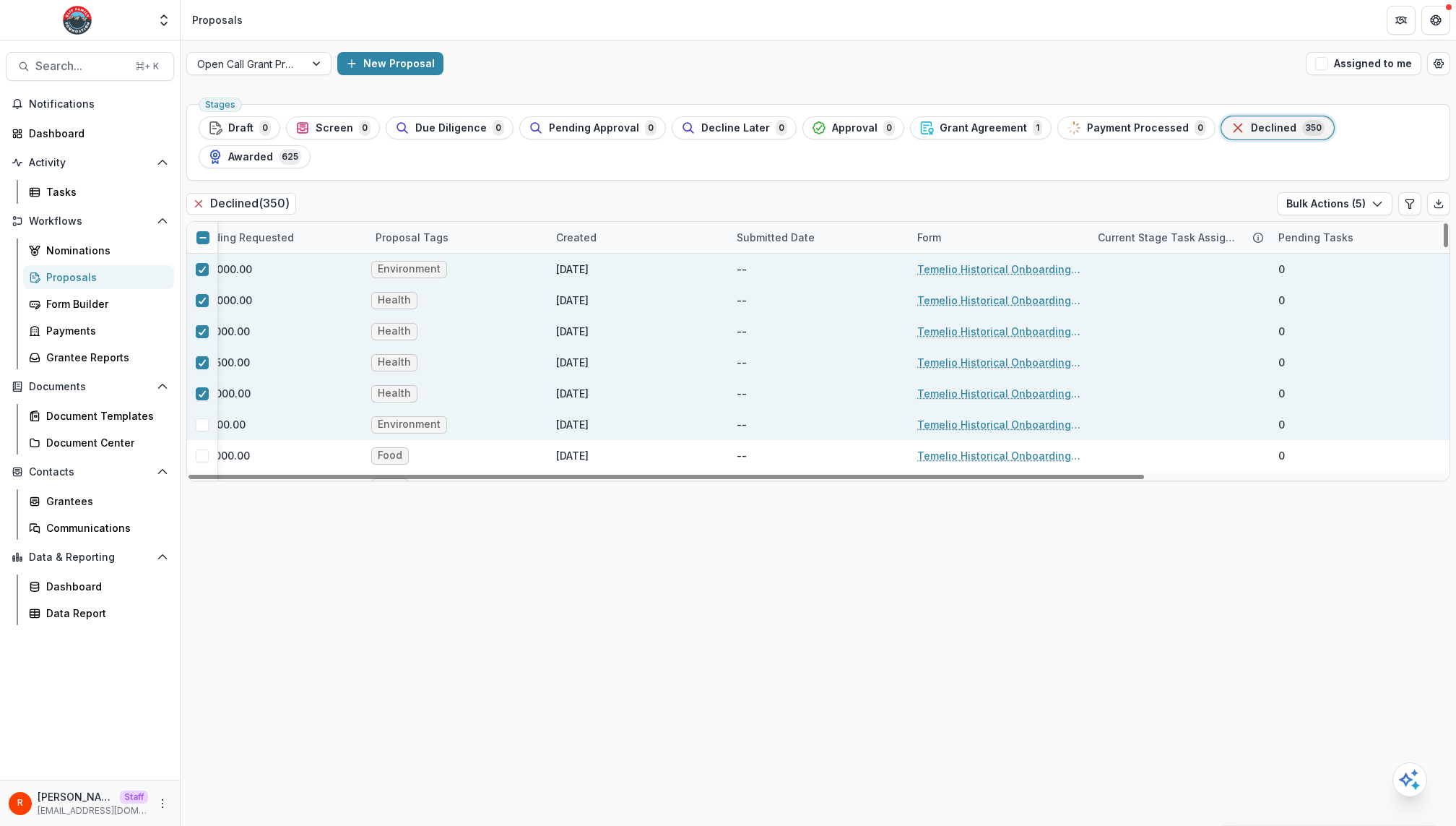 click at bounding box center [202, 425] 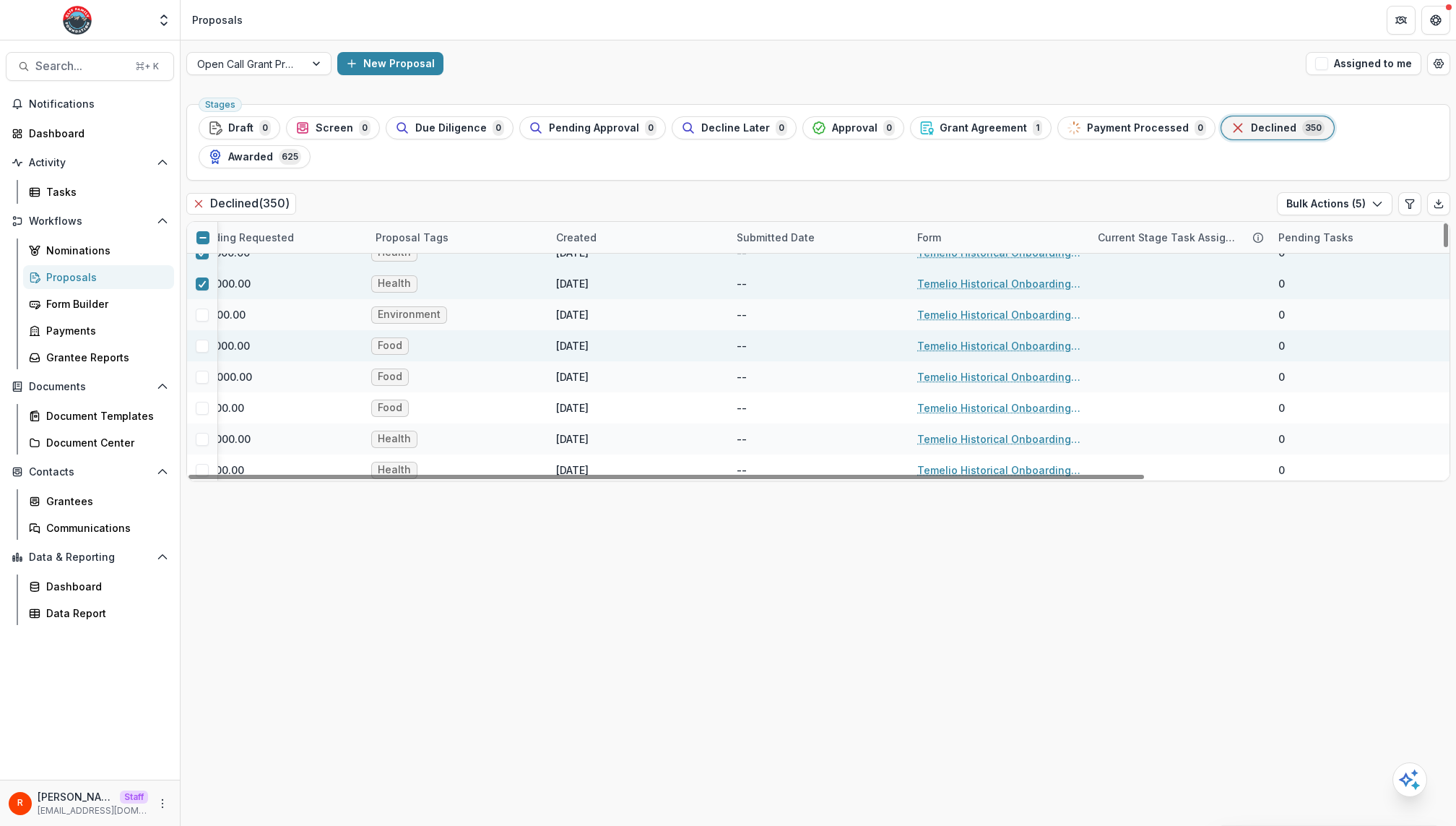 scroll, scrollTop: 104, scrollLeft: 393, axis: both 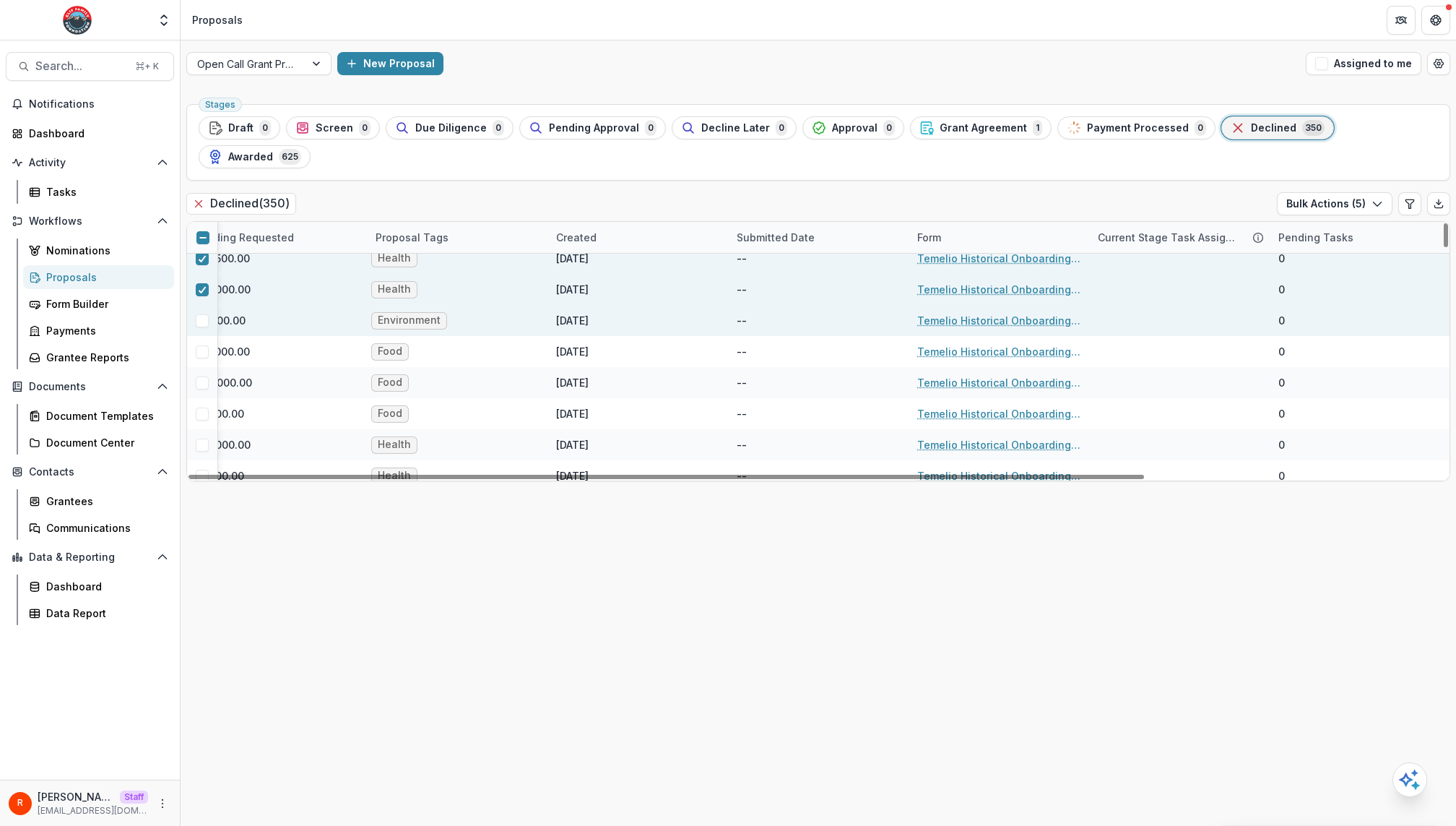 click at bounding box center [202, 320] 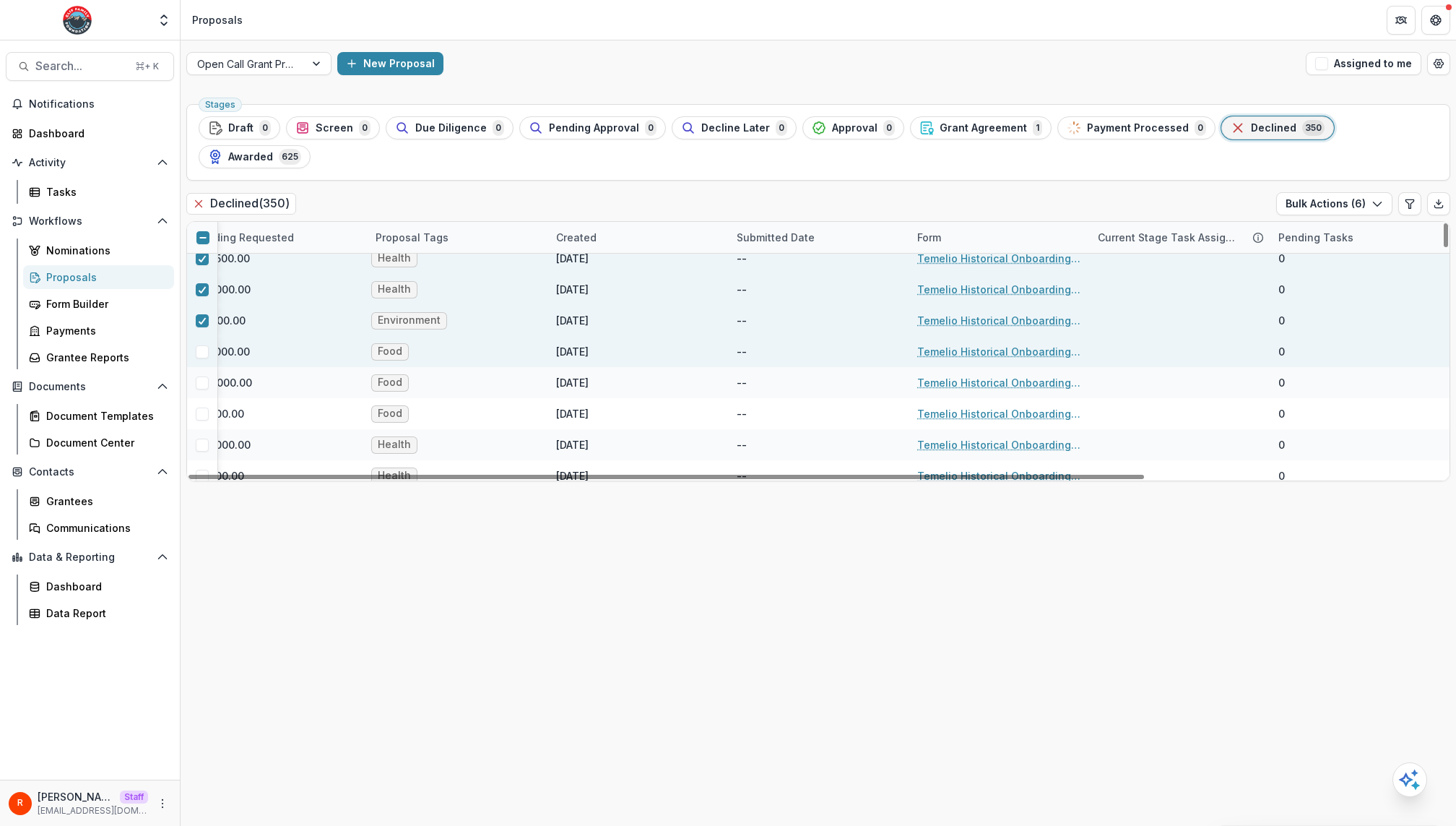 click at bounding box center (202, 352) 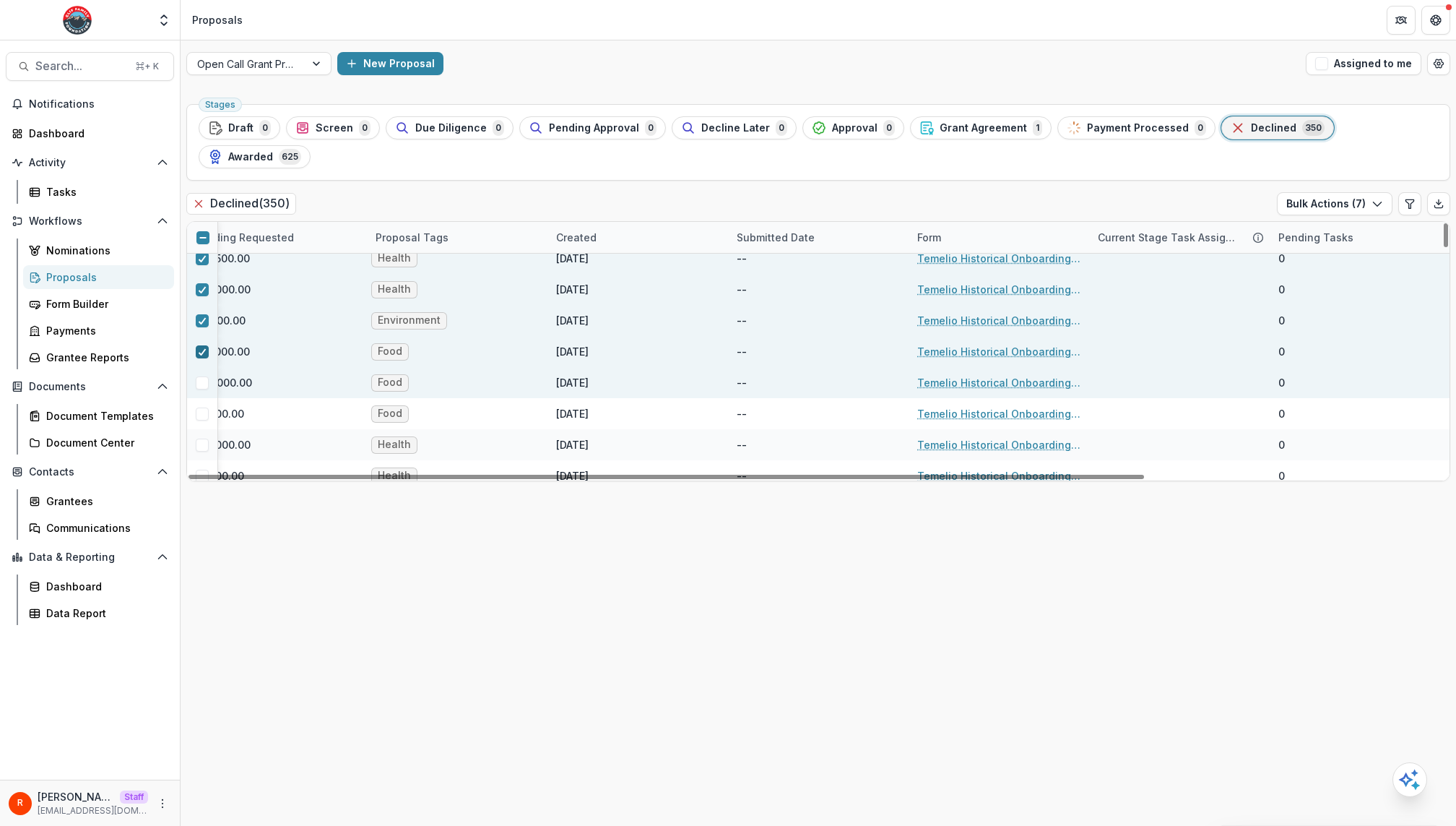 click at bounding box center [202, 382] 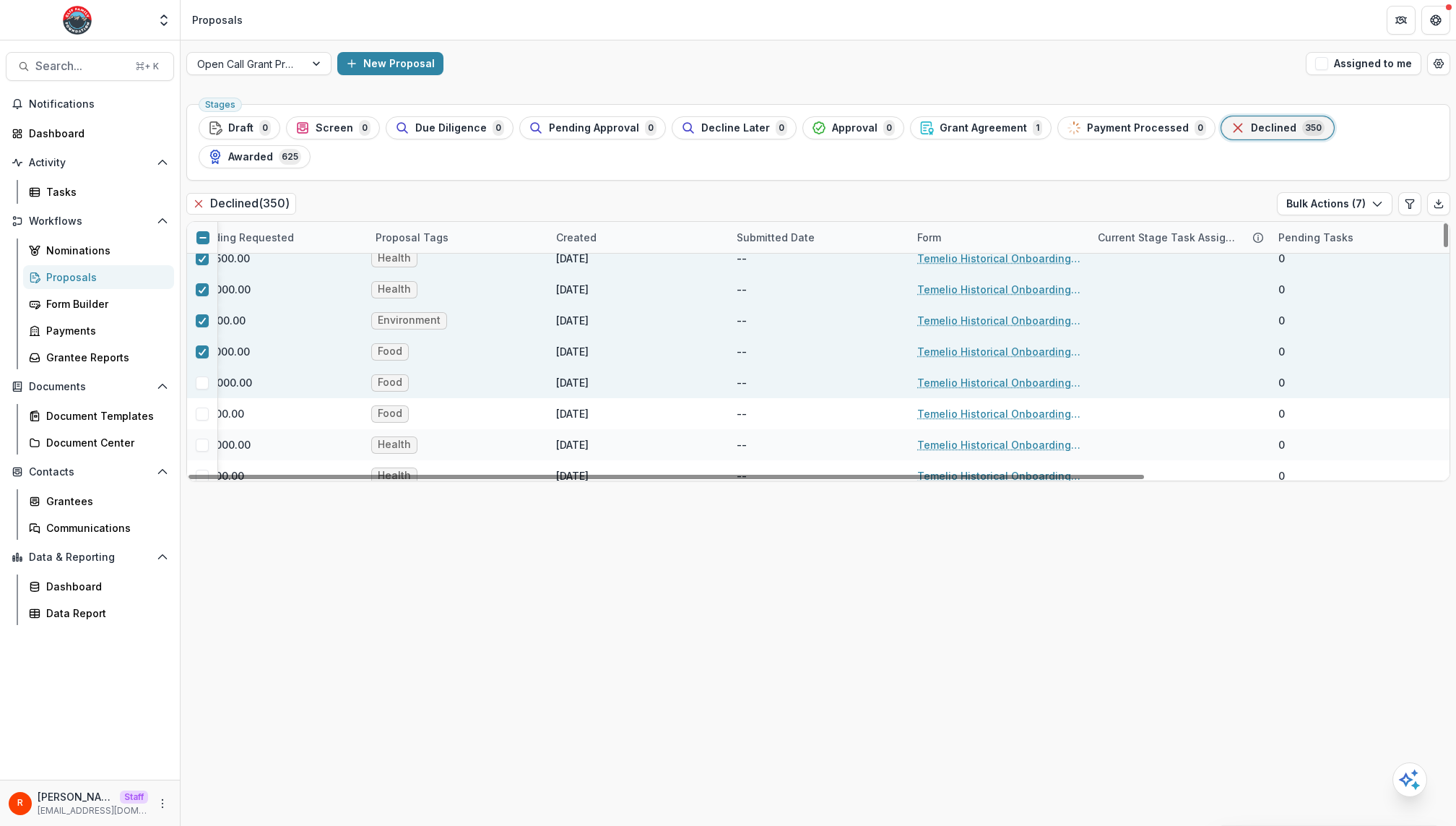 click at bounding box center (202, 382) 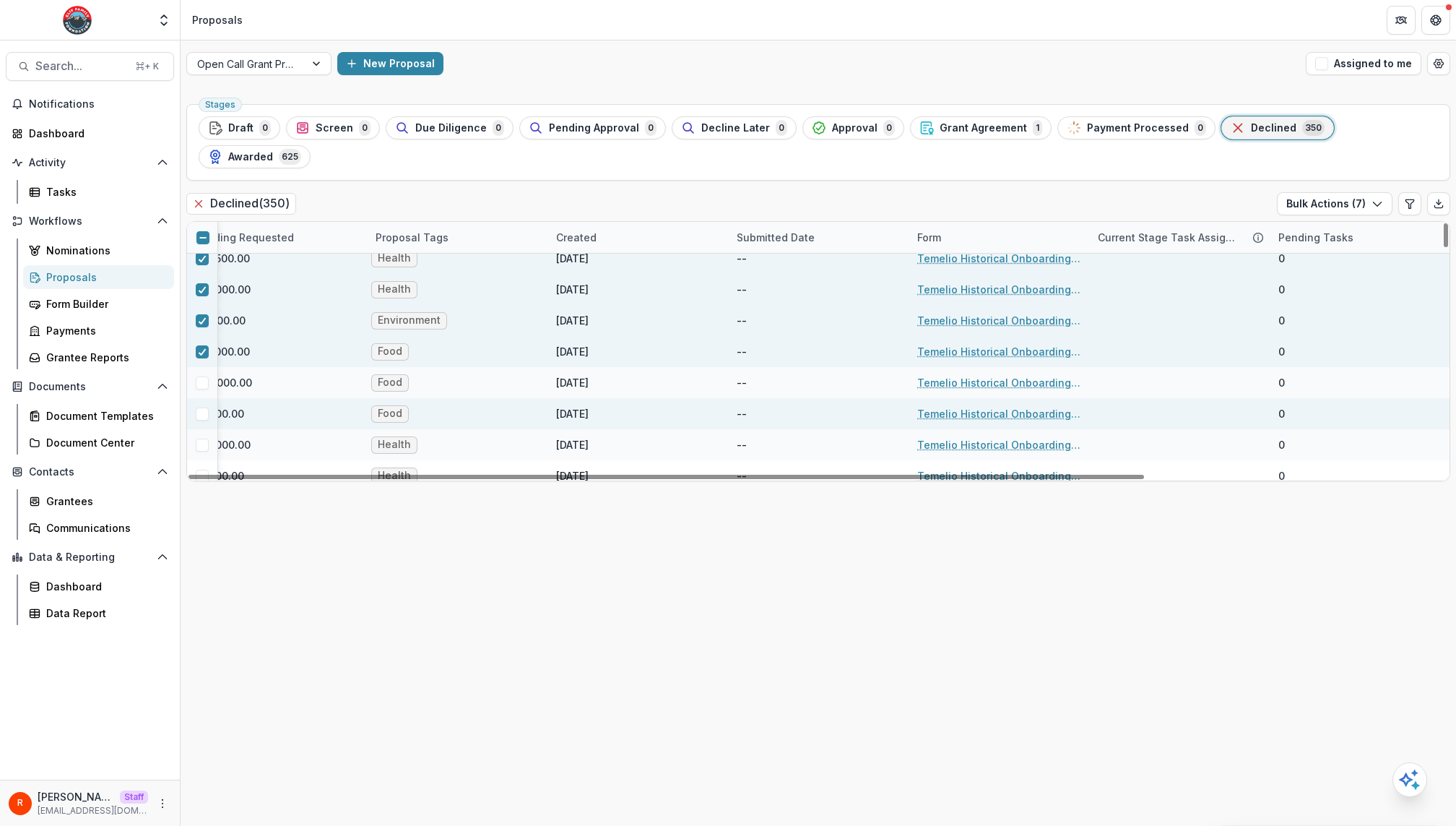 click at bounding box center (202, 414) 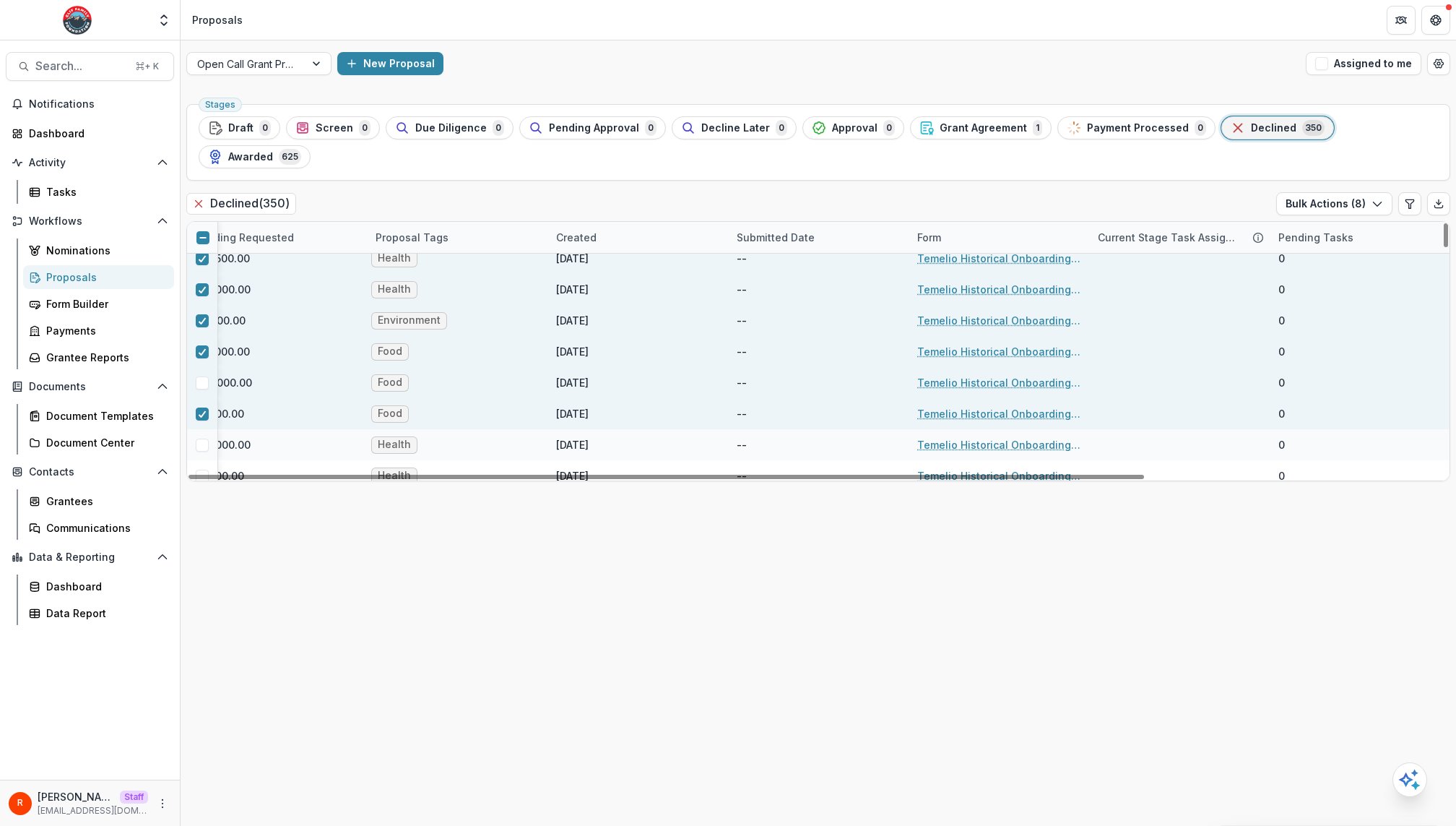 click at bounding box center (202, 383) 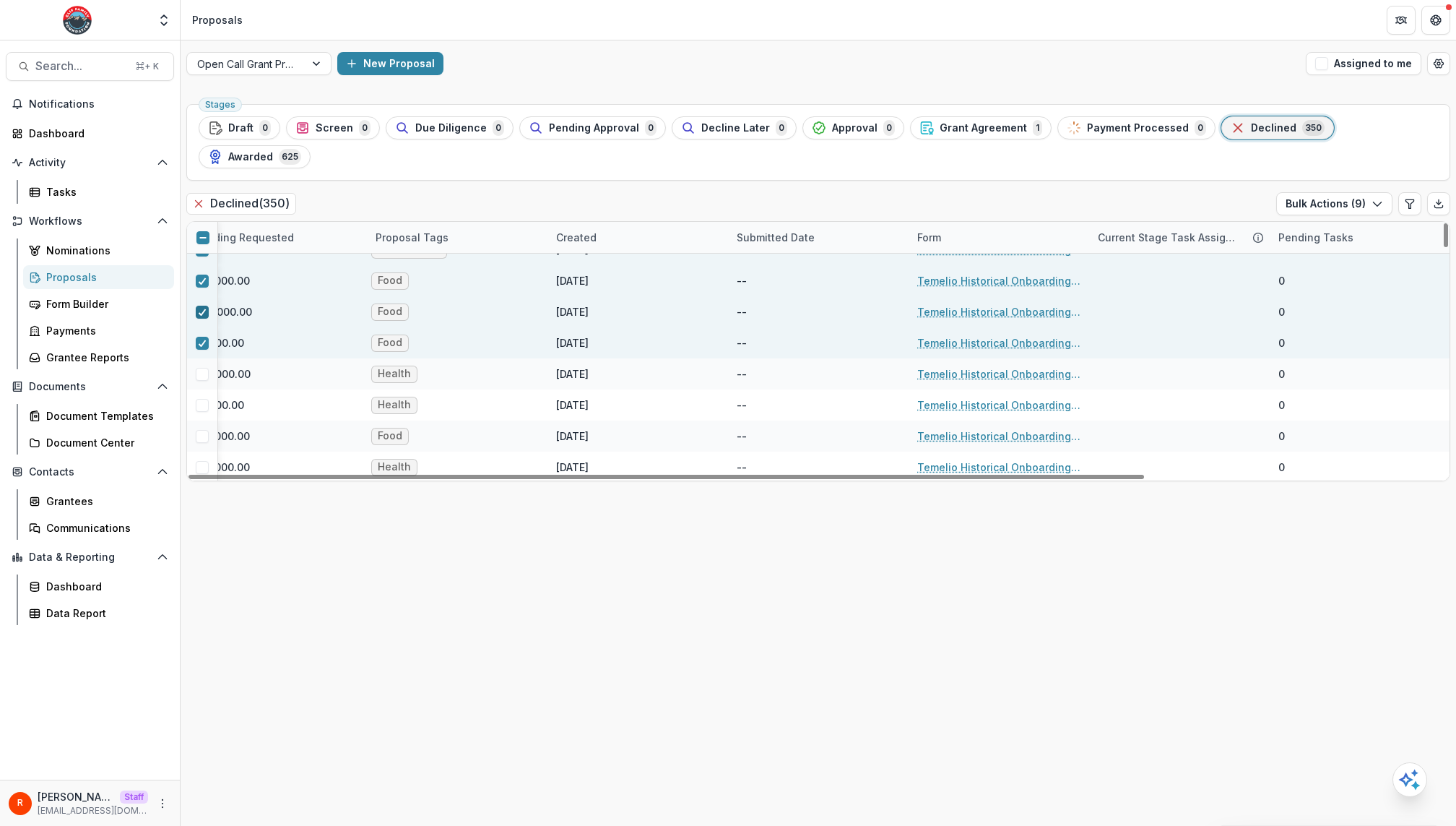 scroll, scrollTop: 200, scrollLeft: 393, axis: both 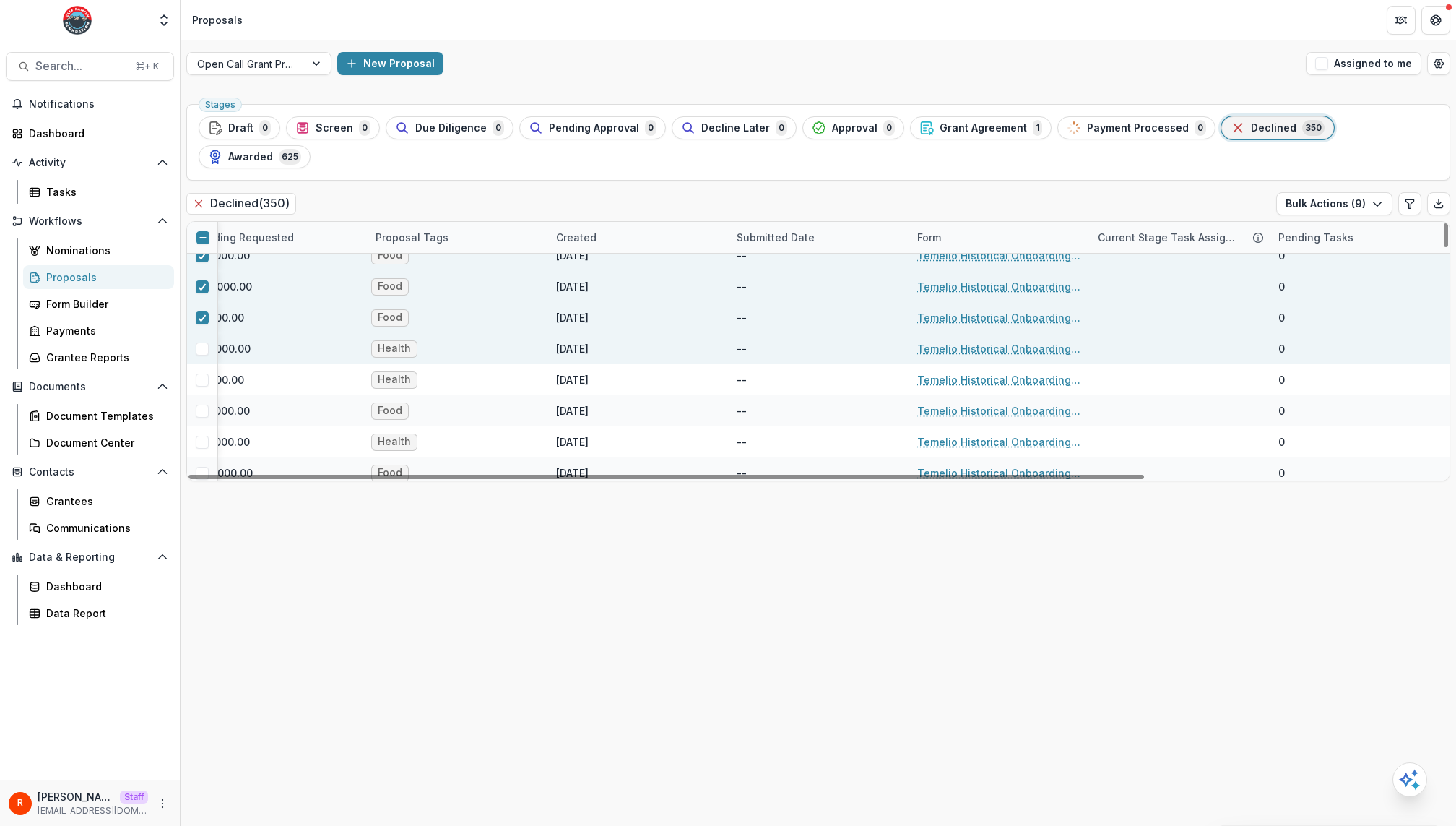 click at bounding box center [202, 348] 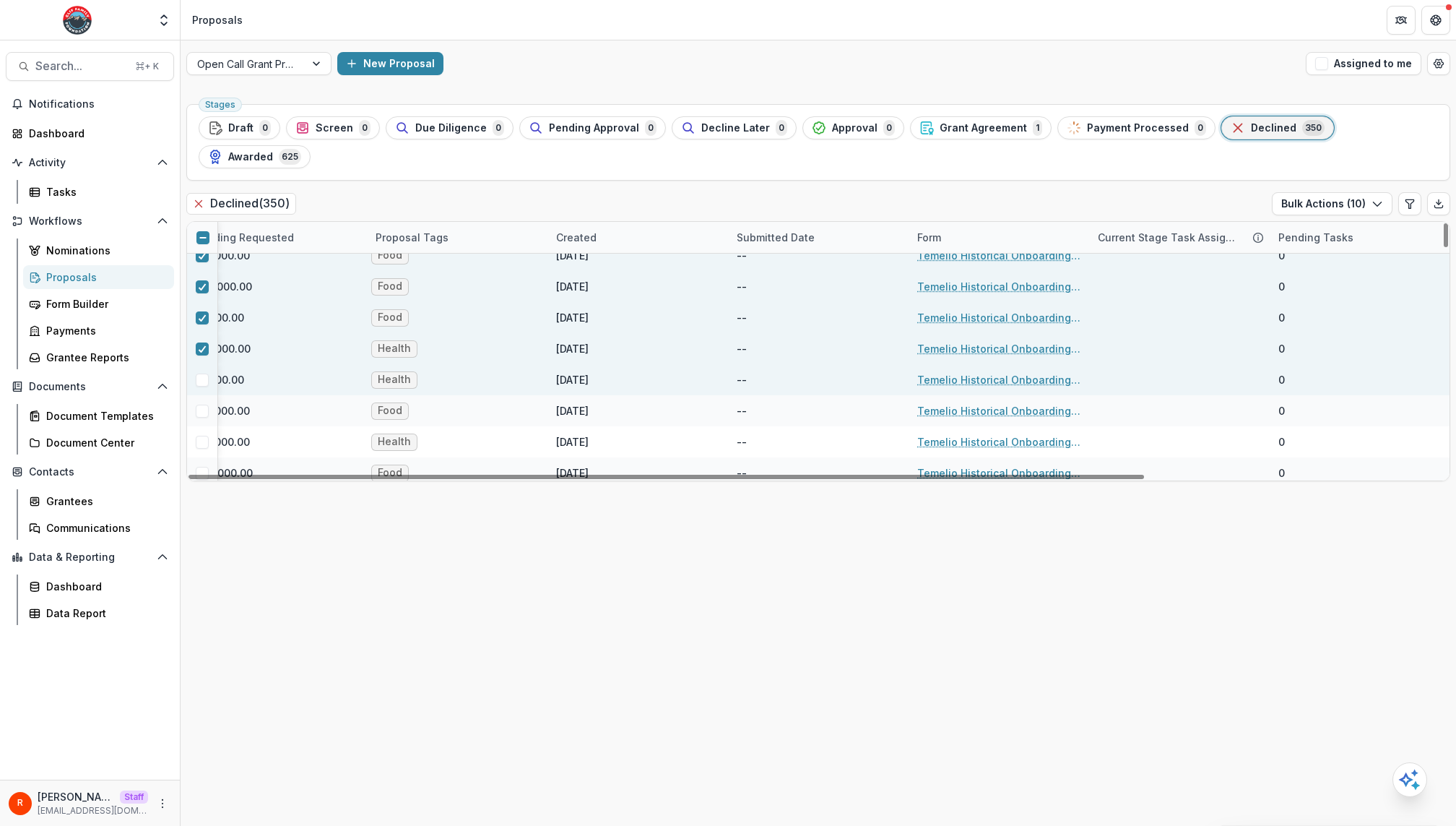 click at bounding box center [202, 380] 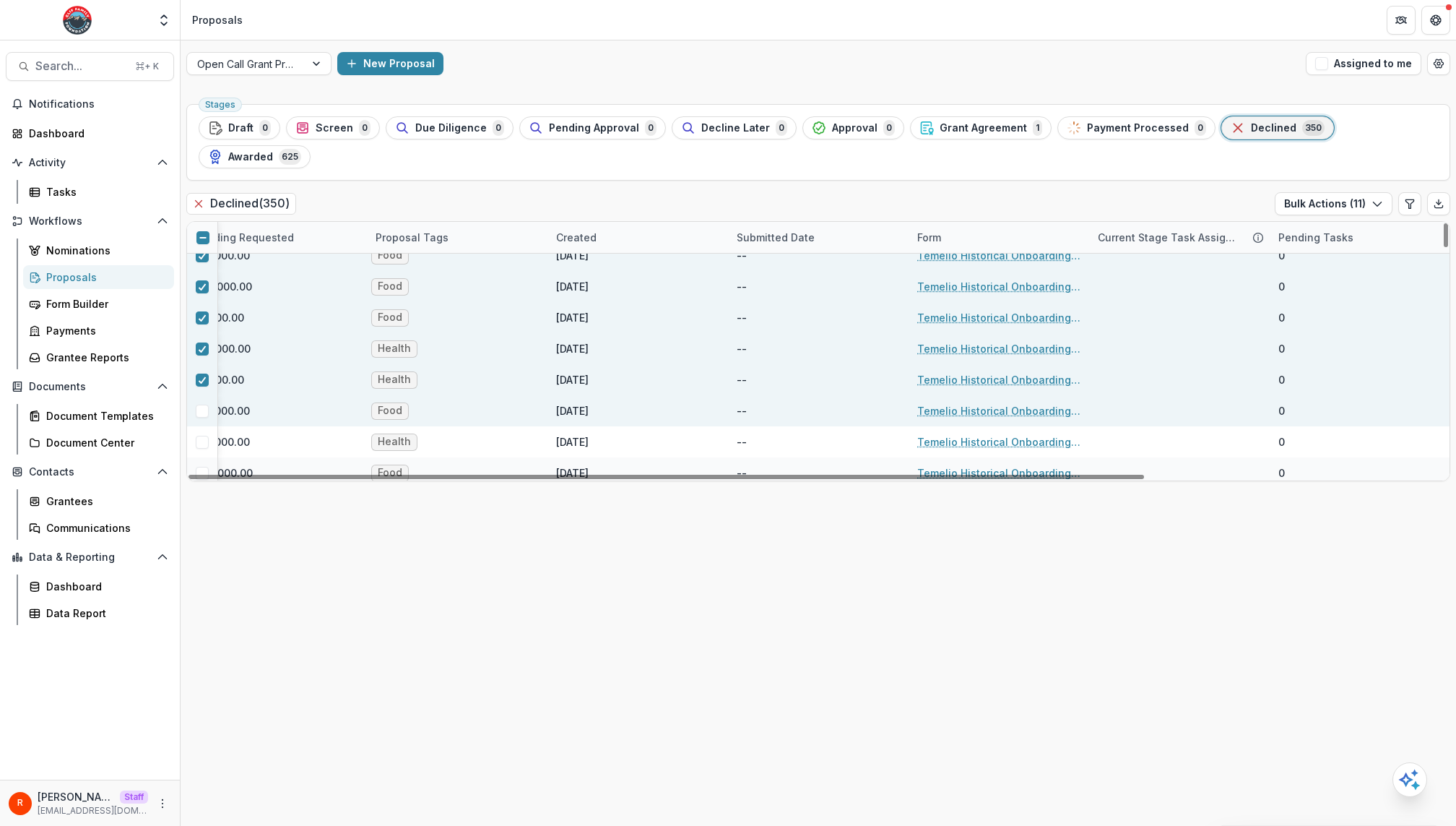 click at bounding box center (202, 410) 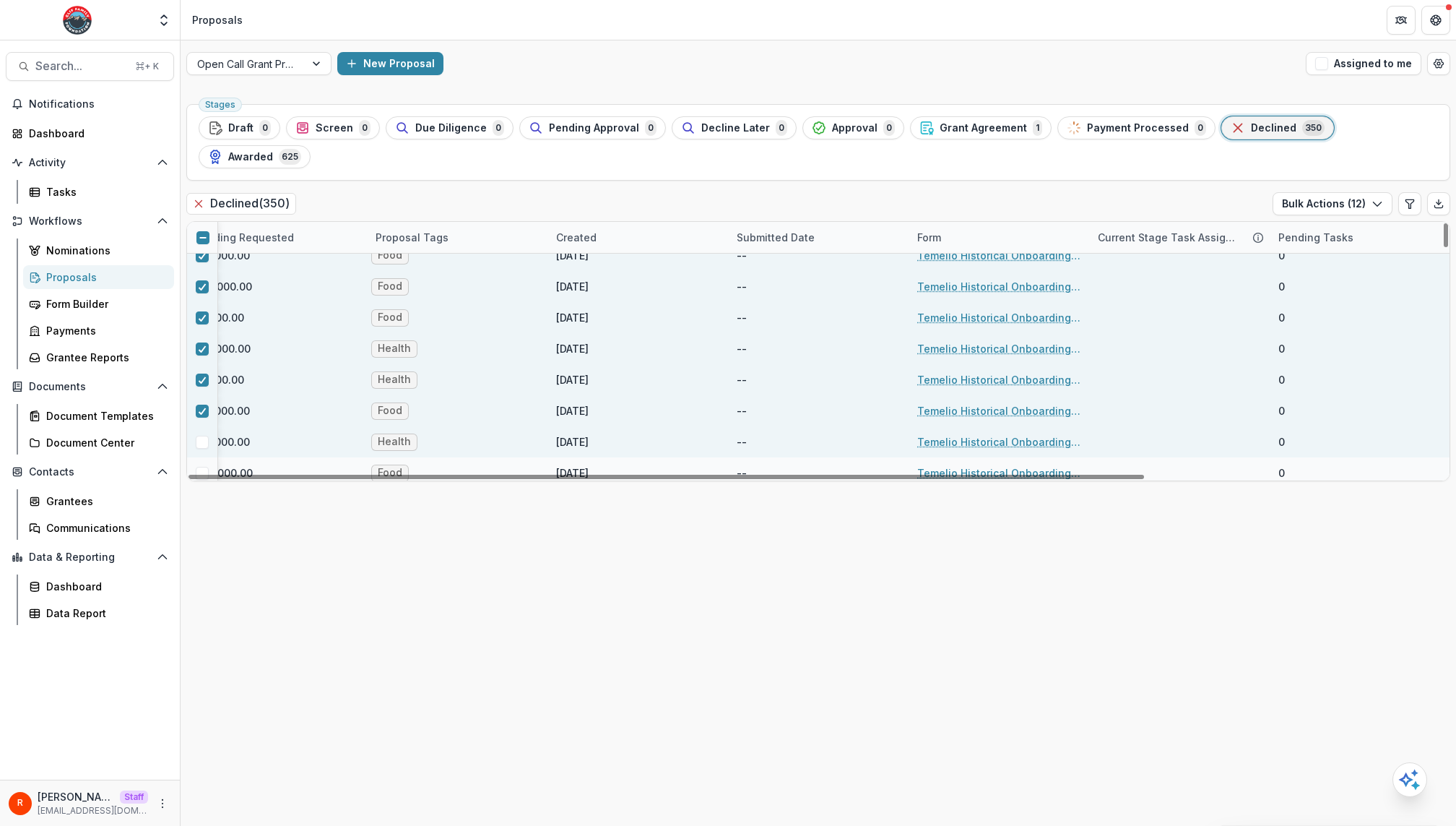 click at bounding box center (202, 442) 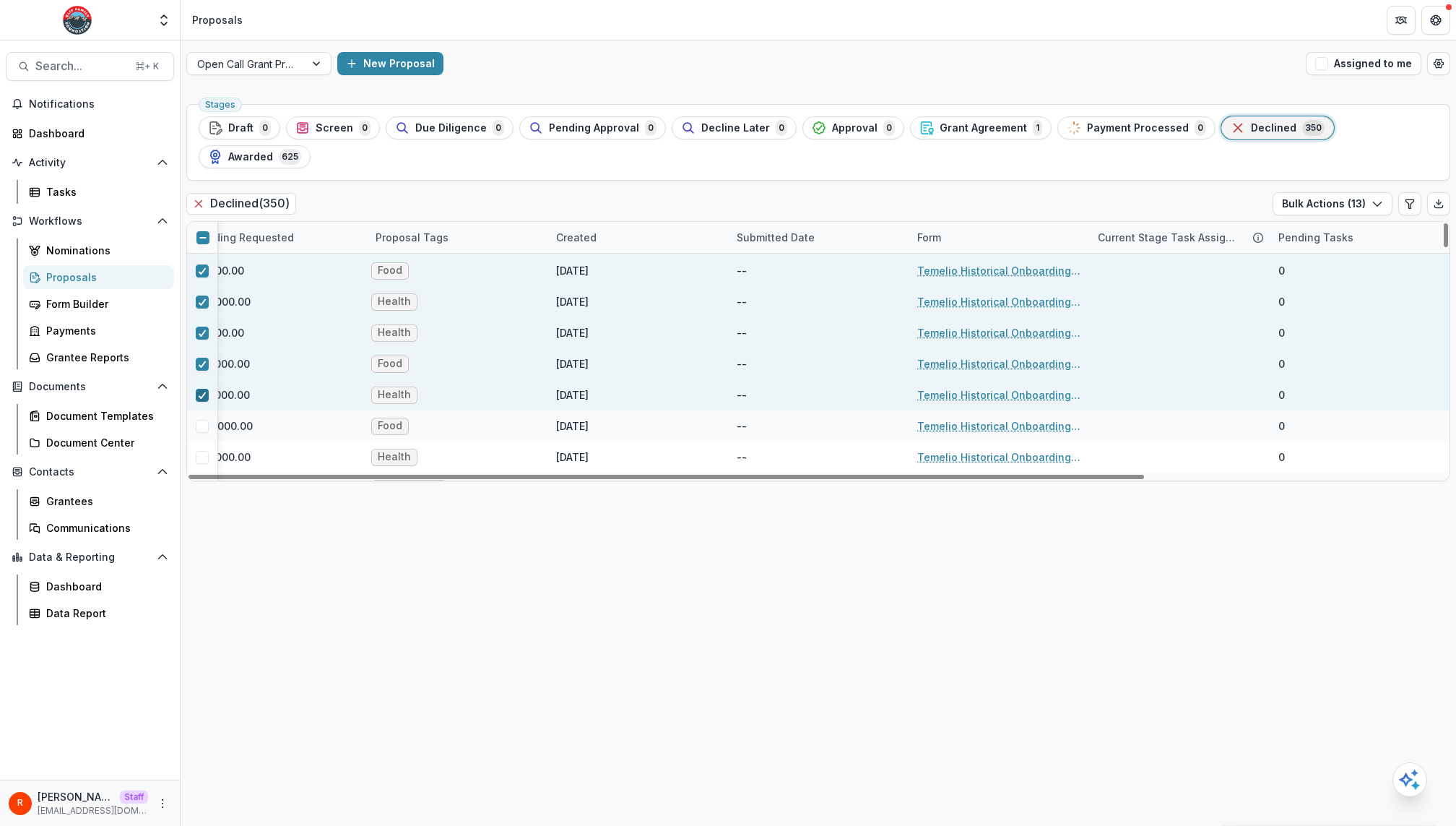 scroll, scrollTop: 264, scrollLeft: 393, axis: both 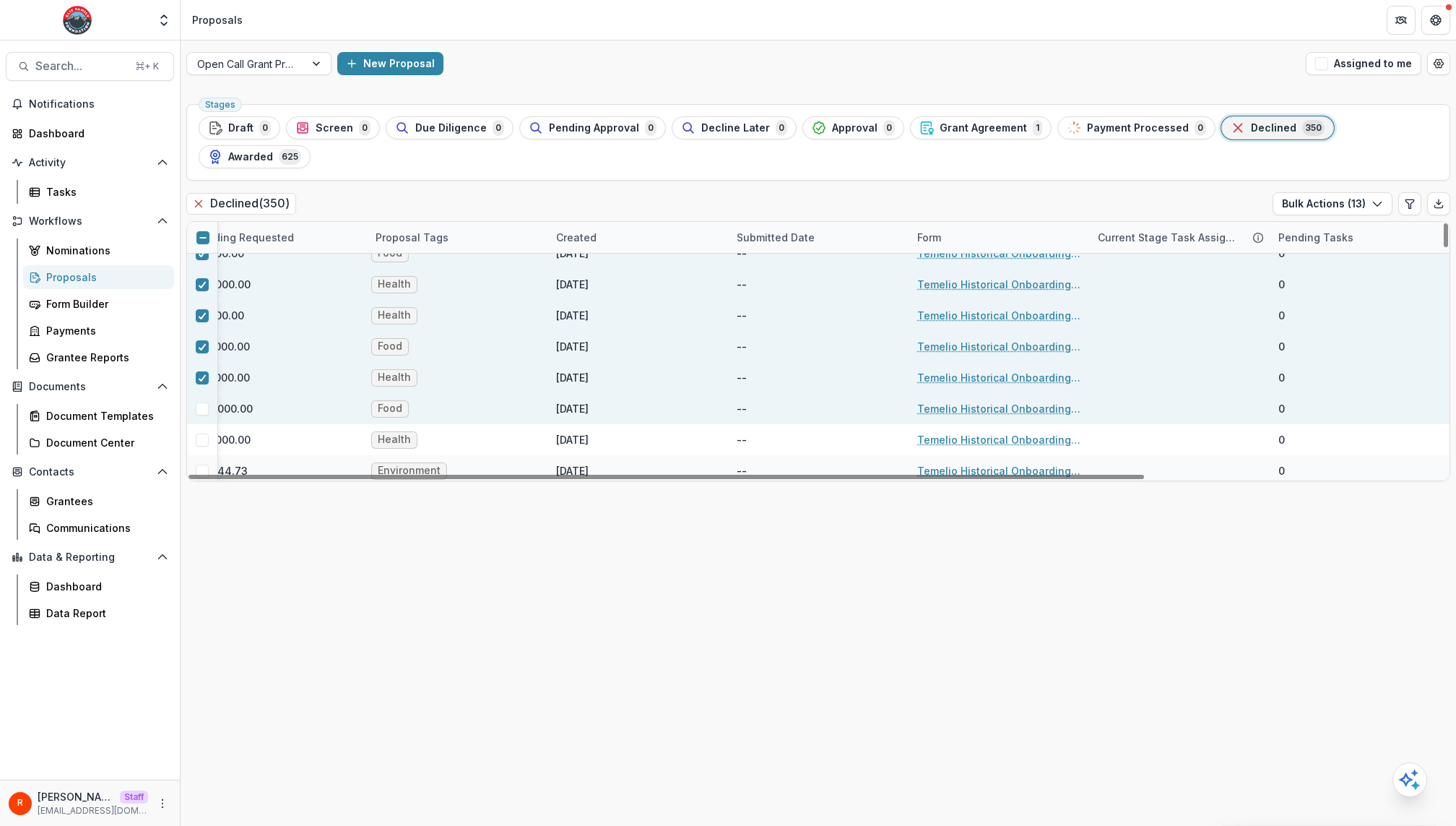 click at bounding box center [202, 409] 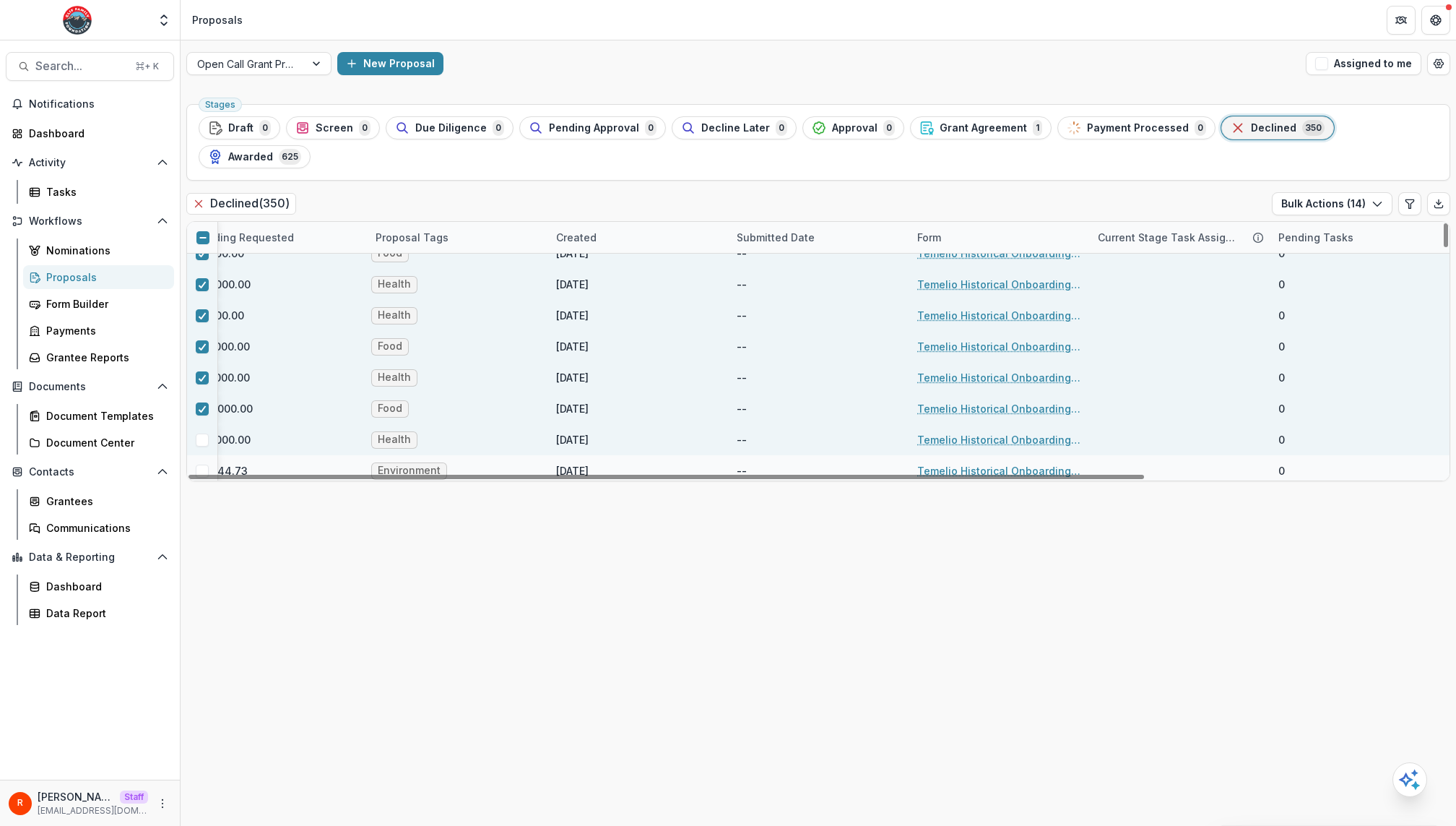click at bounding box center (202, 440) 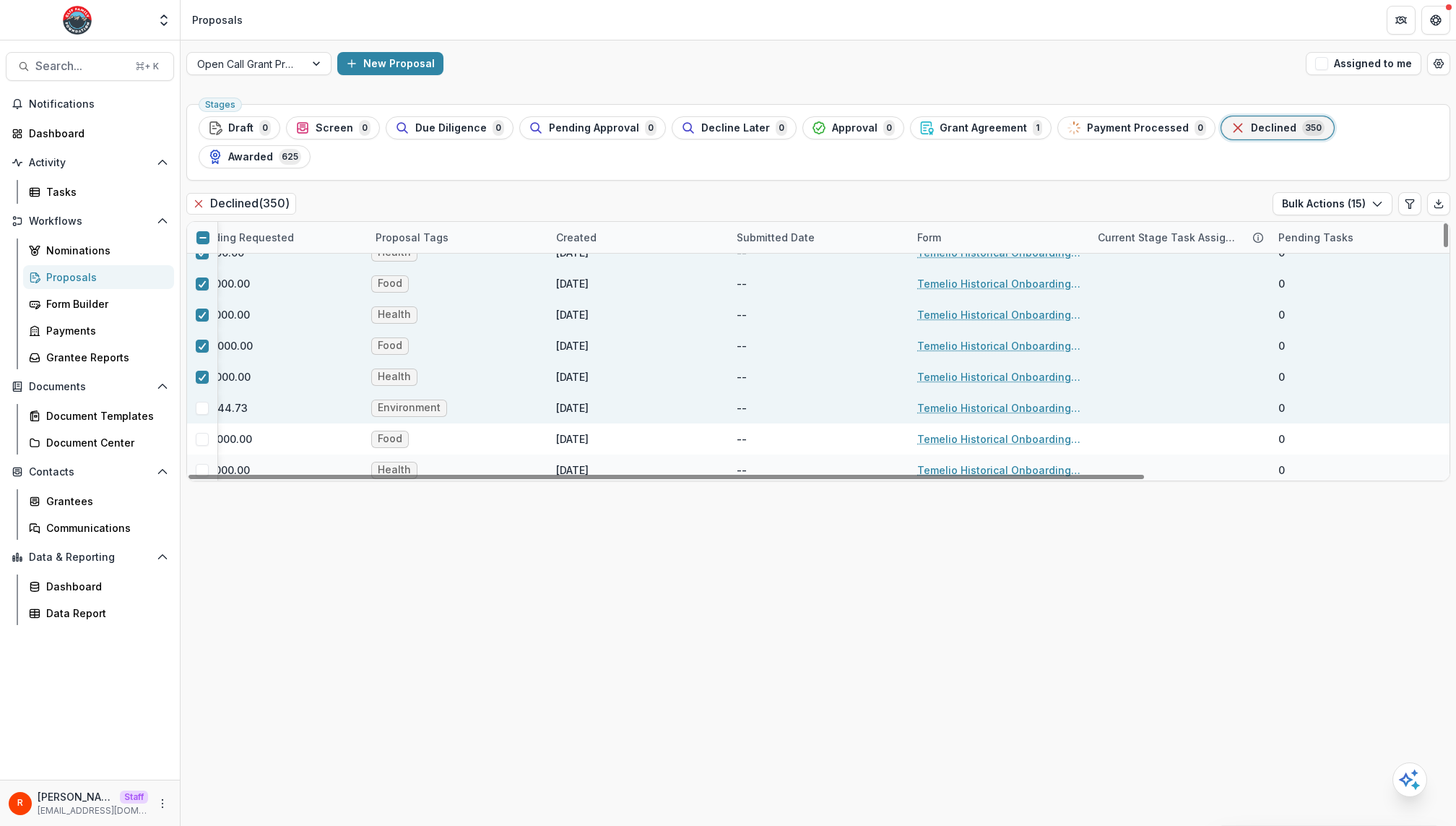 scroll, scrollTop: 374, scrollLeft: 393, axis: both 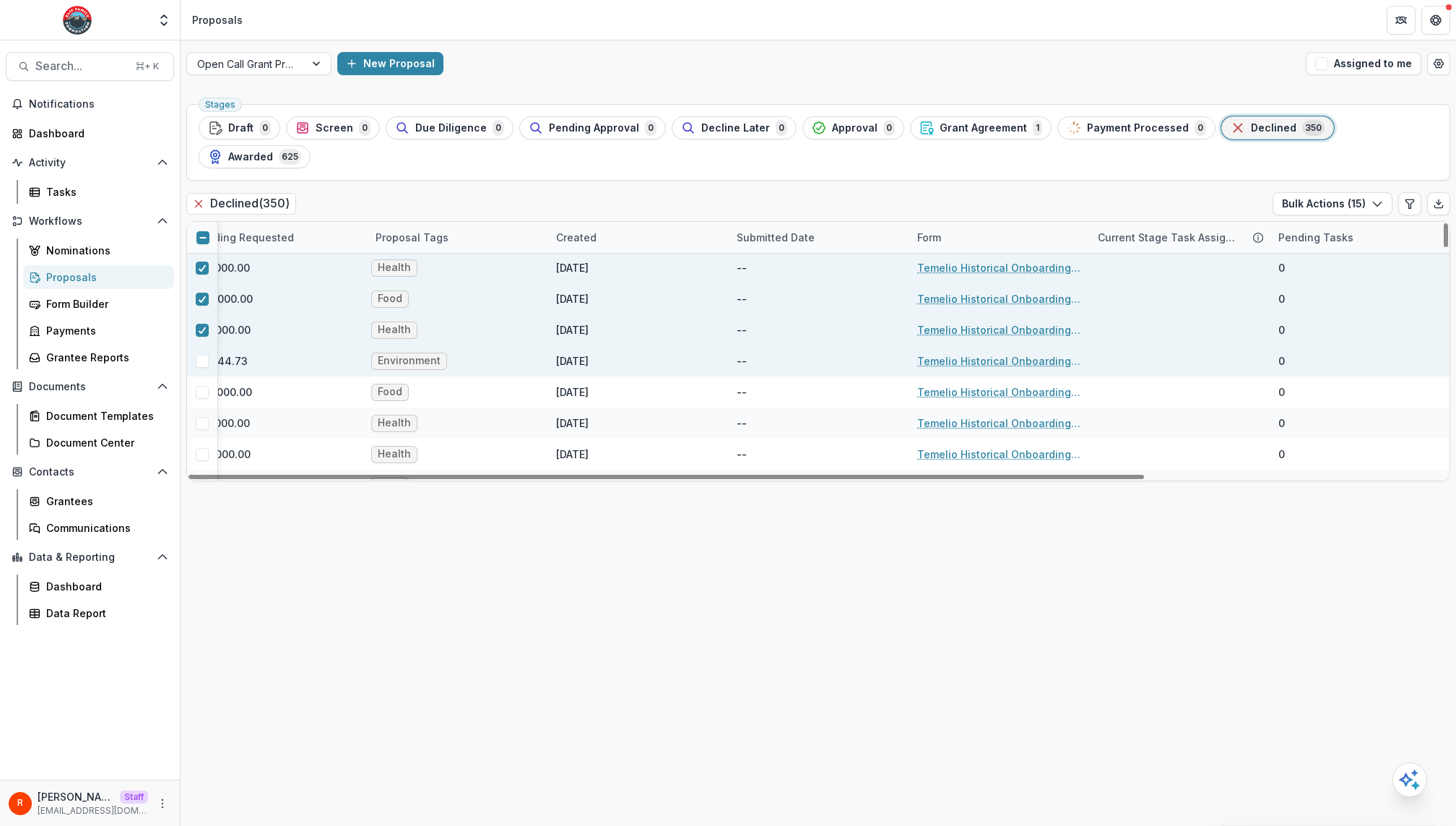 click at bounding box center [202, 361] 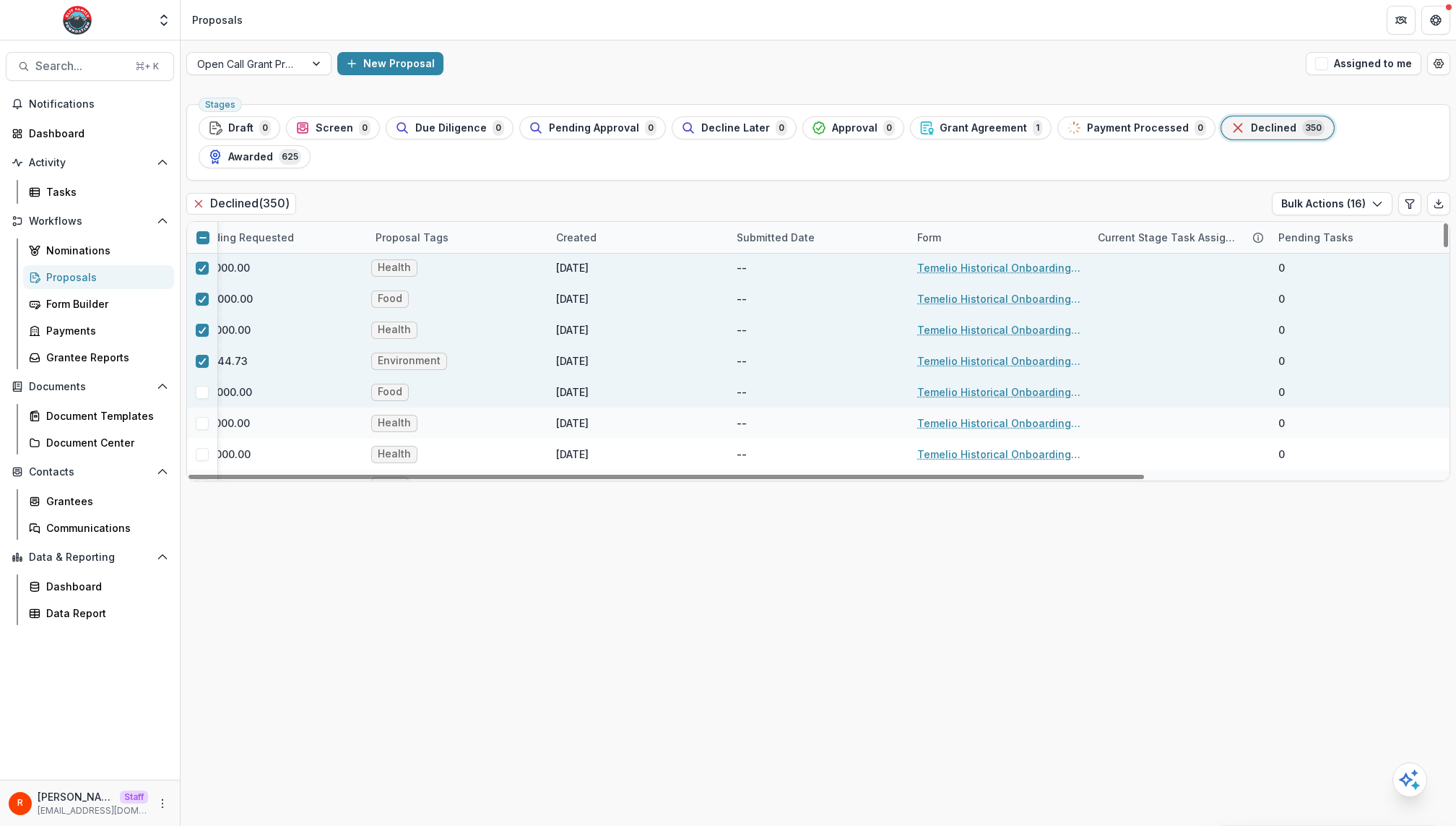 click at bounding box center (202, 392) 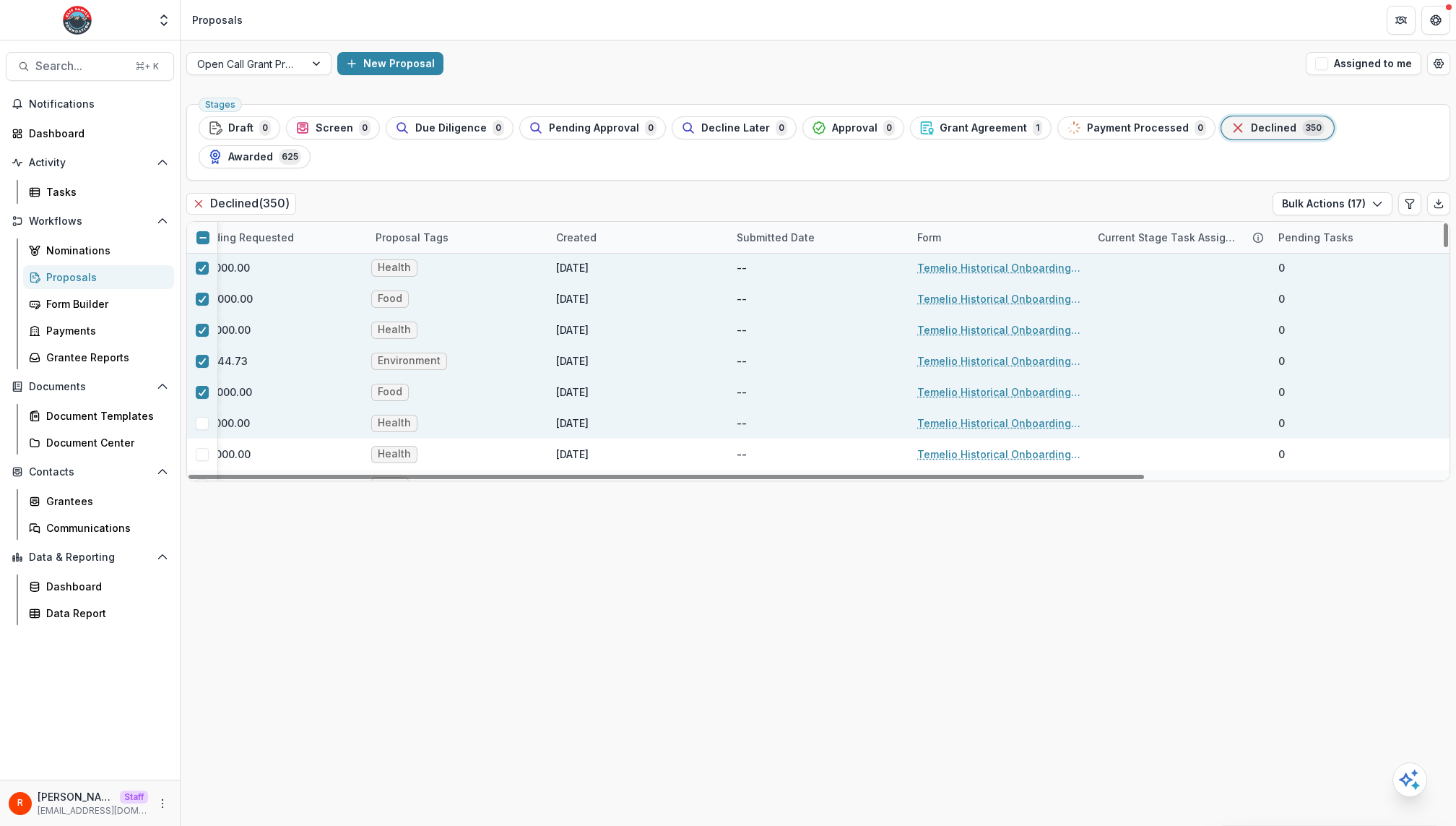 click at bounding box center [202, 423] 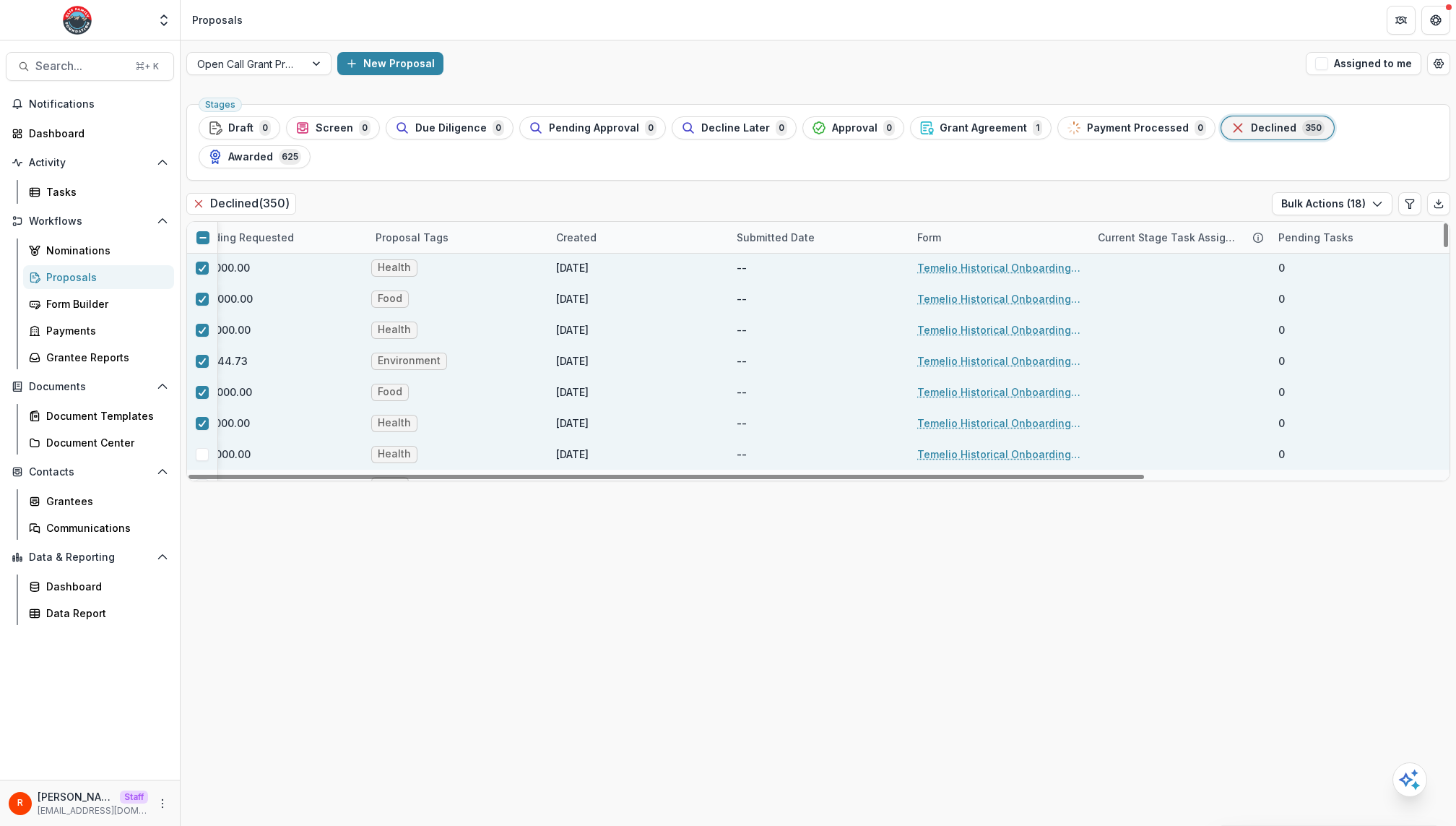 click at bounding box center [202, 454] 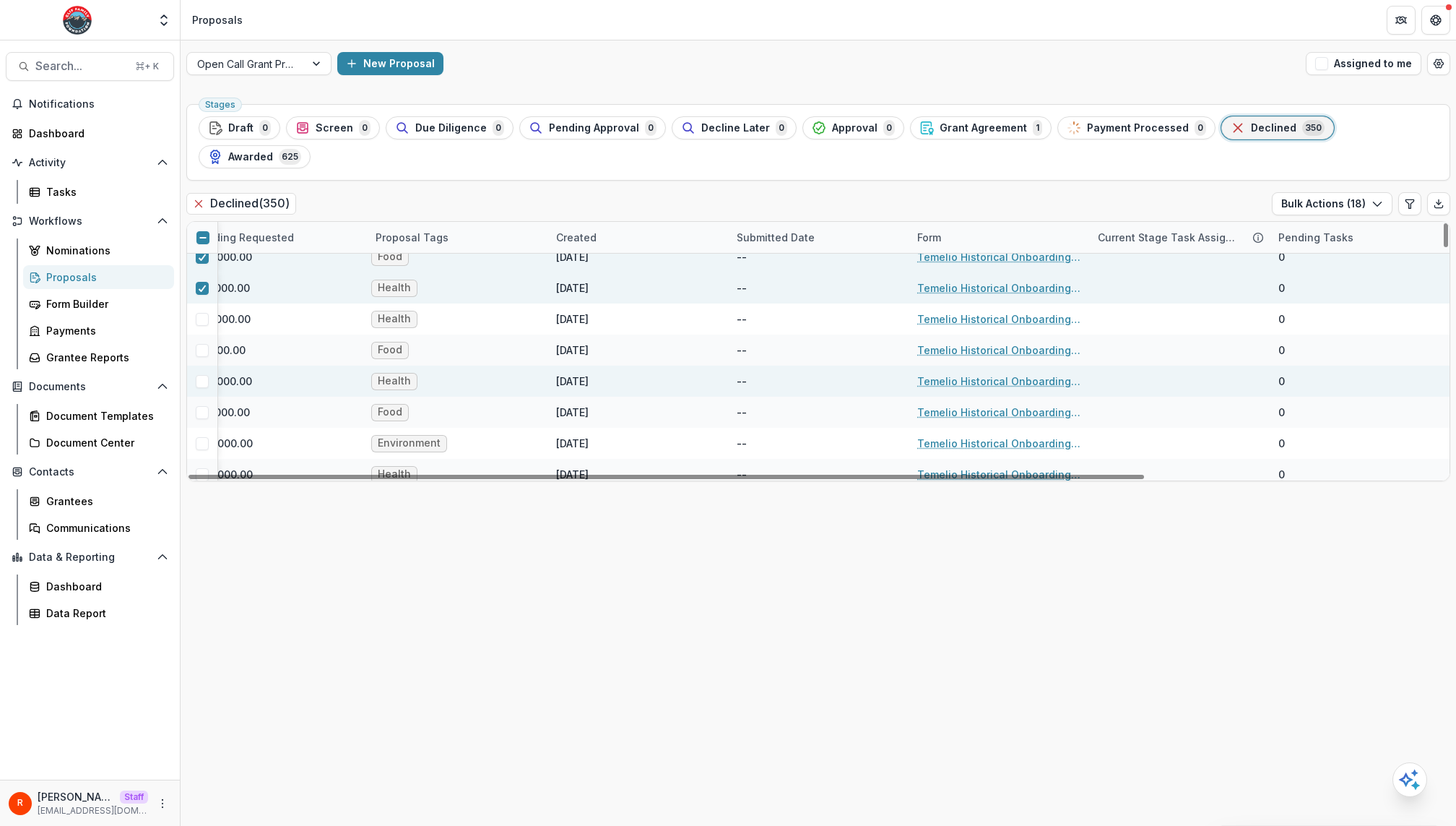 scroll, scrollTop: 510, scrollLeft: 393, axis: both 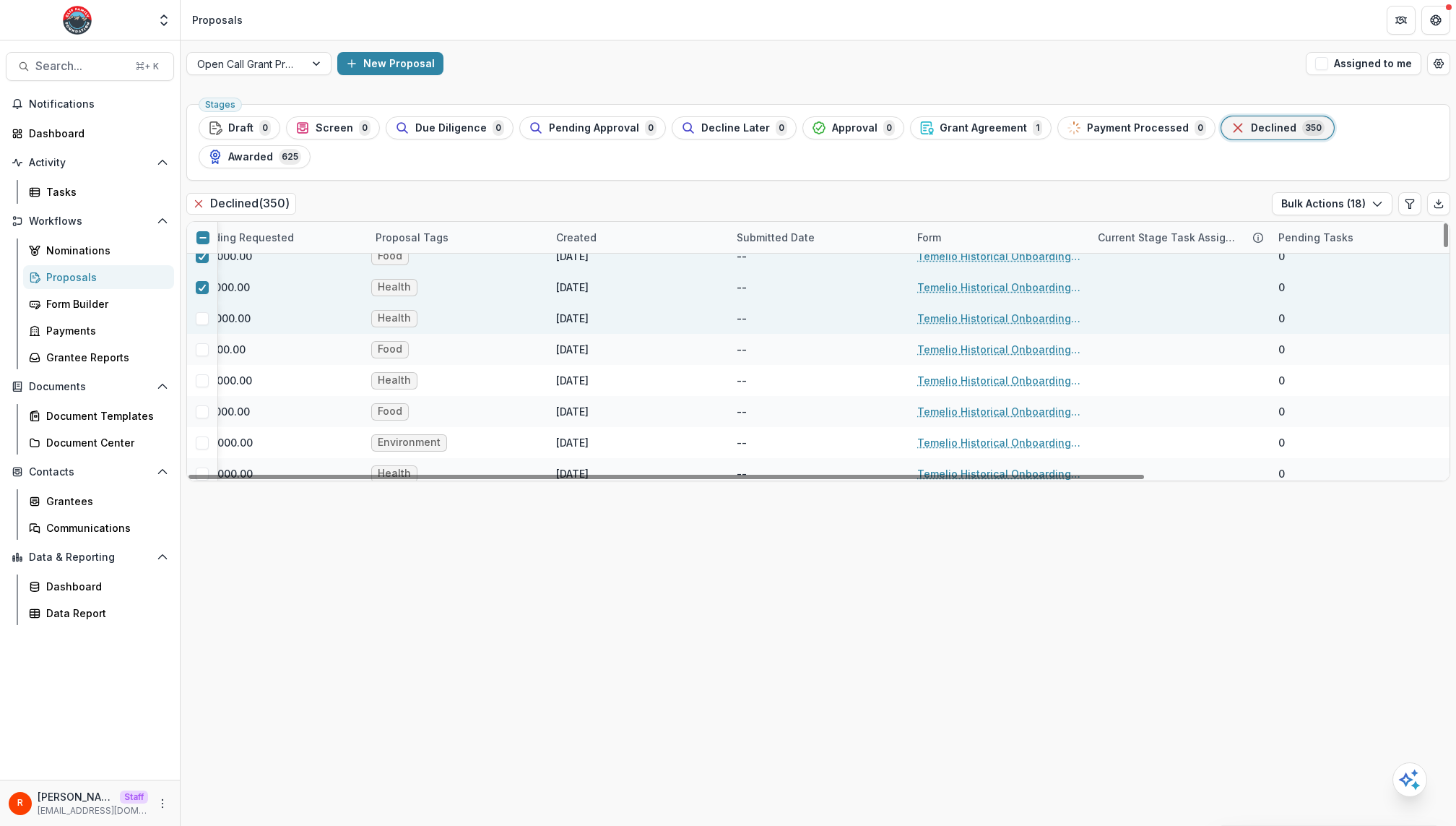 click at bounding box center (202, 319) 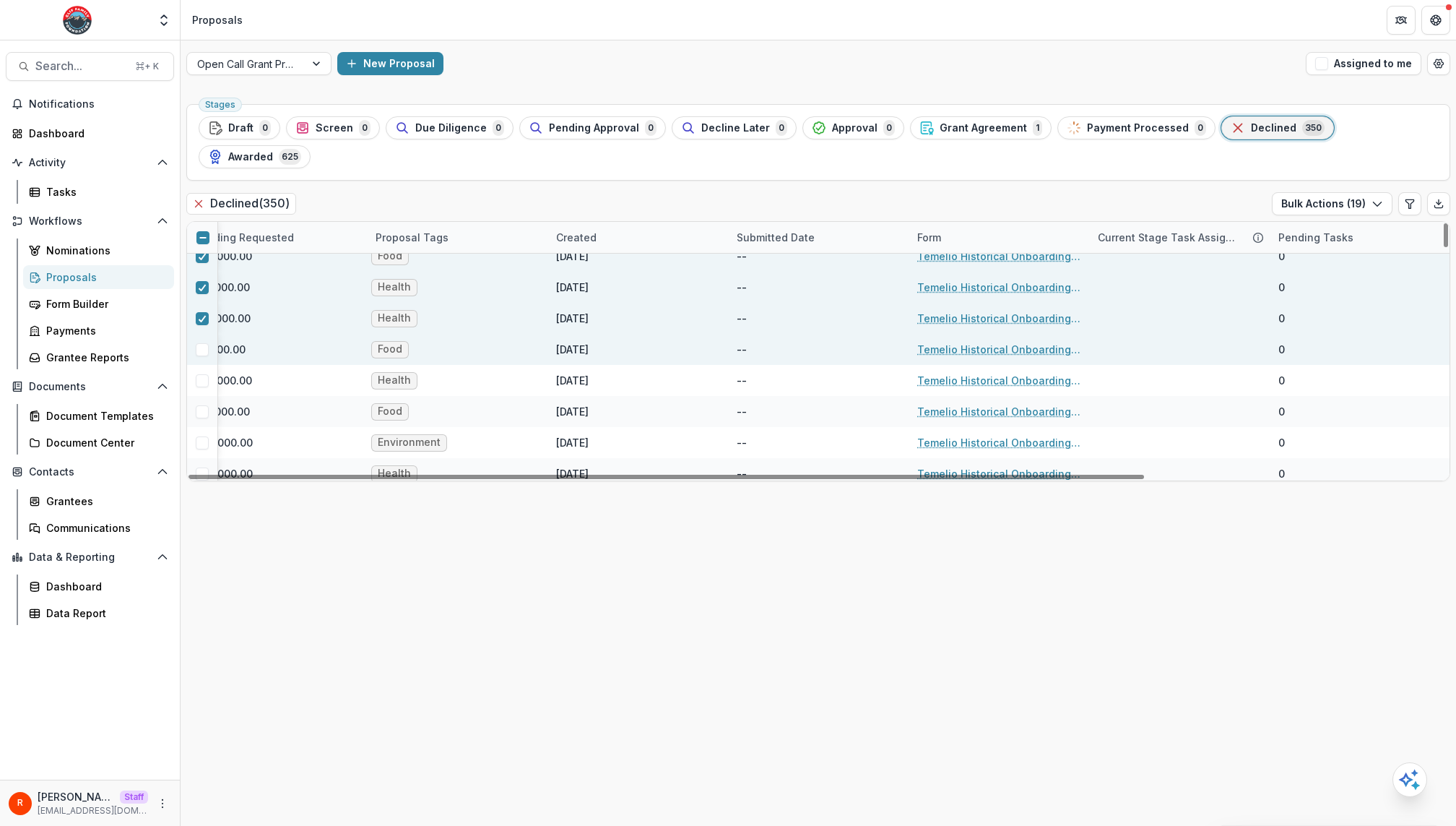 click at bounding box center [202, 349] 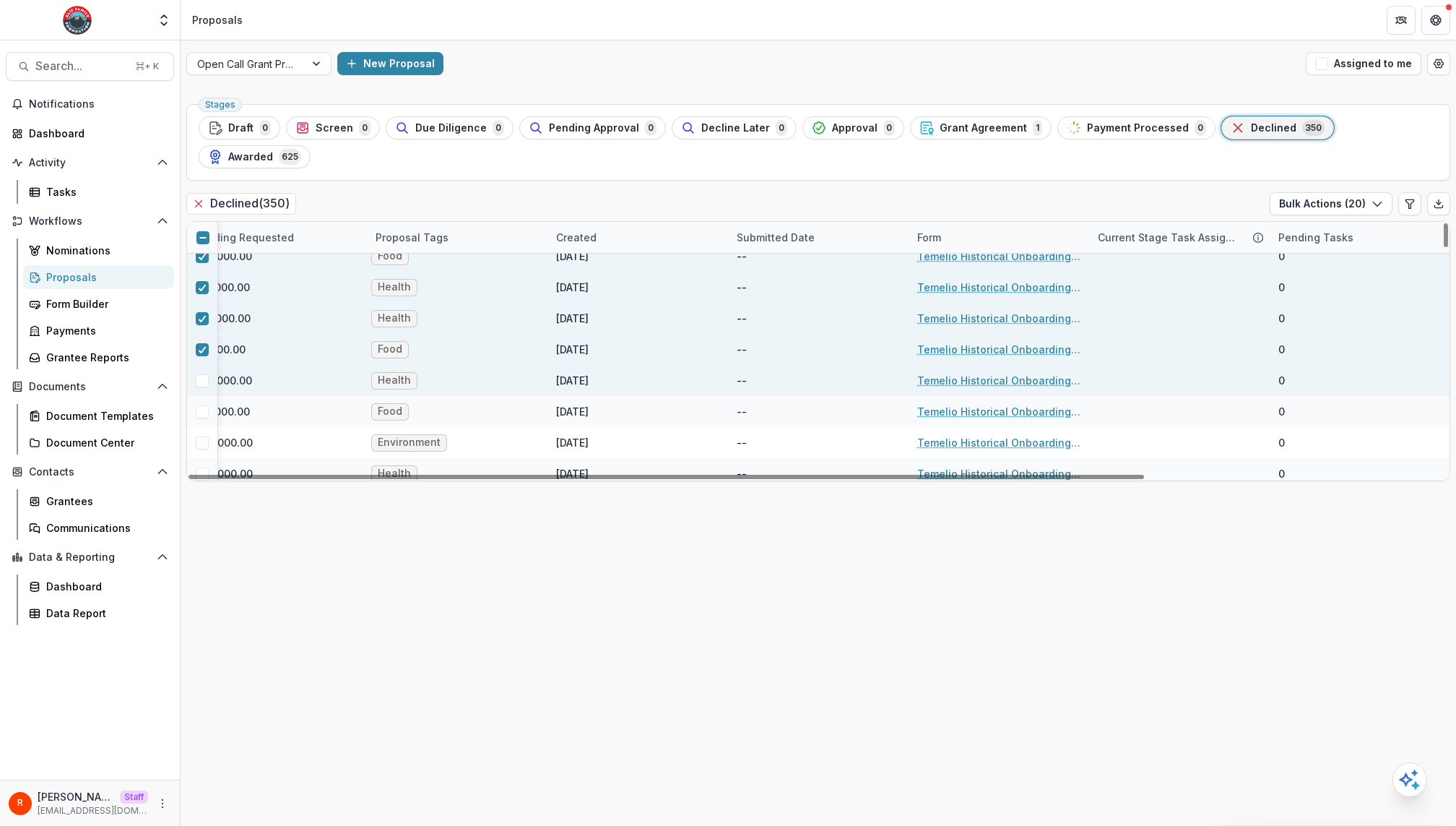 click at bounding box center (202, 381) 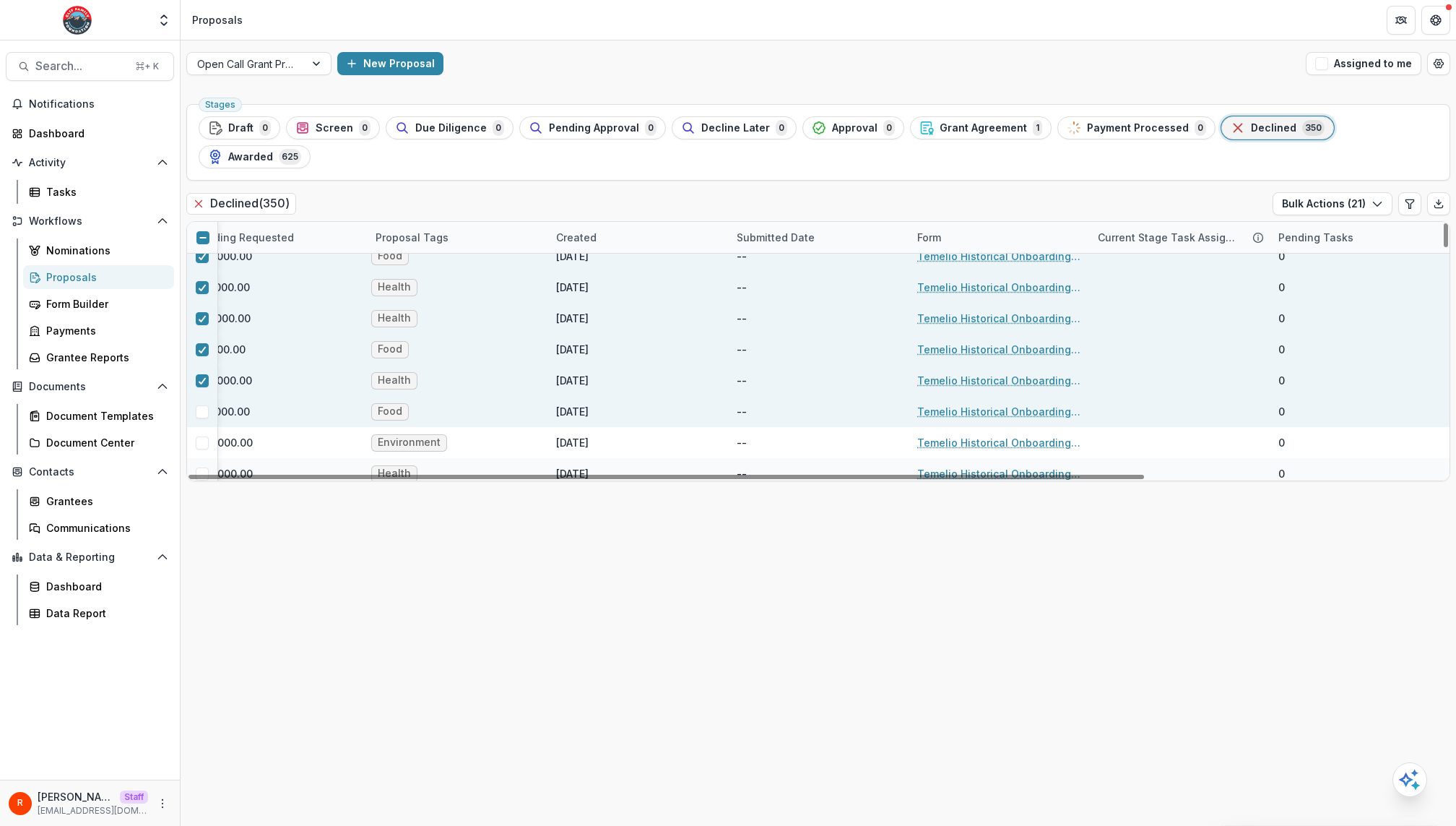 click at bounding box center [202, 411] 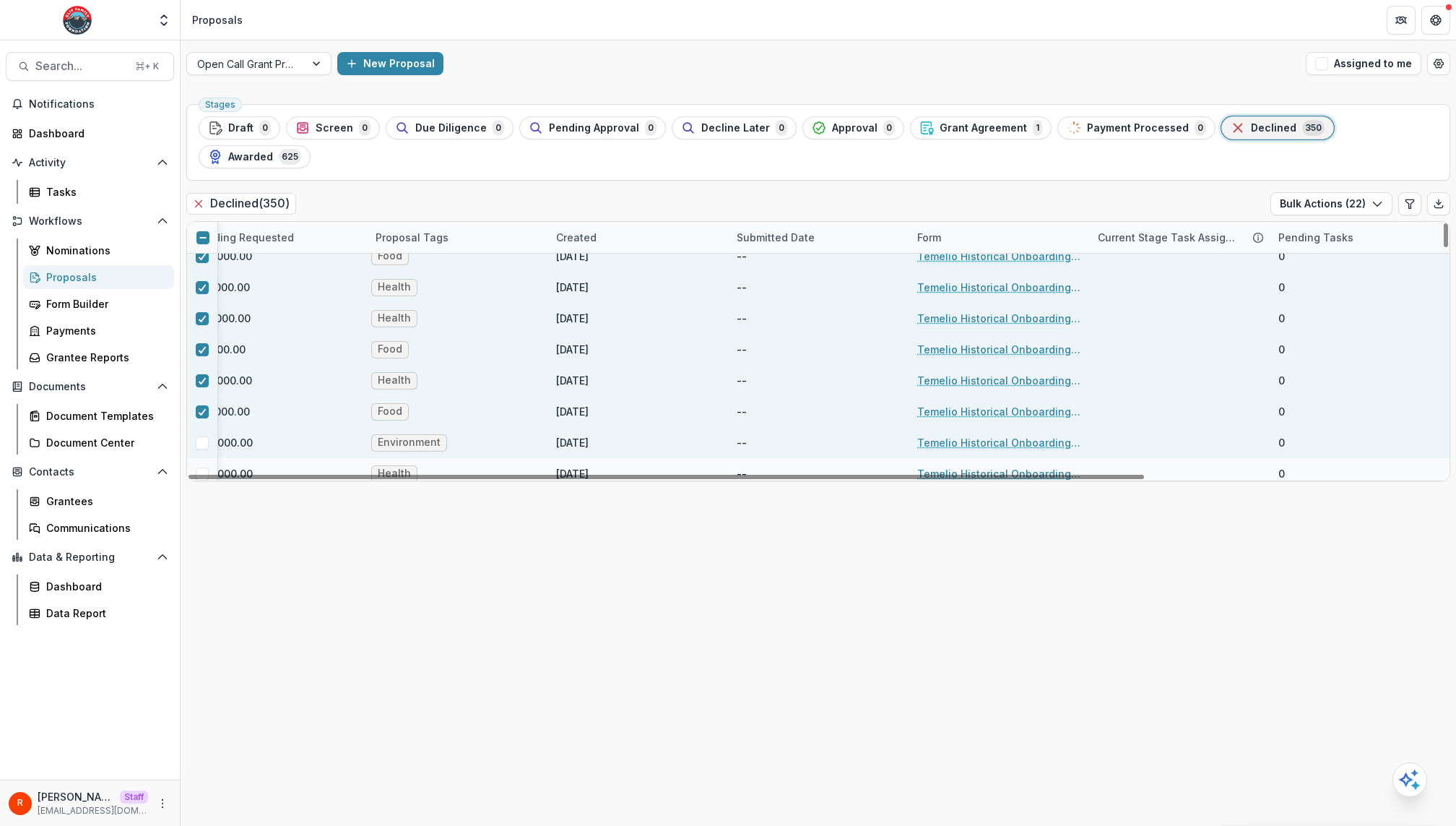 click at bounding box center [202, 442] 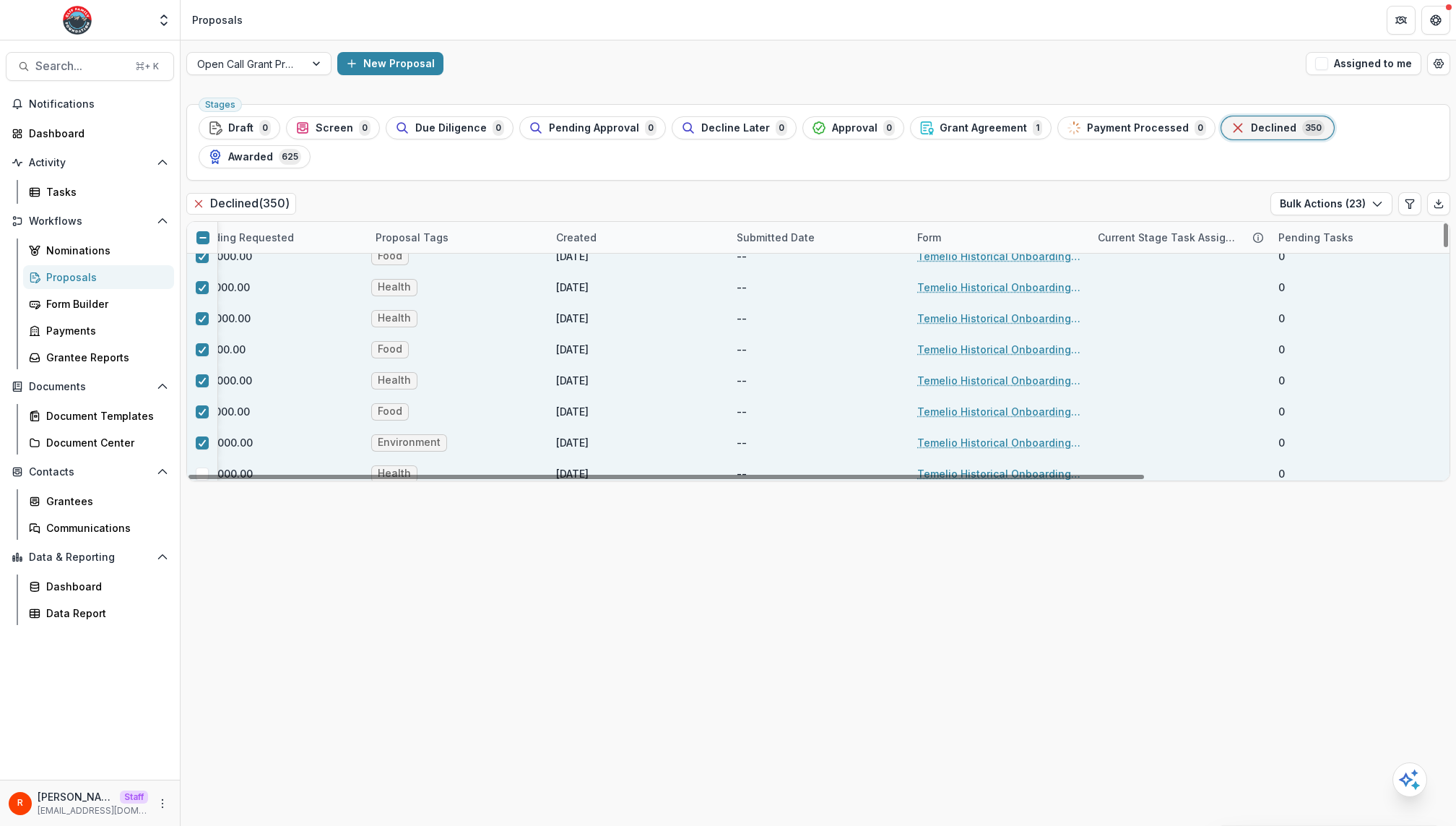 click at bounding box center [202, 474] 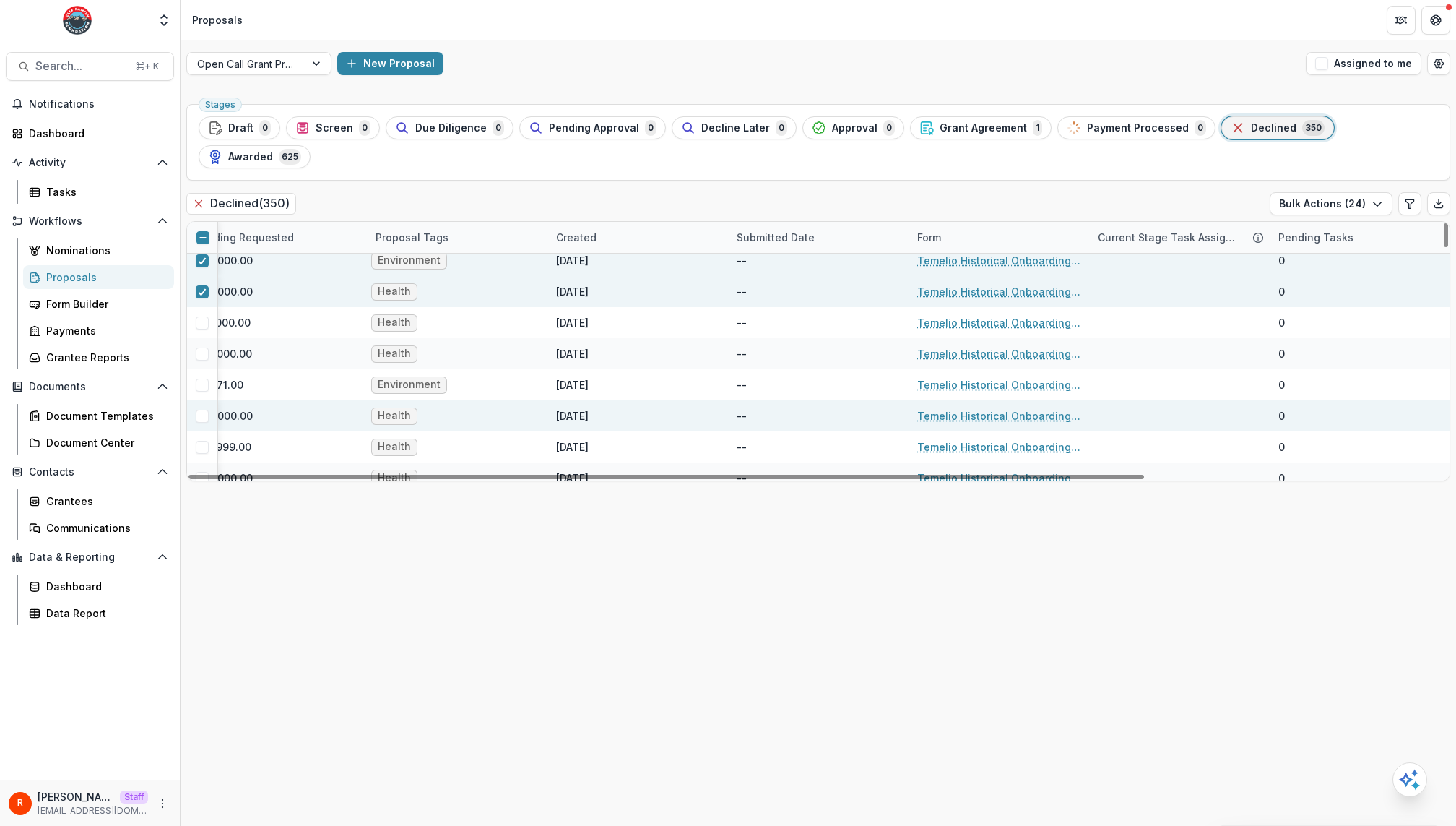 scroll, scrollTop: 717, scrollLeft: 393, axis: both 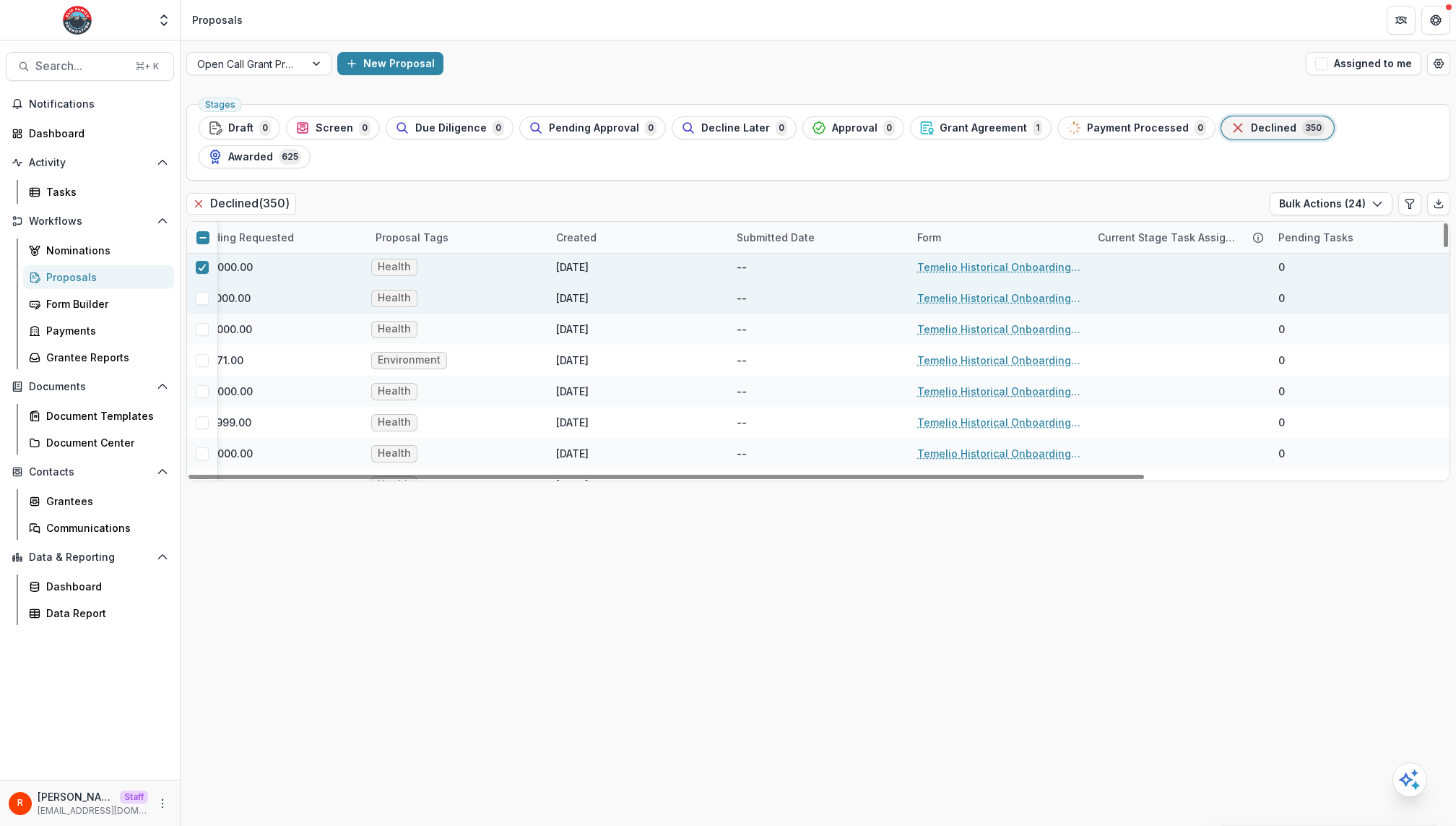 click at bounding box center [202, 298] 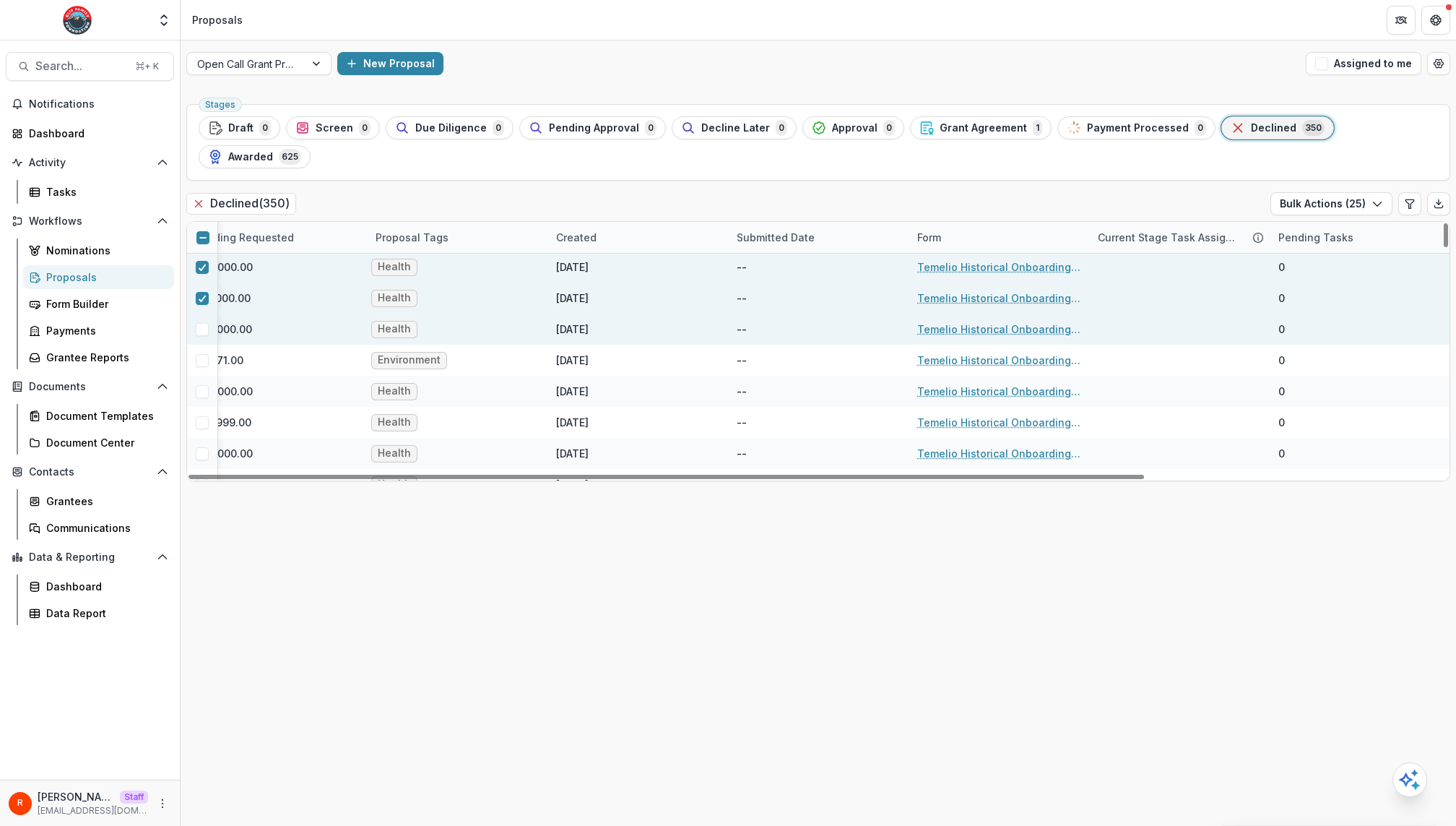 click at bounding box center [202, 329] 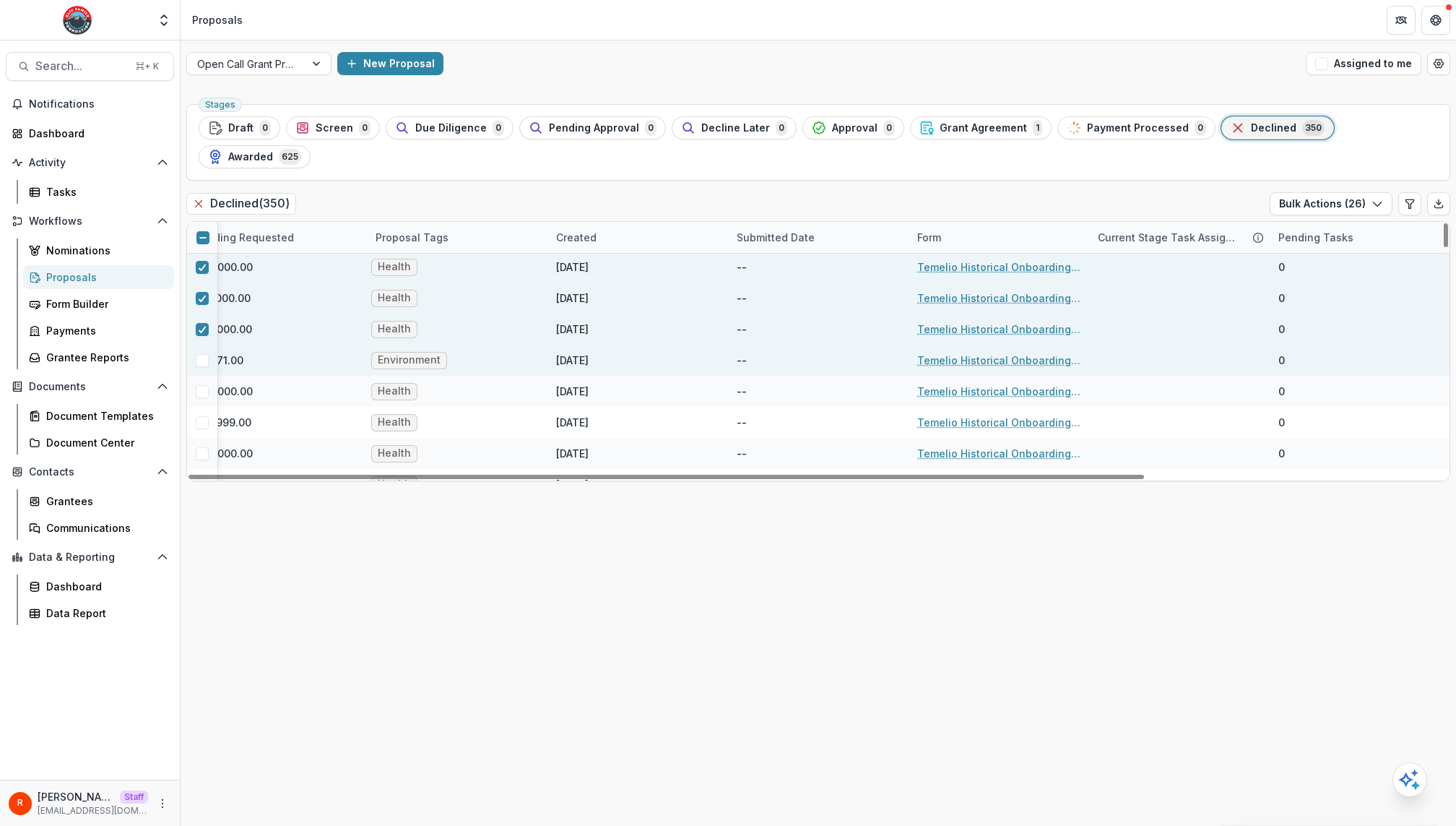 click at bounding box center [202, 360] 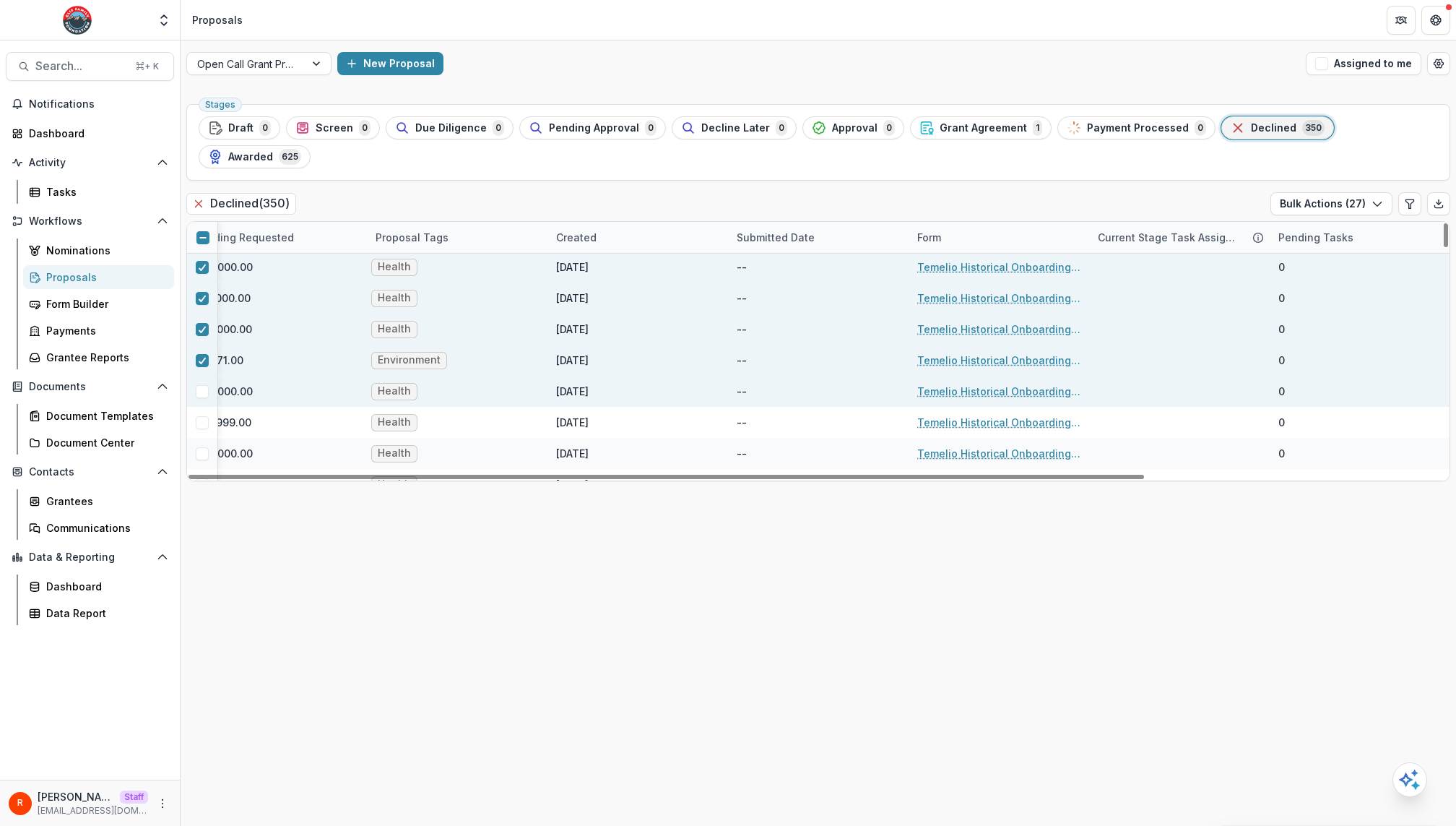 click at bounding box center (202, 392) 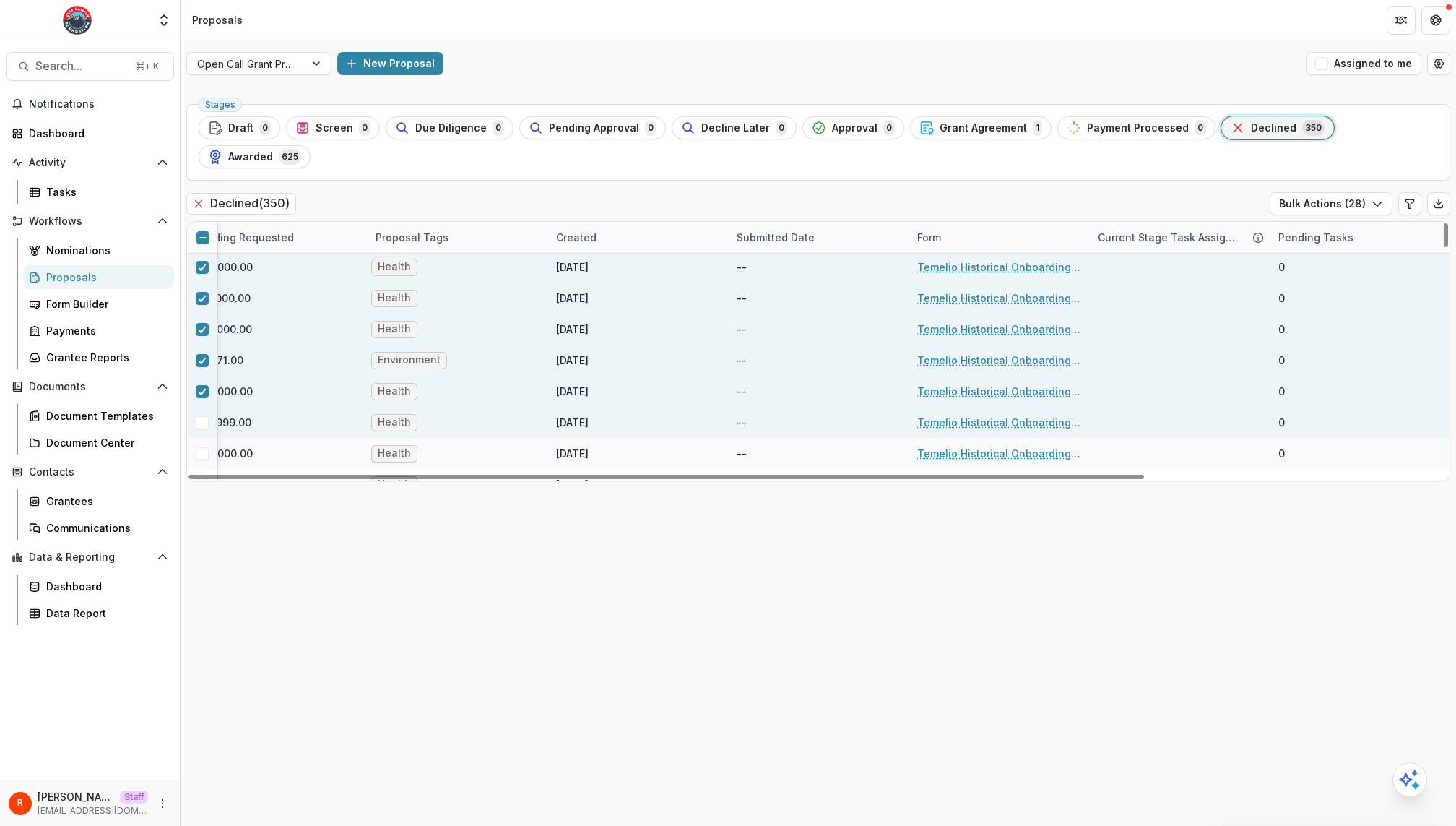 click at bounding box center [202, 423] 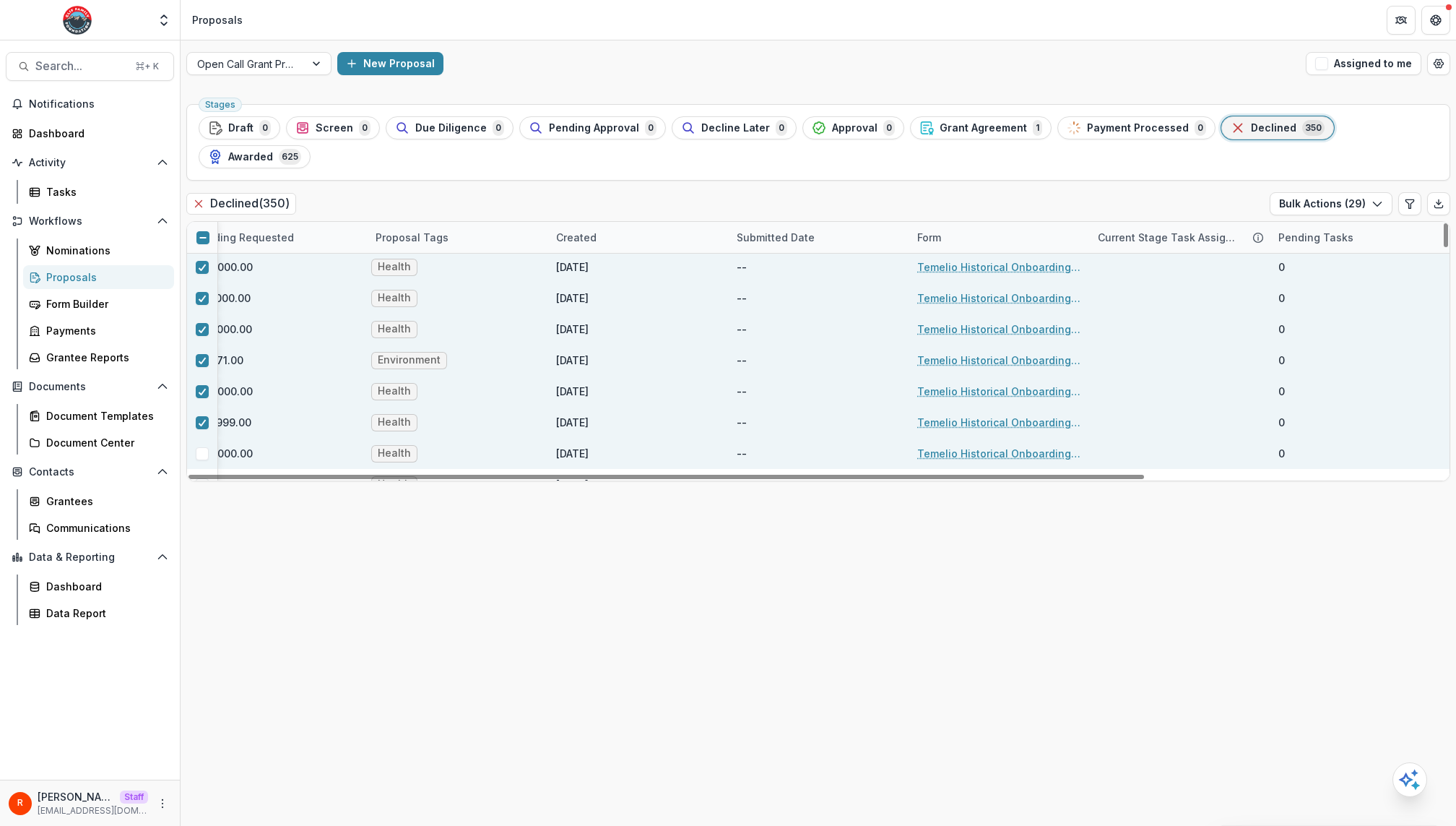 click at bounding box center (202, 454) 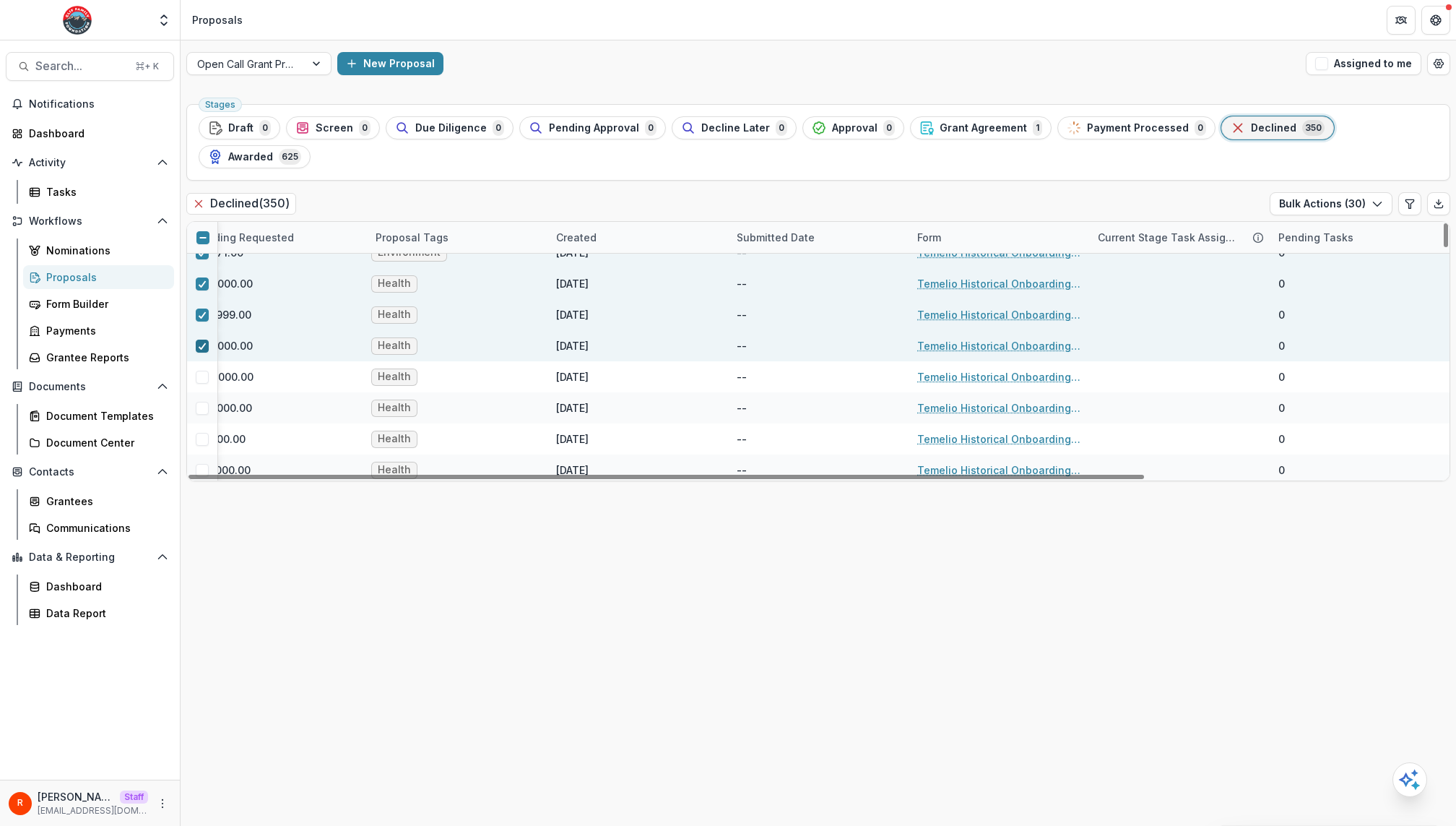 scroll, scrollTop: 903, scrollLeft: 393, axis: both 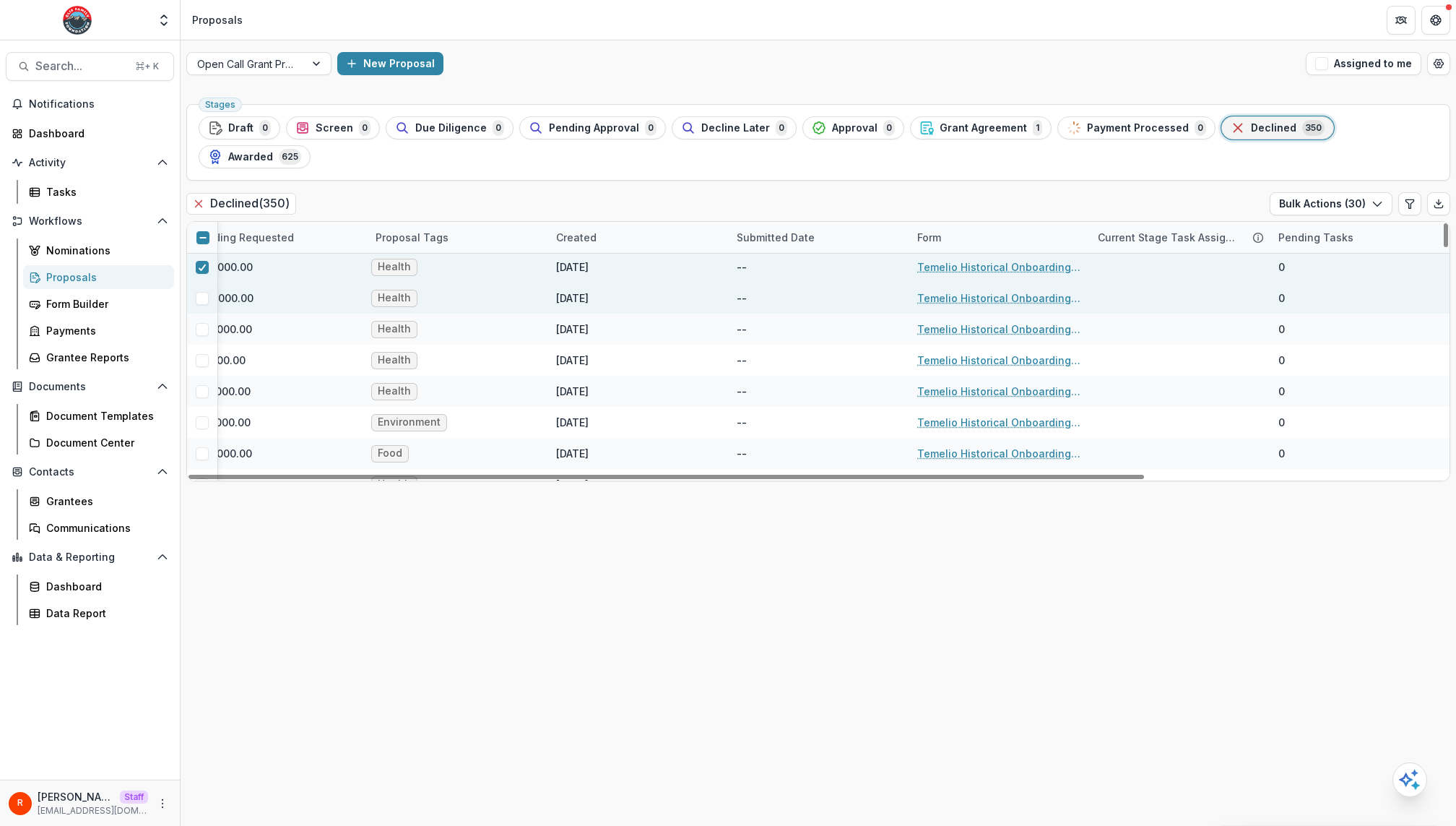 click at bounding box center [202, 298] 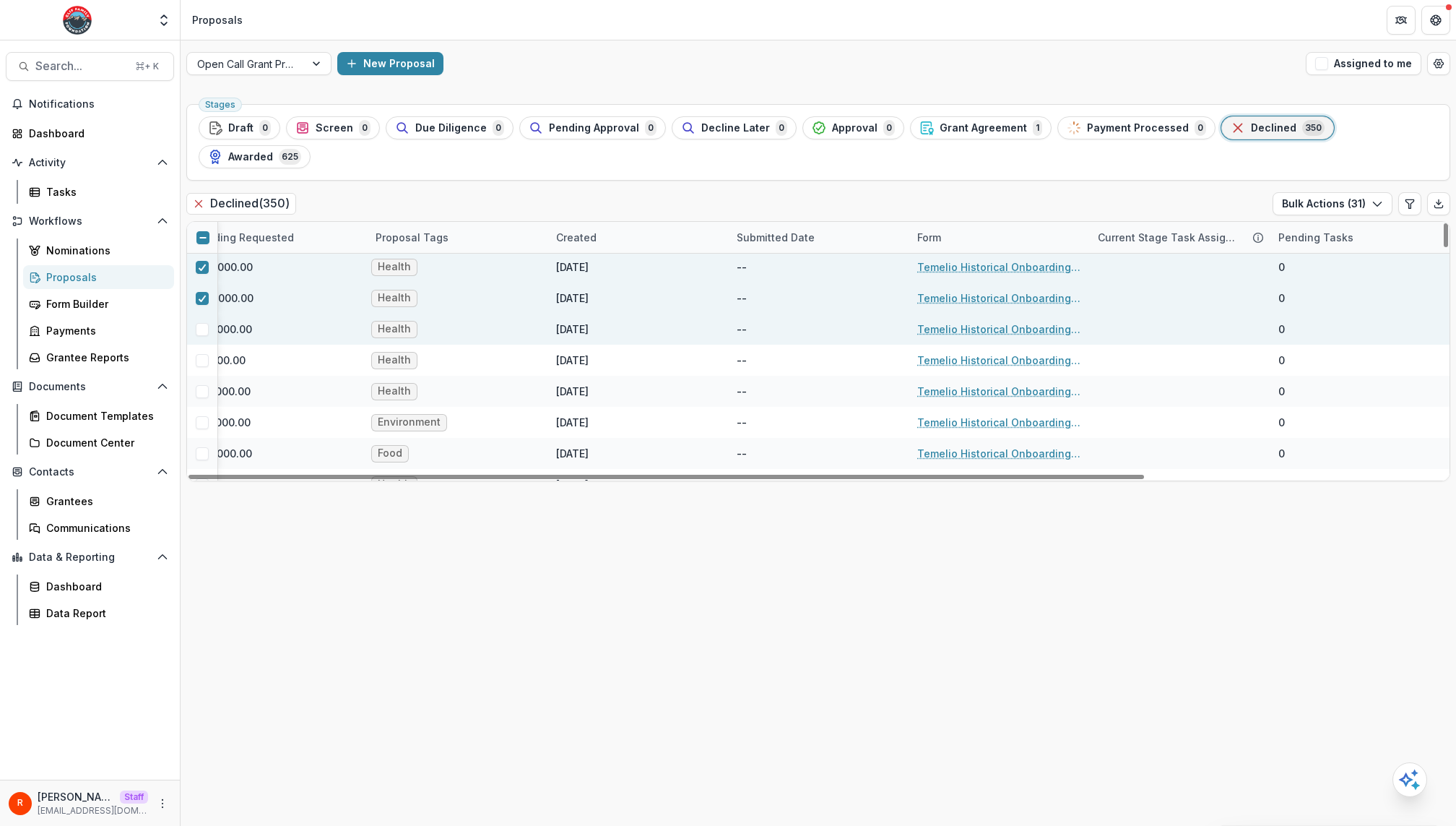 click at bounding box center (202, 330) 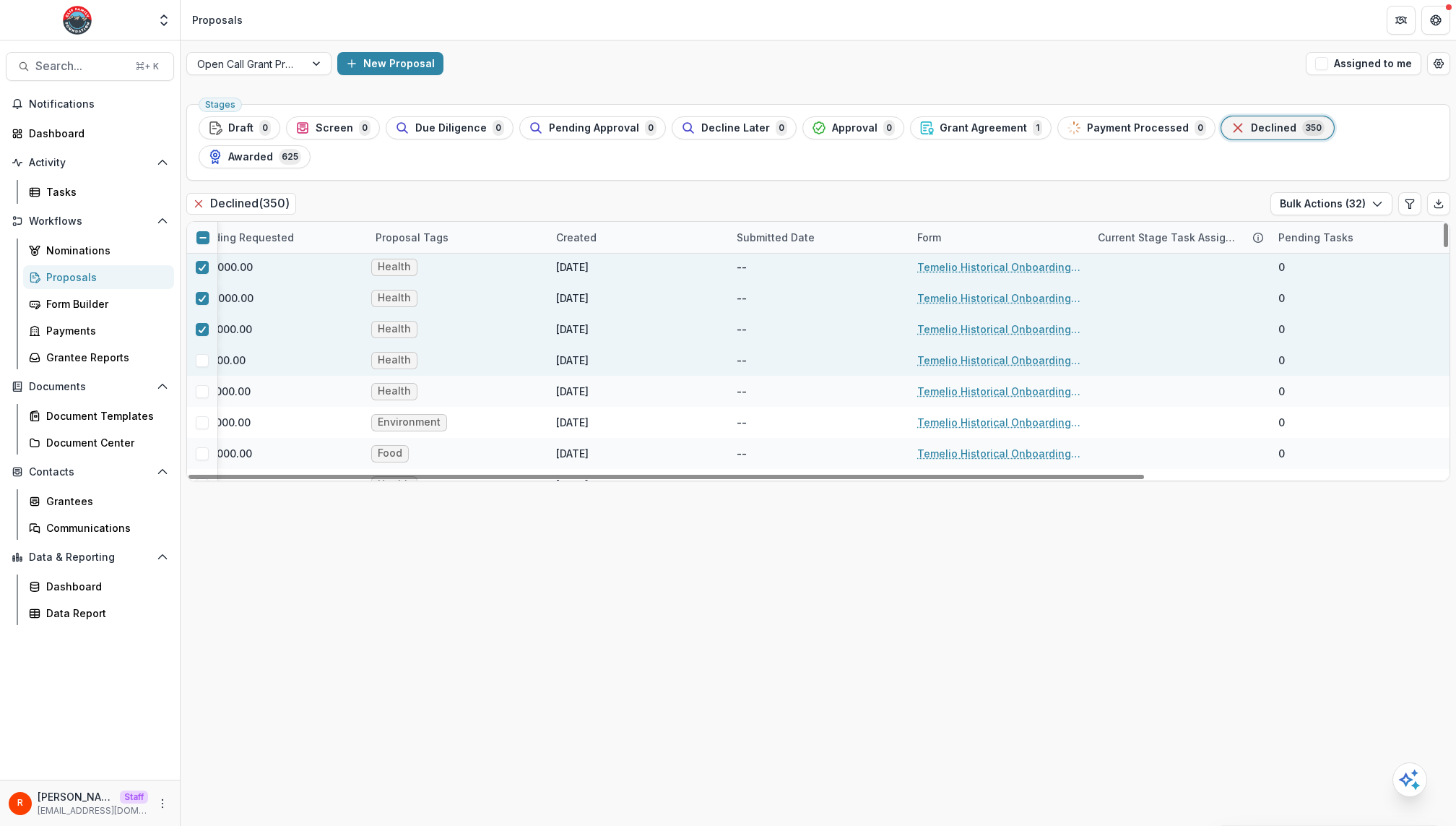 click at bounding box center [202, 361] 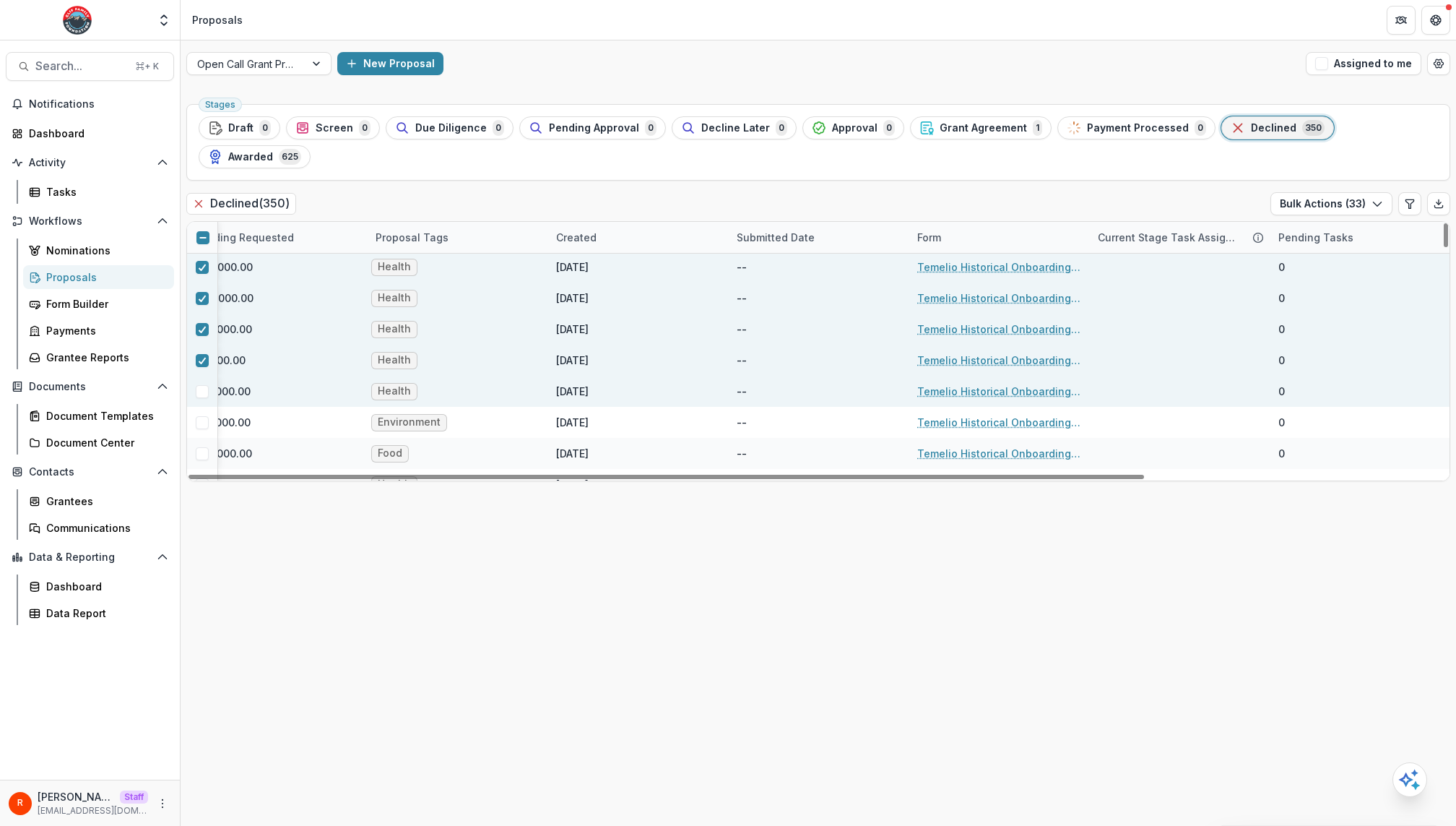 click at bounding box center [202, 391] 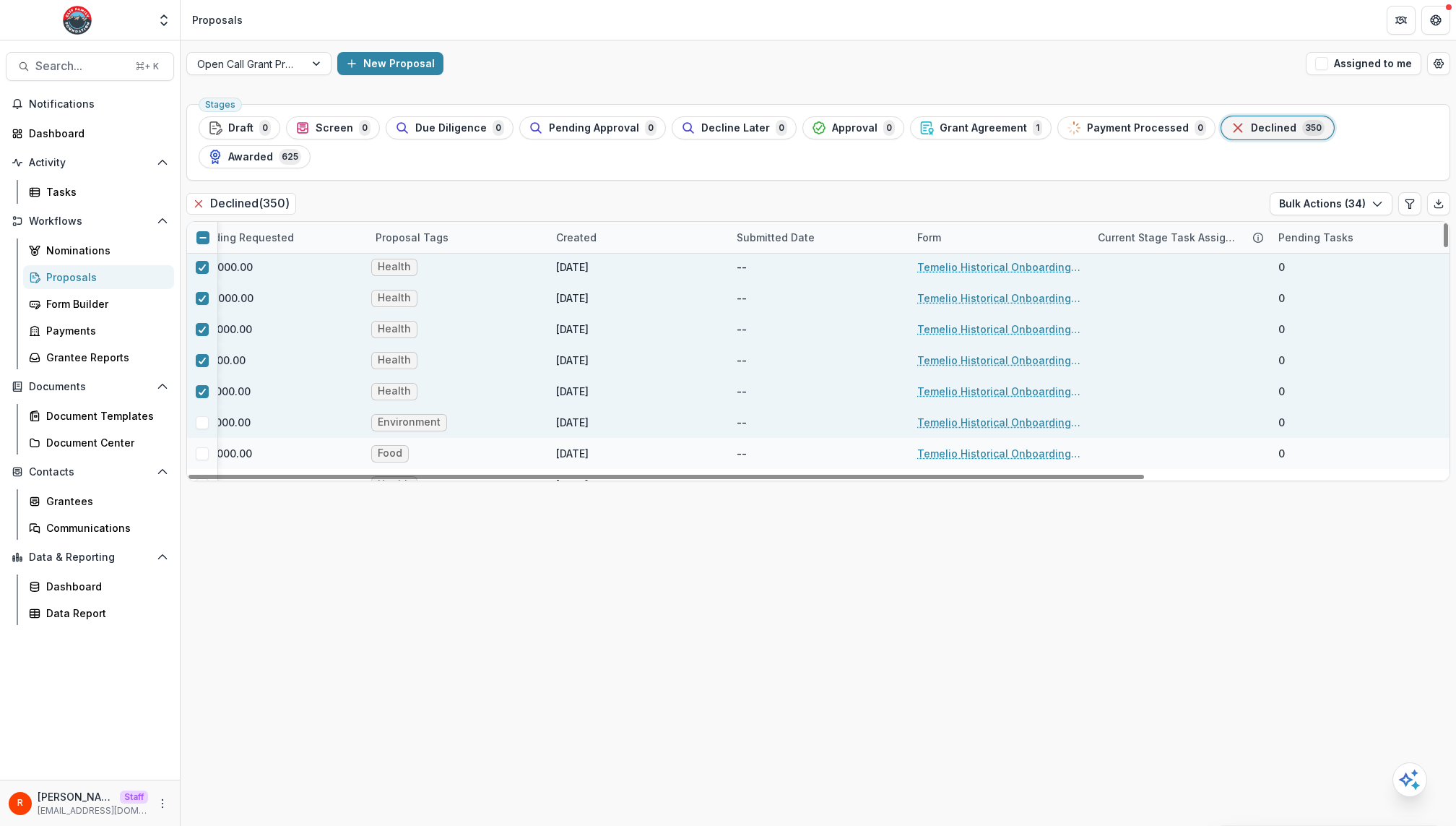 click at bounding box center (202, 422) 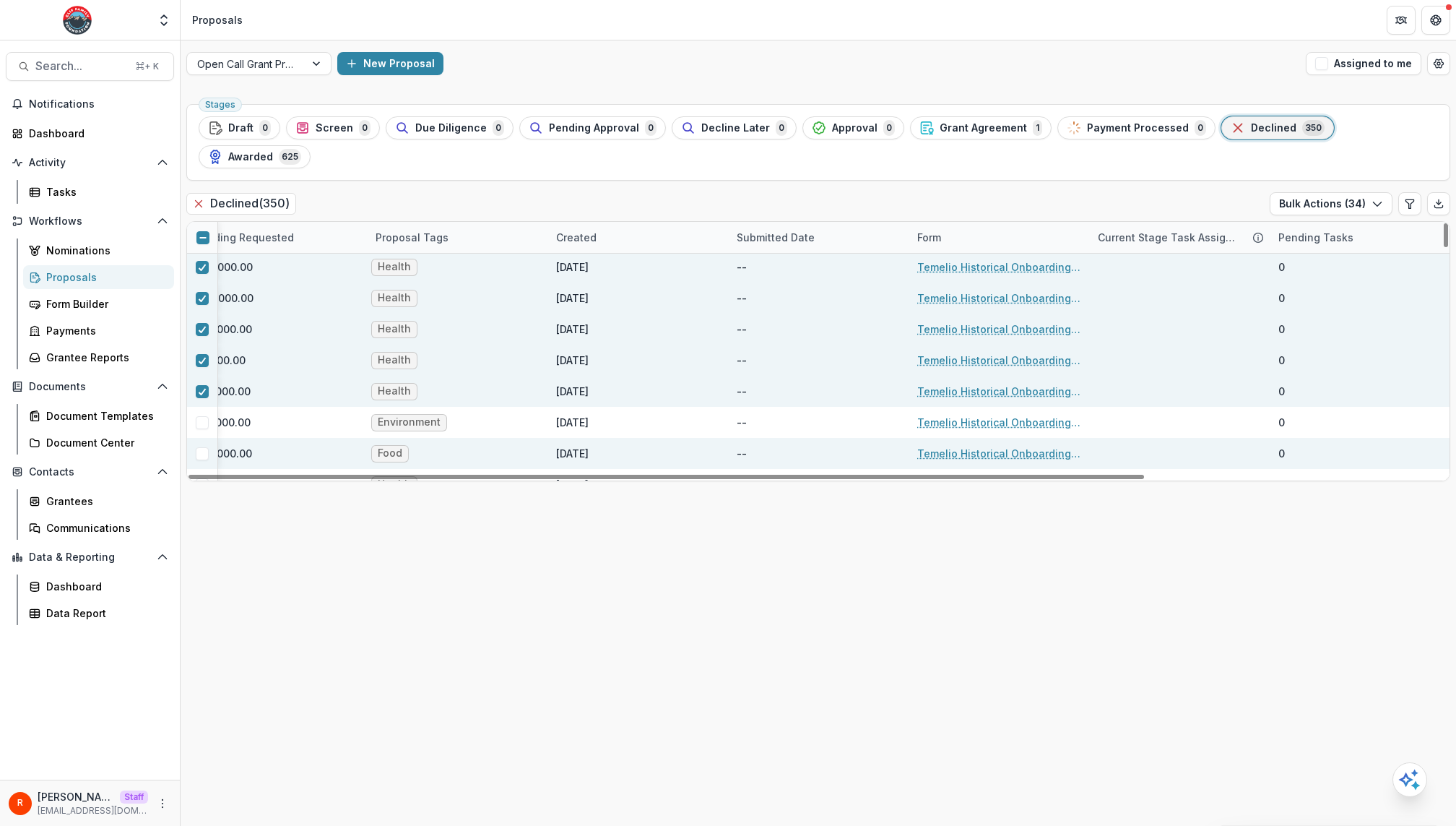 click at bounding box center (202, 454) 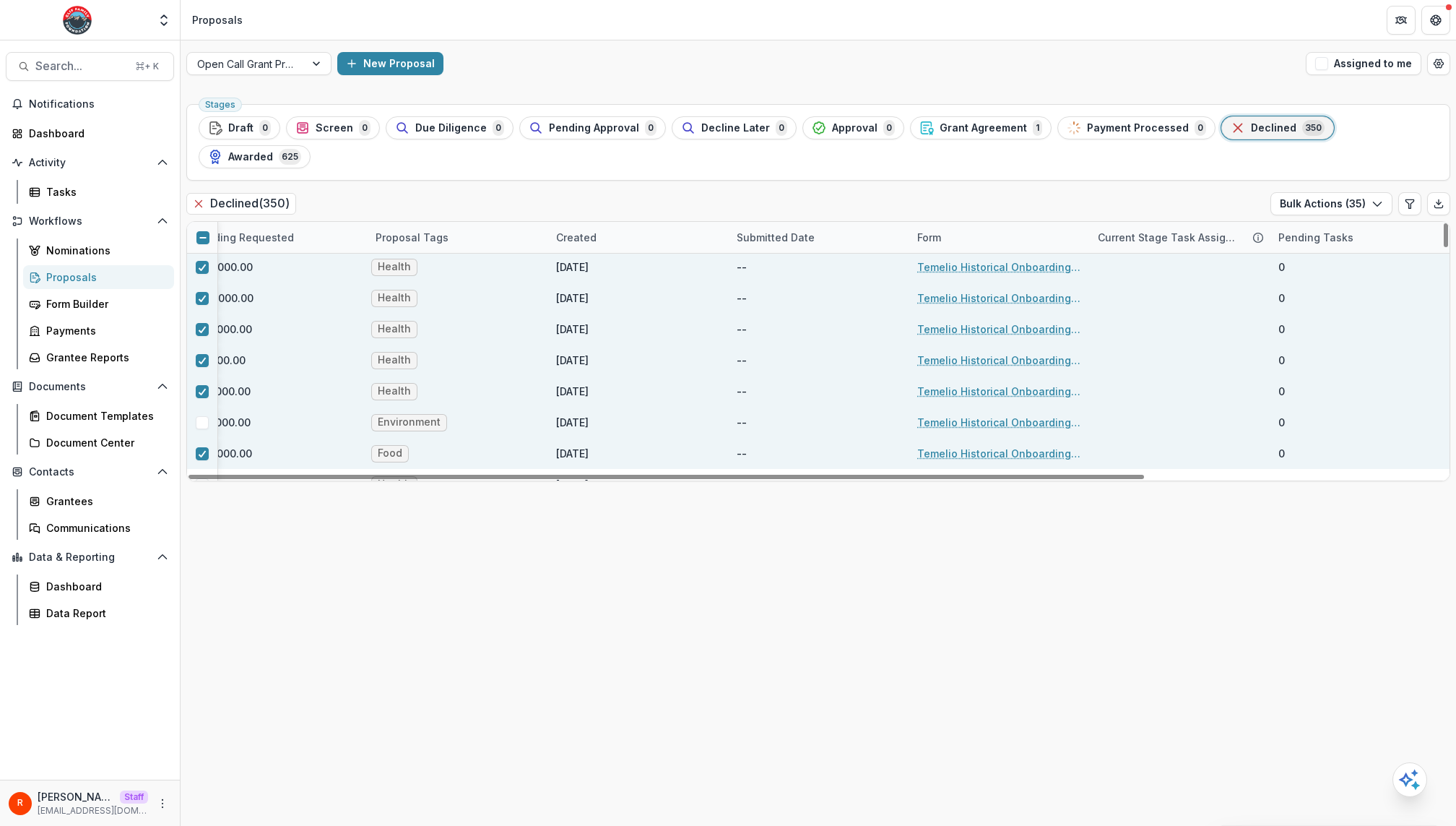 click at bounding box center (202, 423) 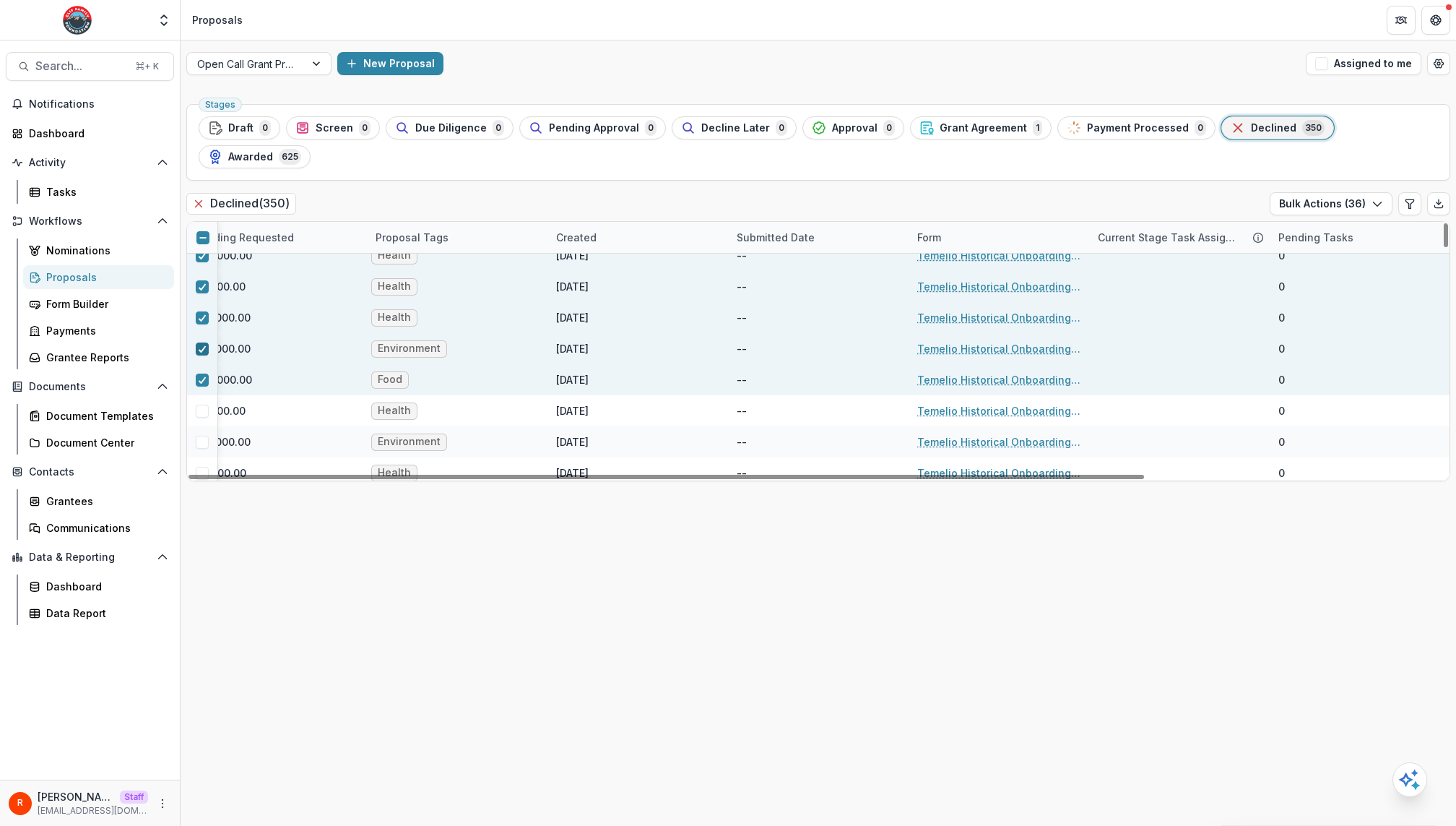 scroll, scrollTop: 1020, scrollLeft: 393, axis: both 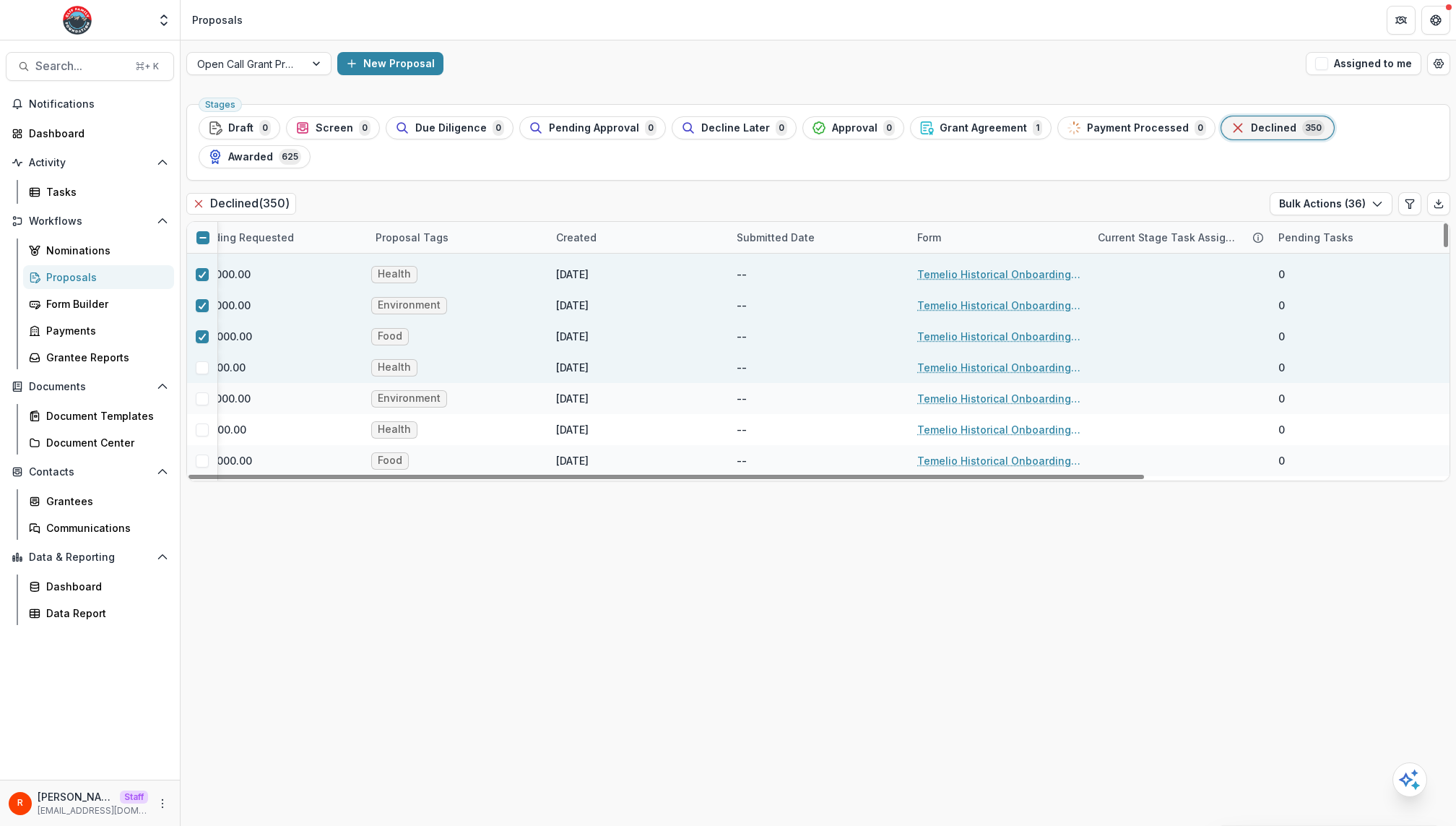 click at bounding box center [202, 368] 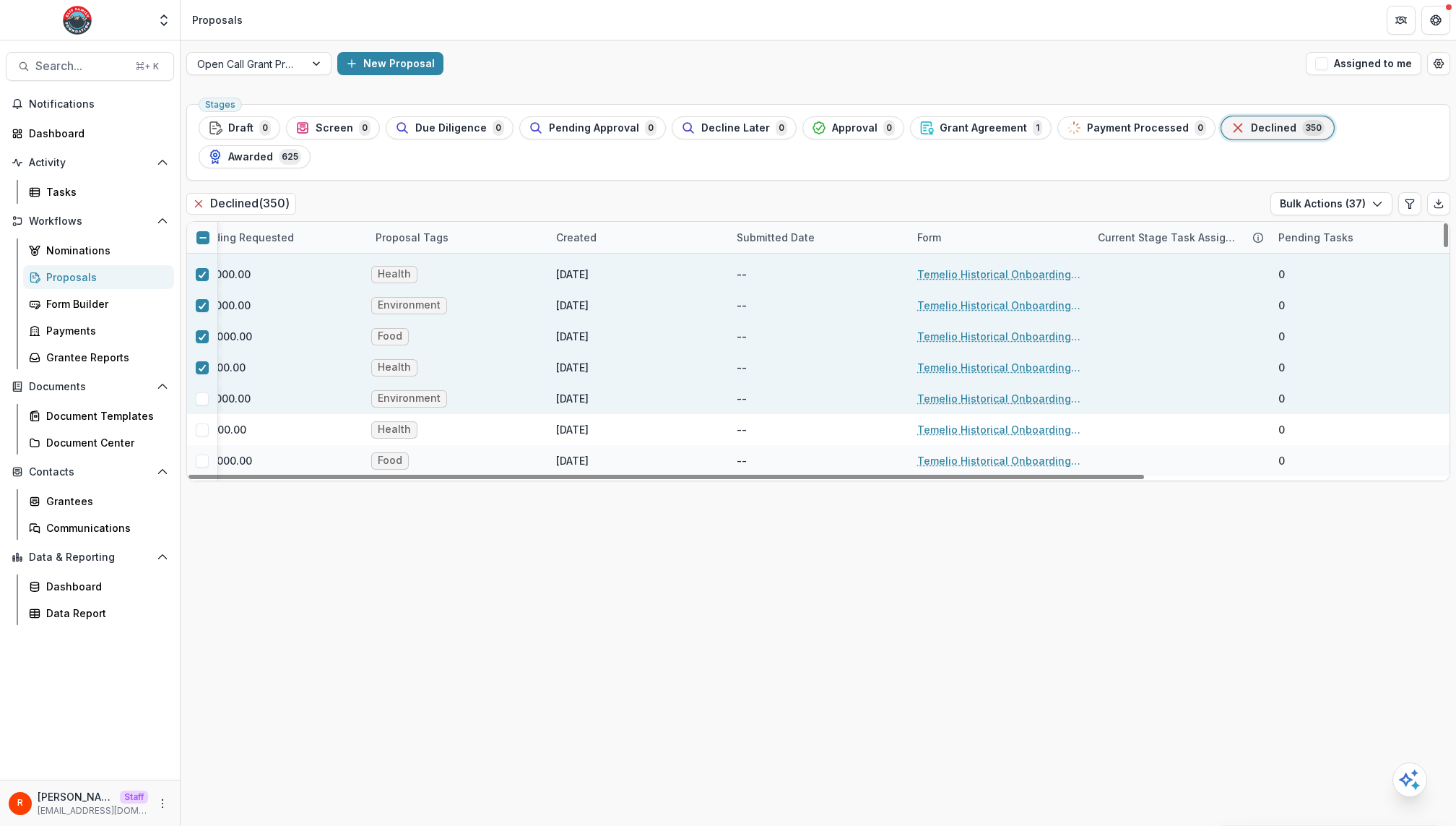 click at bounding box center (202, 399) 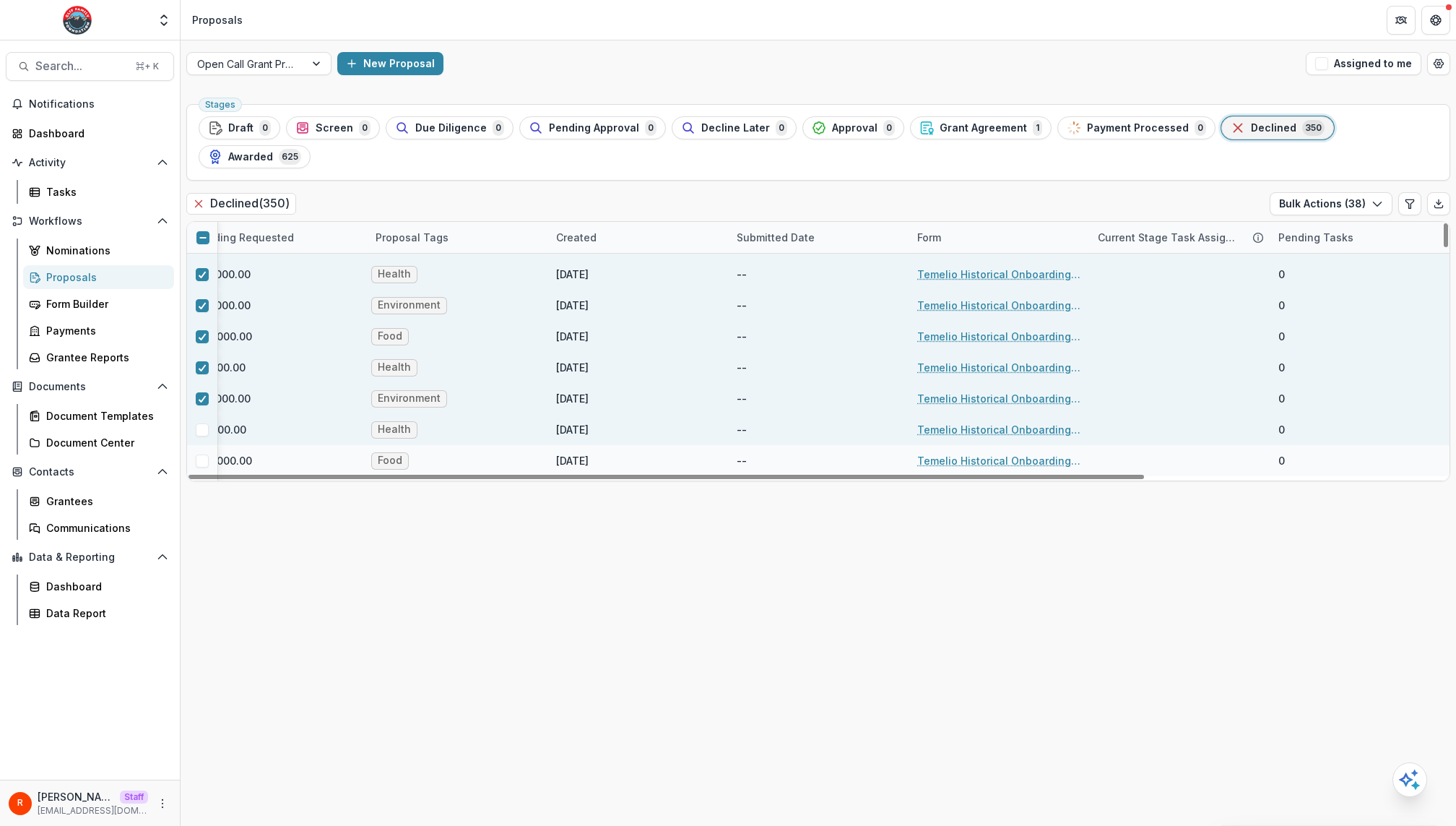 click at bounding box center [202, 430] 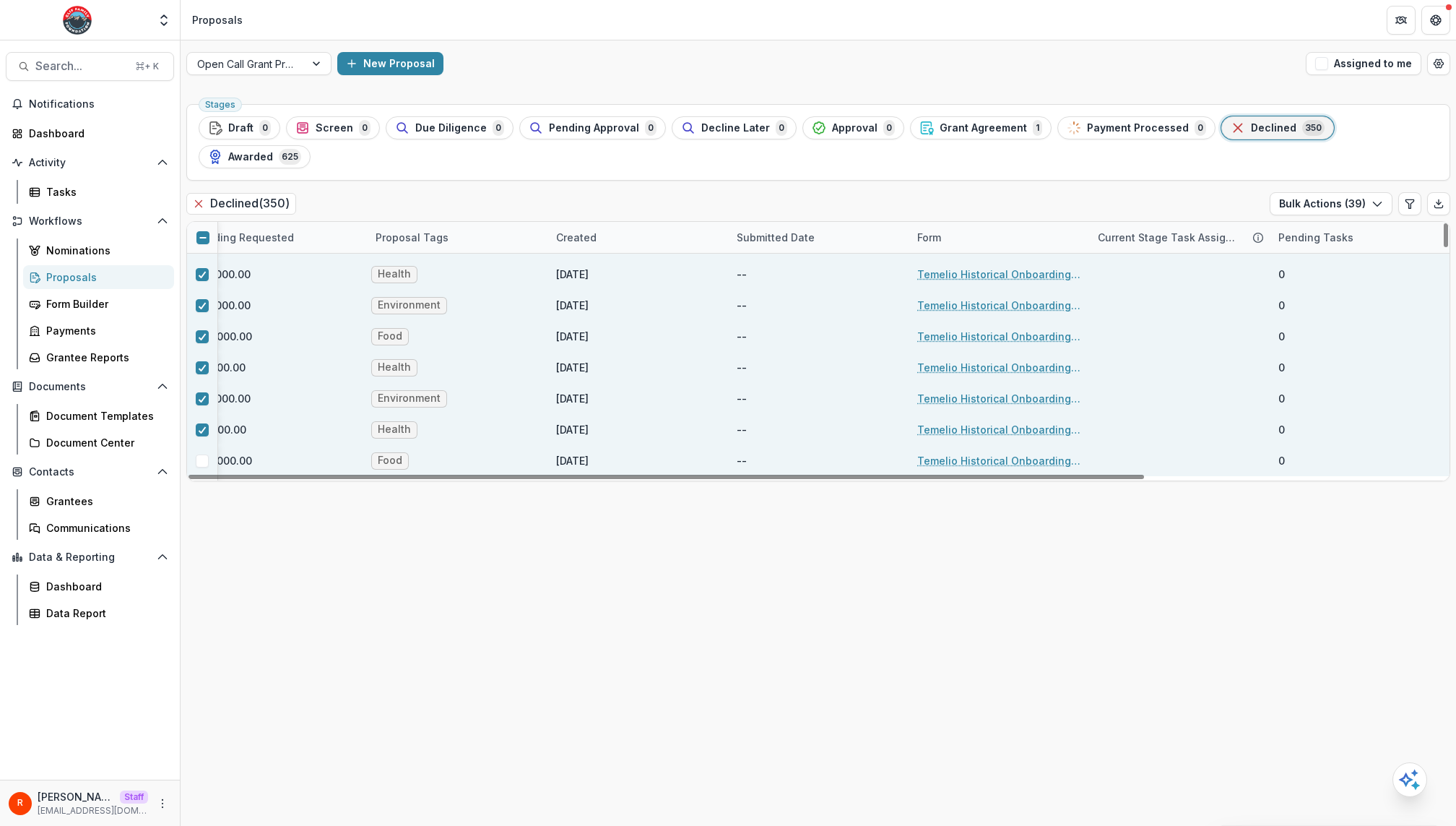 click at bounding box center [202, 461] 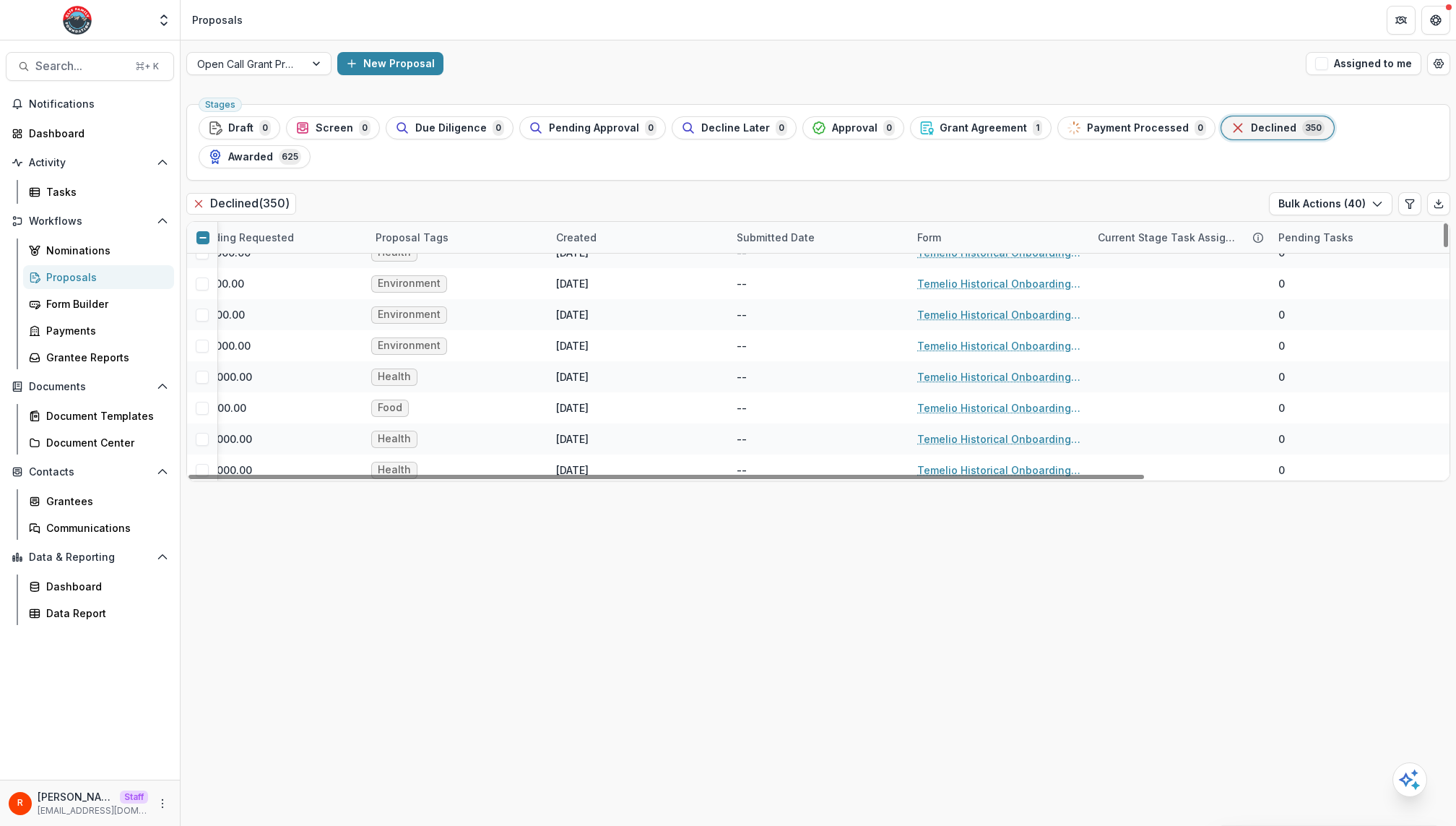 scroll, scrollTop: 1259, scrollLeft: 393, axis: both 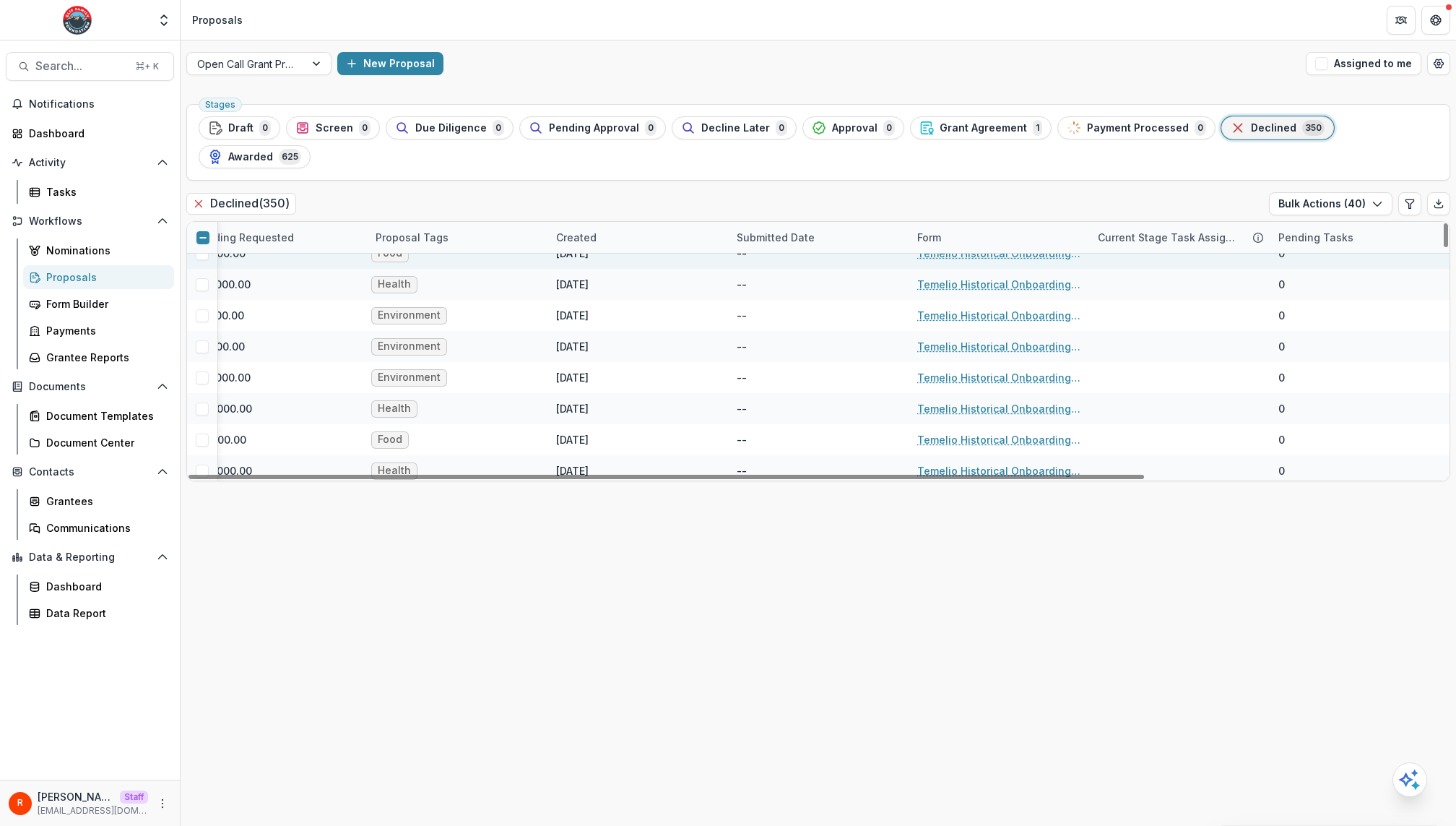click at bounding box center (202, 253) 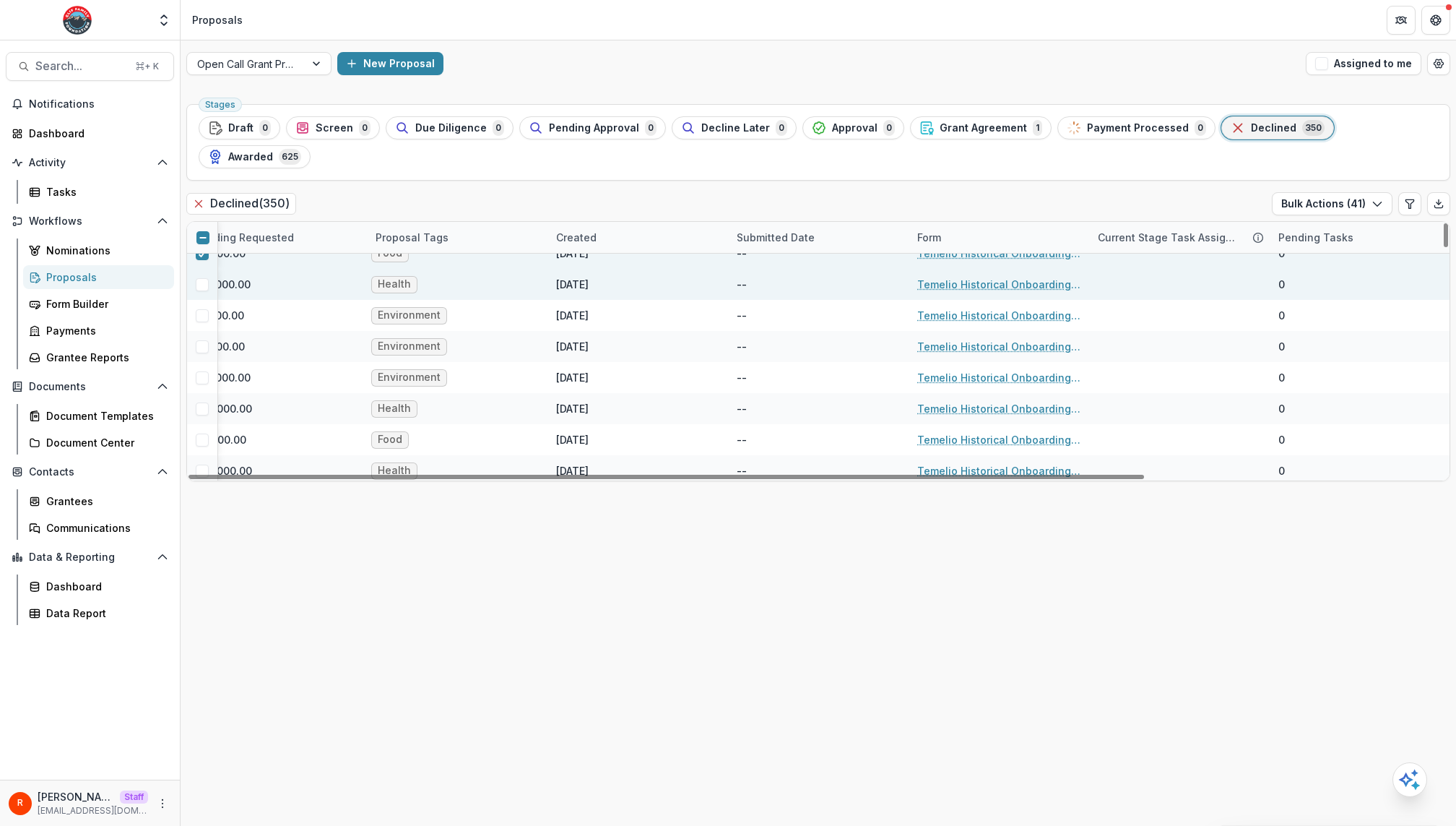 click at bounding box center (202, 284) 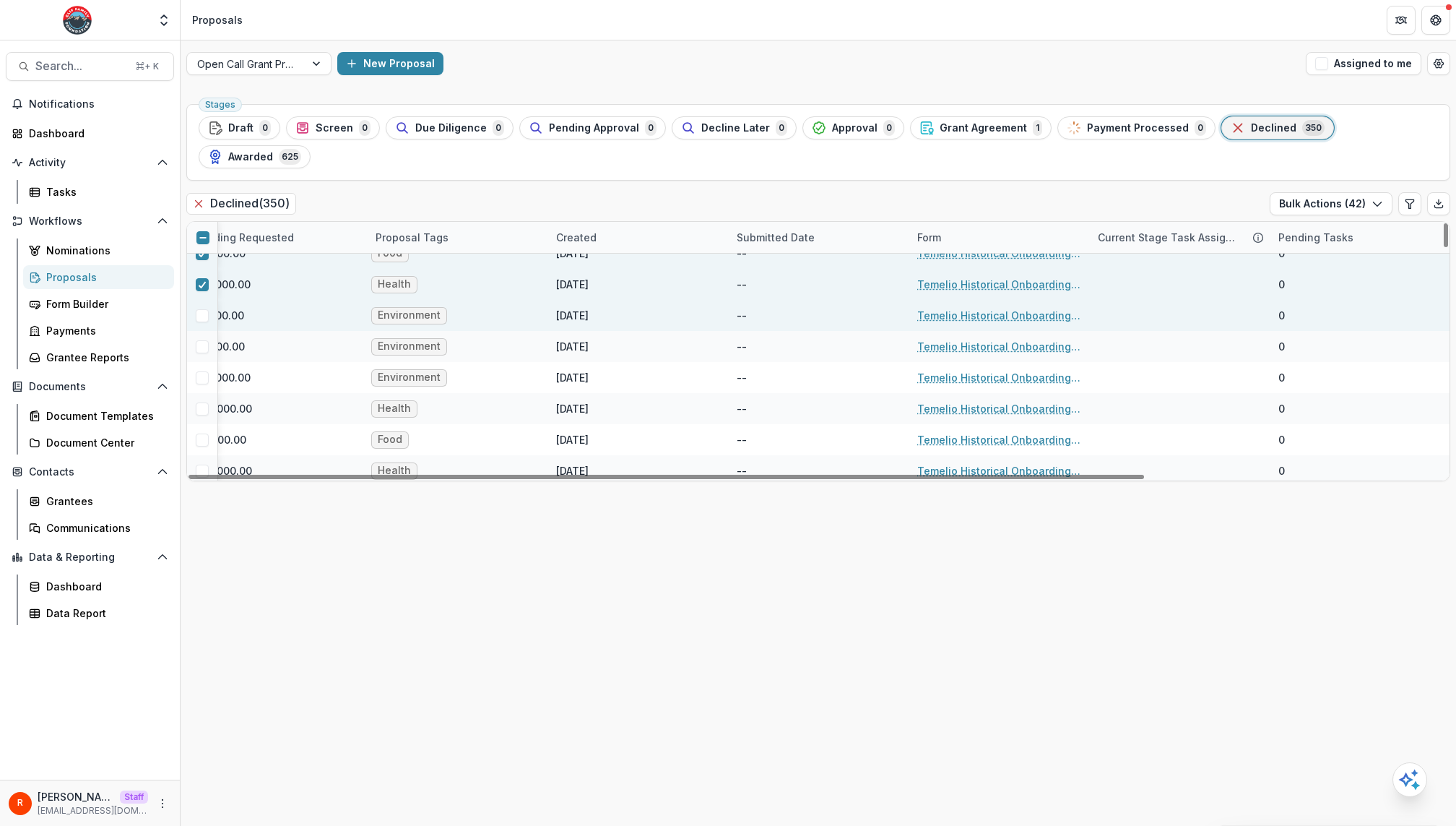 click at bounding box center (202, 316) 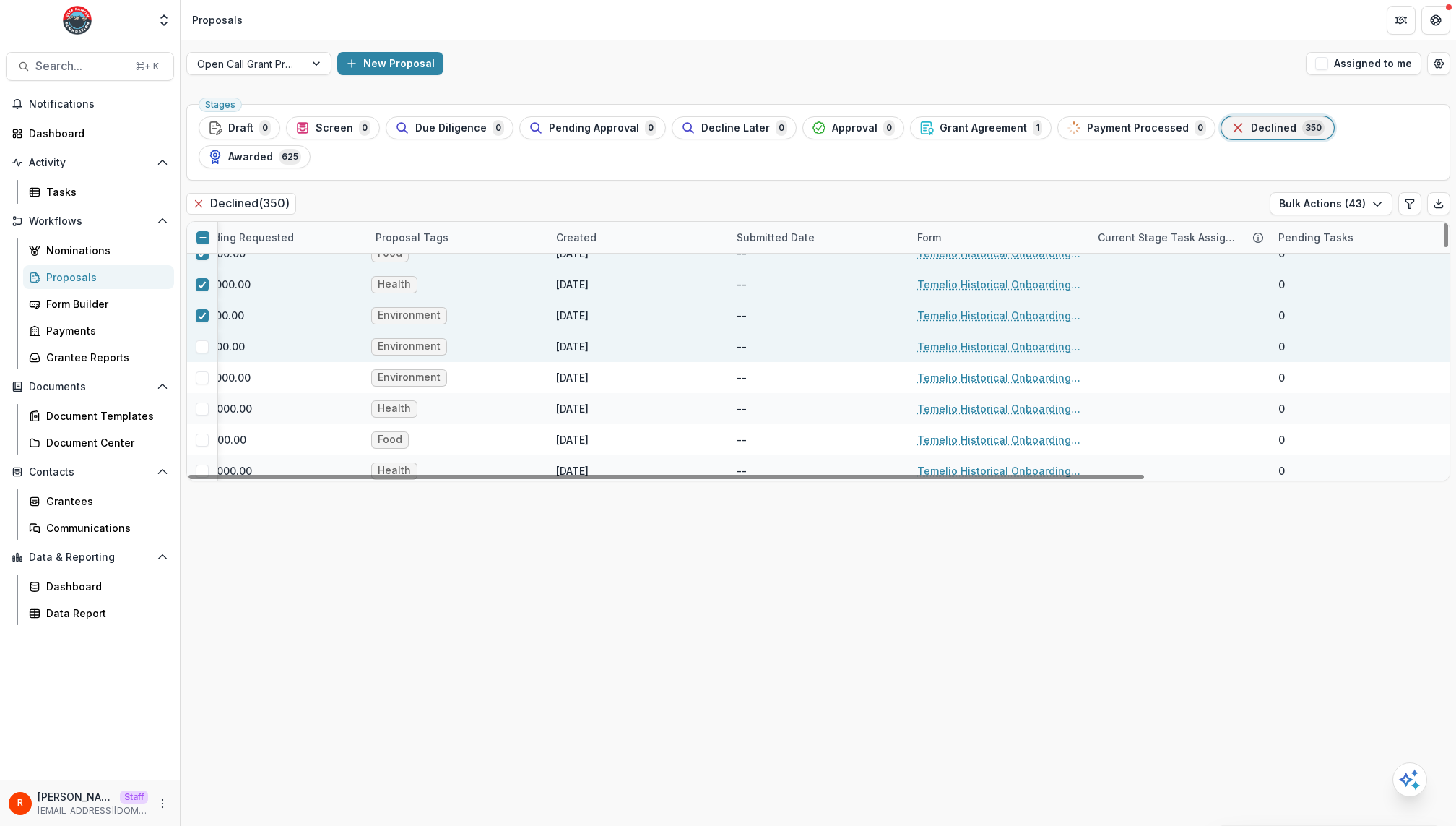 click at bounding box center (202, 347) 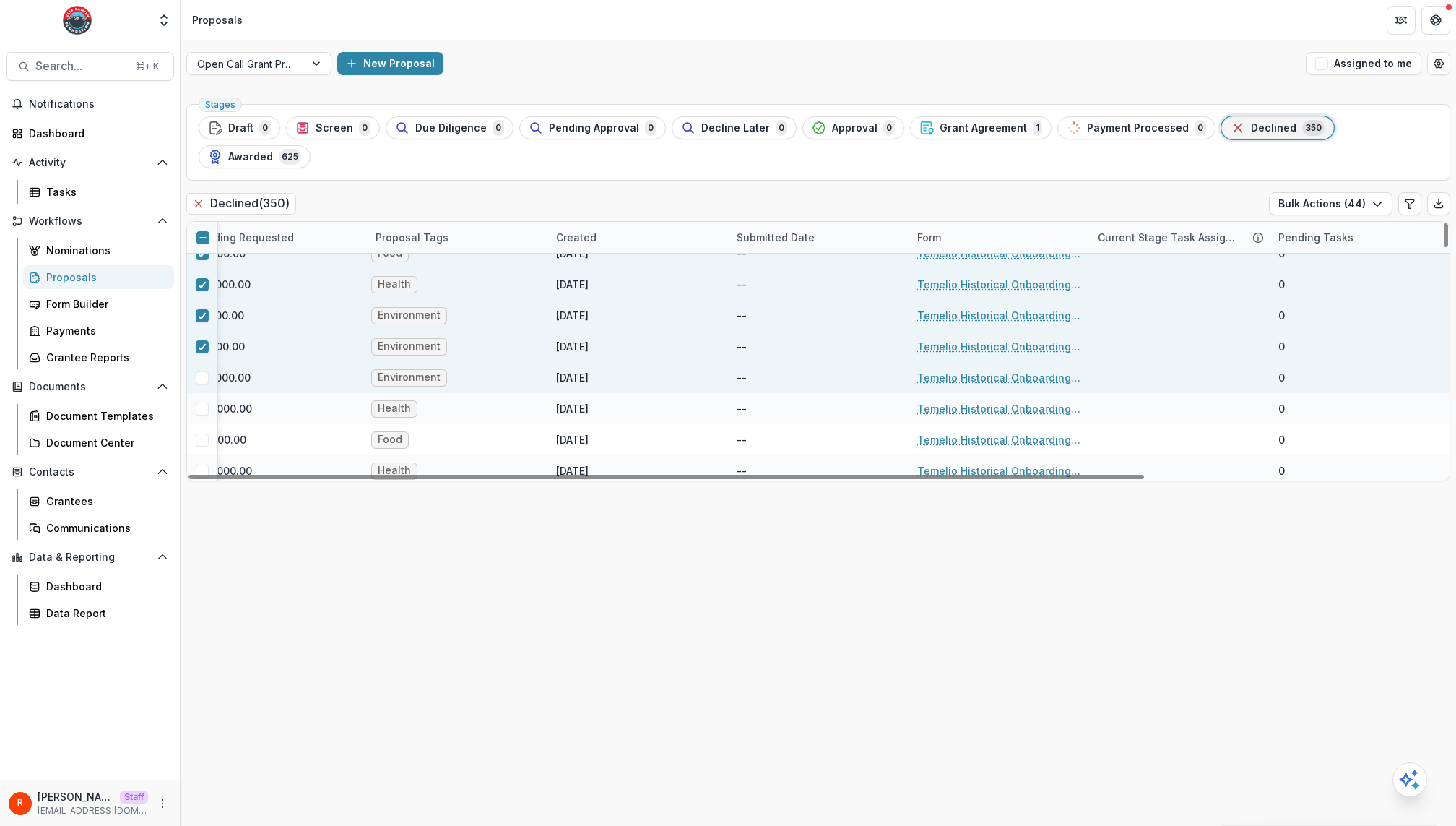 click at bounding box center [202, 378] 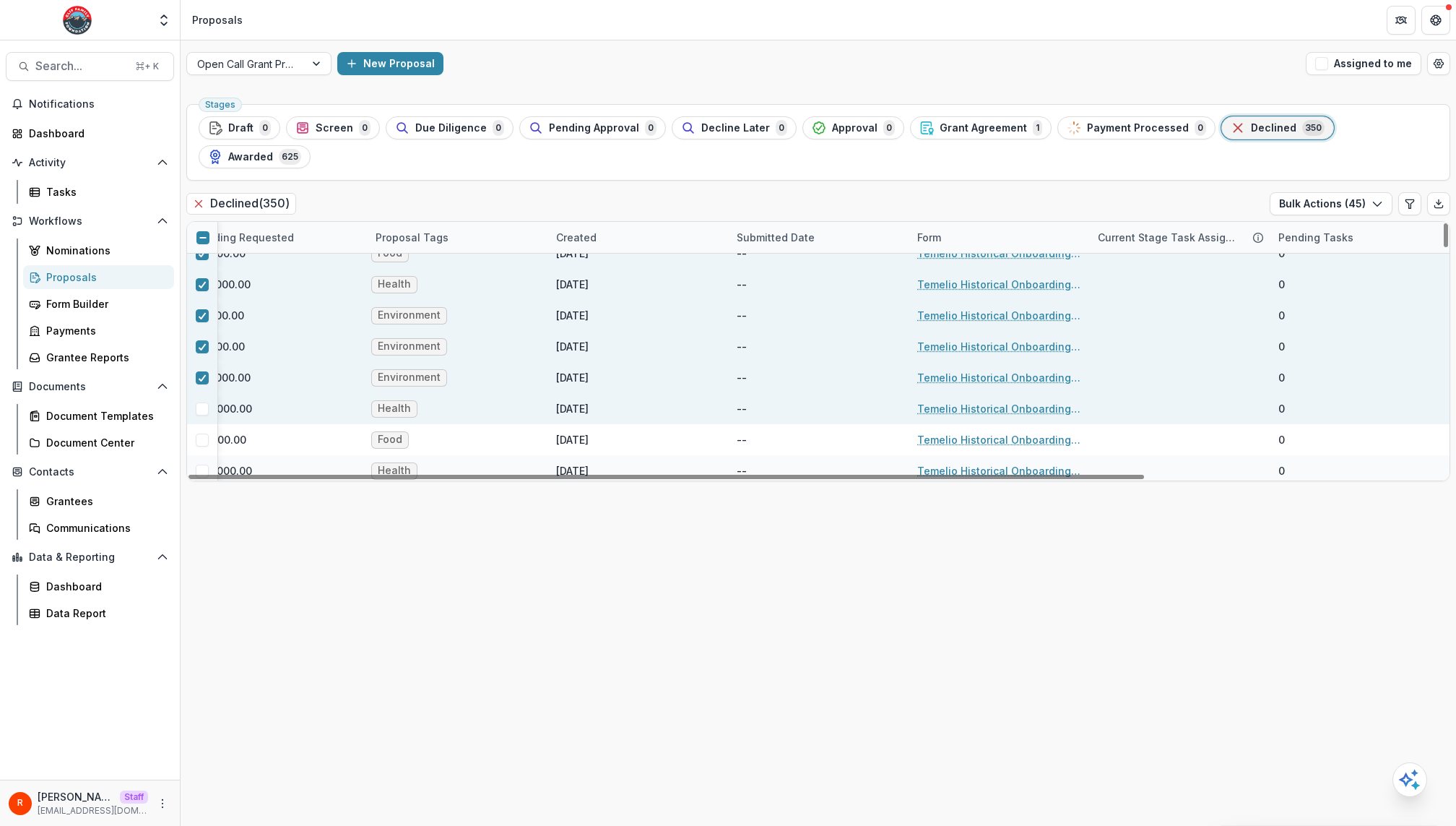 click at bounding box center (202, 408) 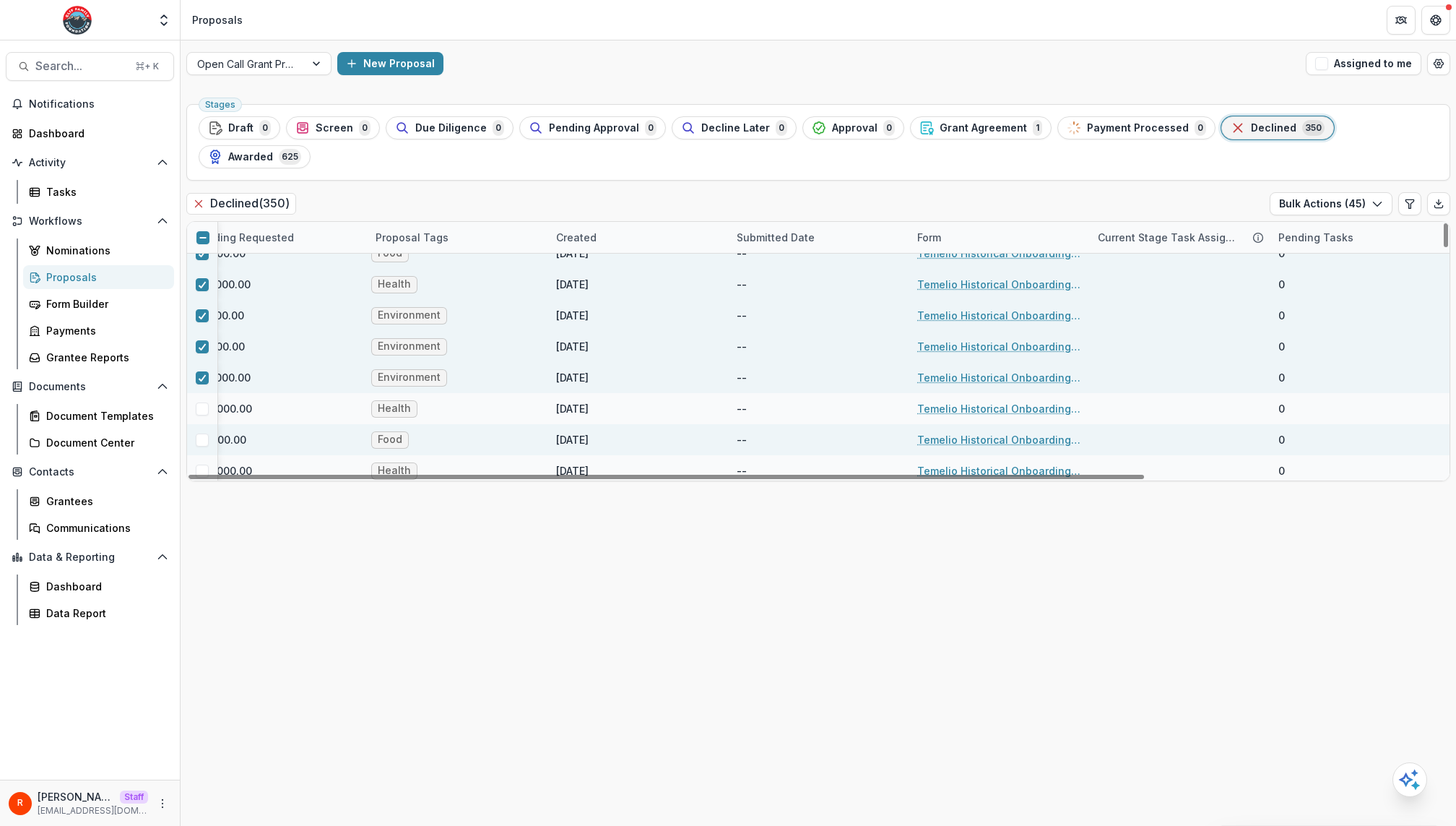 click at bounding box center [202, 440] 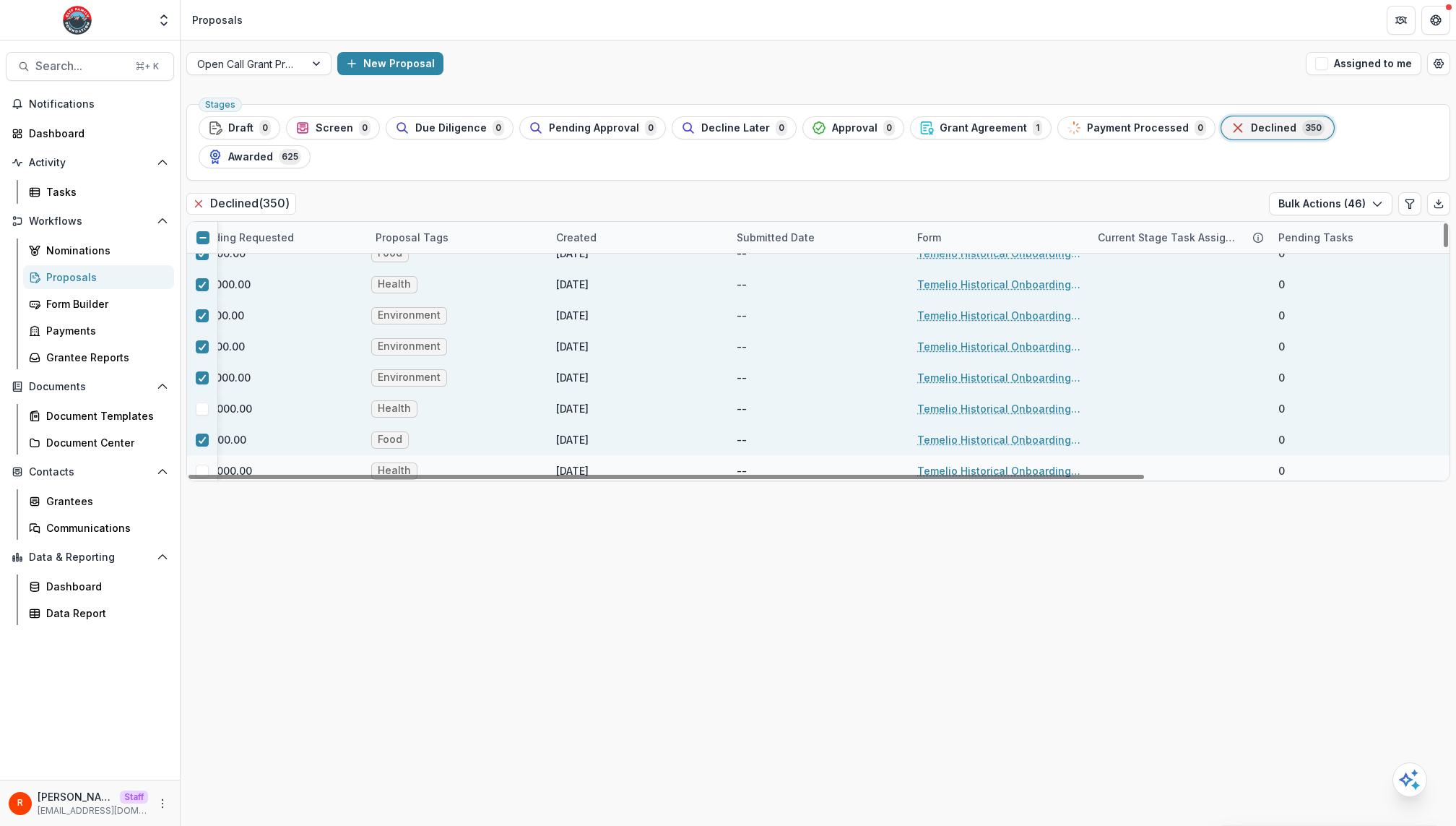 click at bounding box center (202, 409) 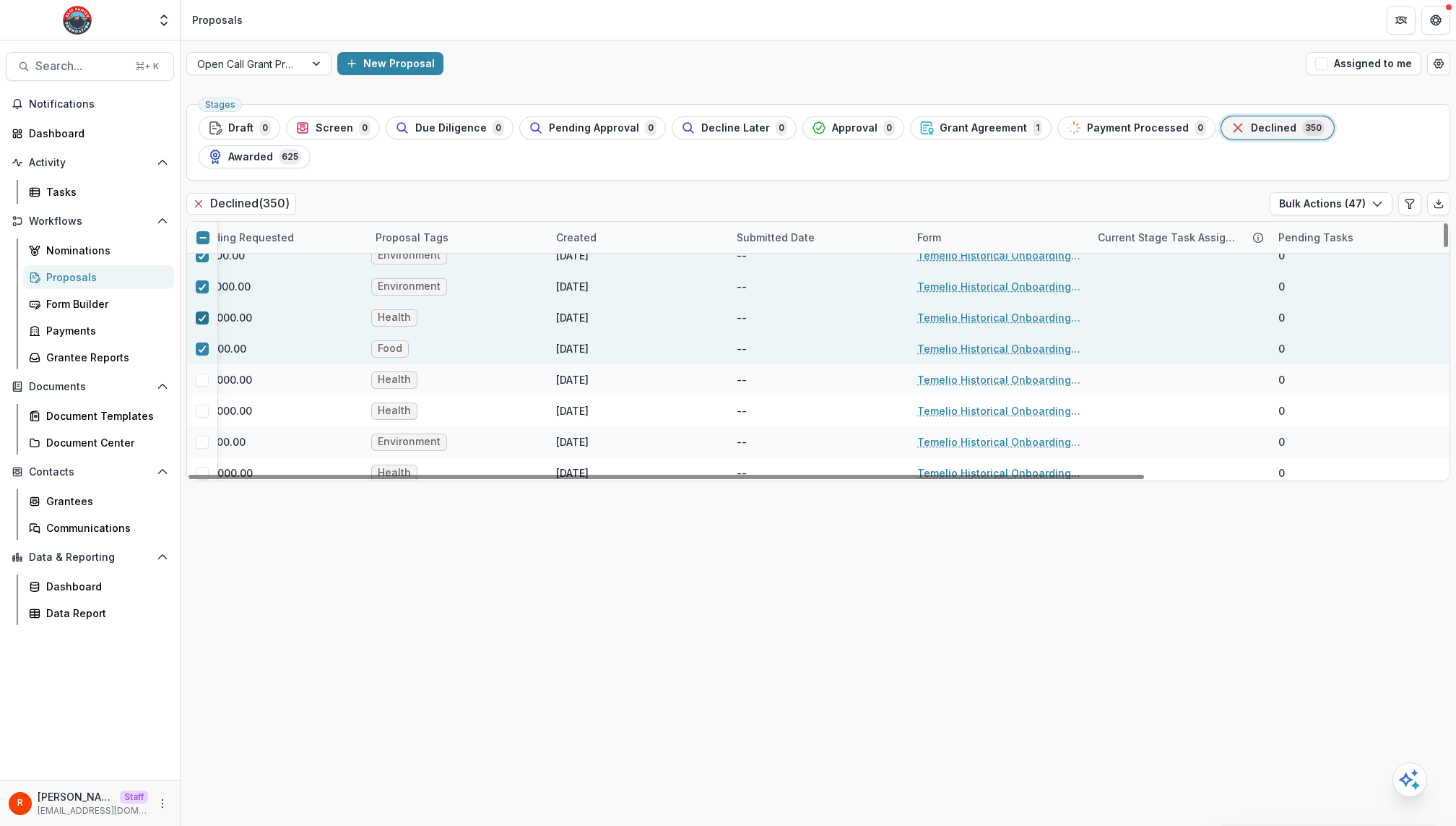 scroll, scrollTop: 1374, scrollLeft: 393, axis: both 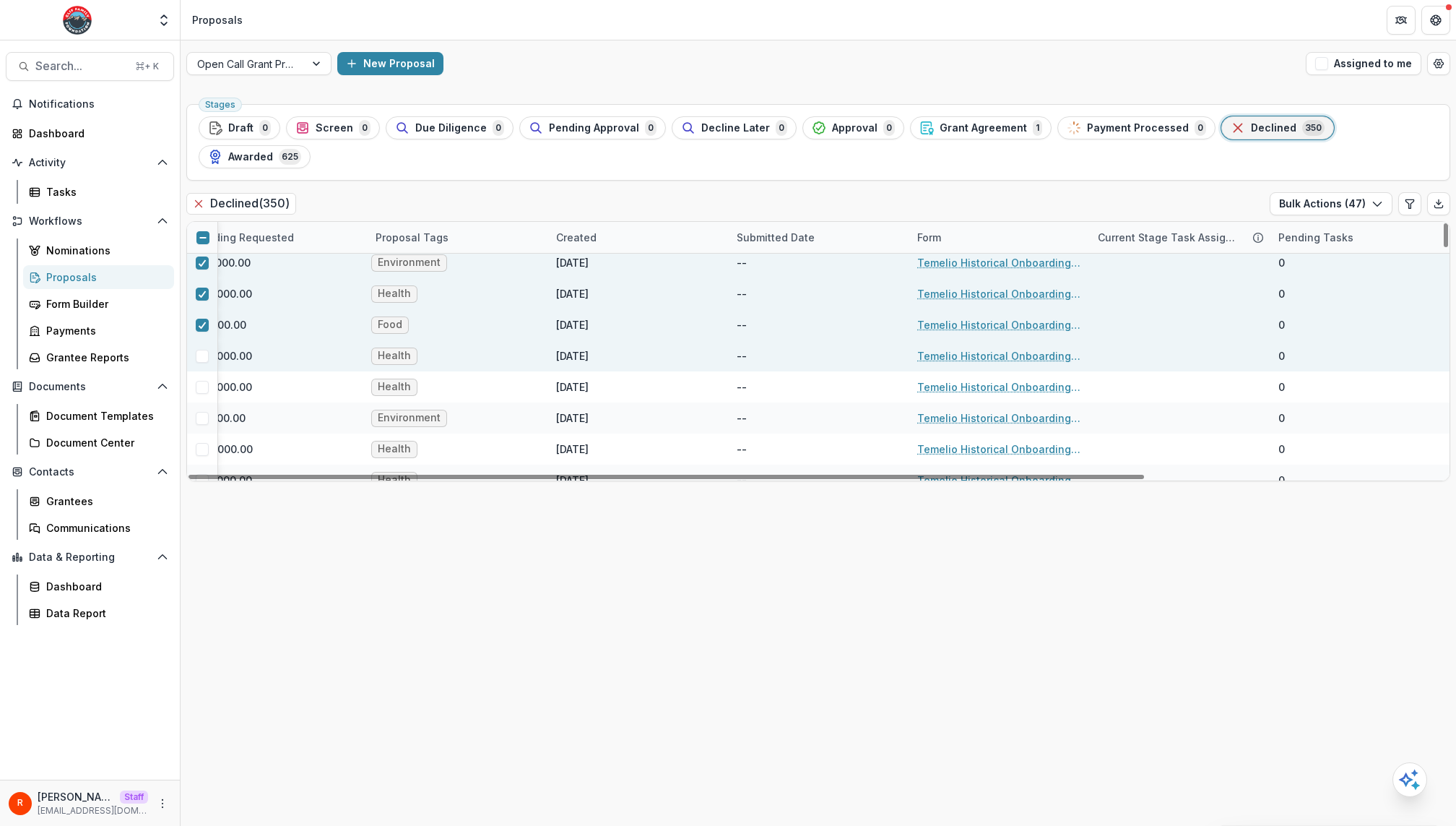 click at bounding box center [202, 356] 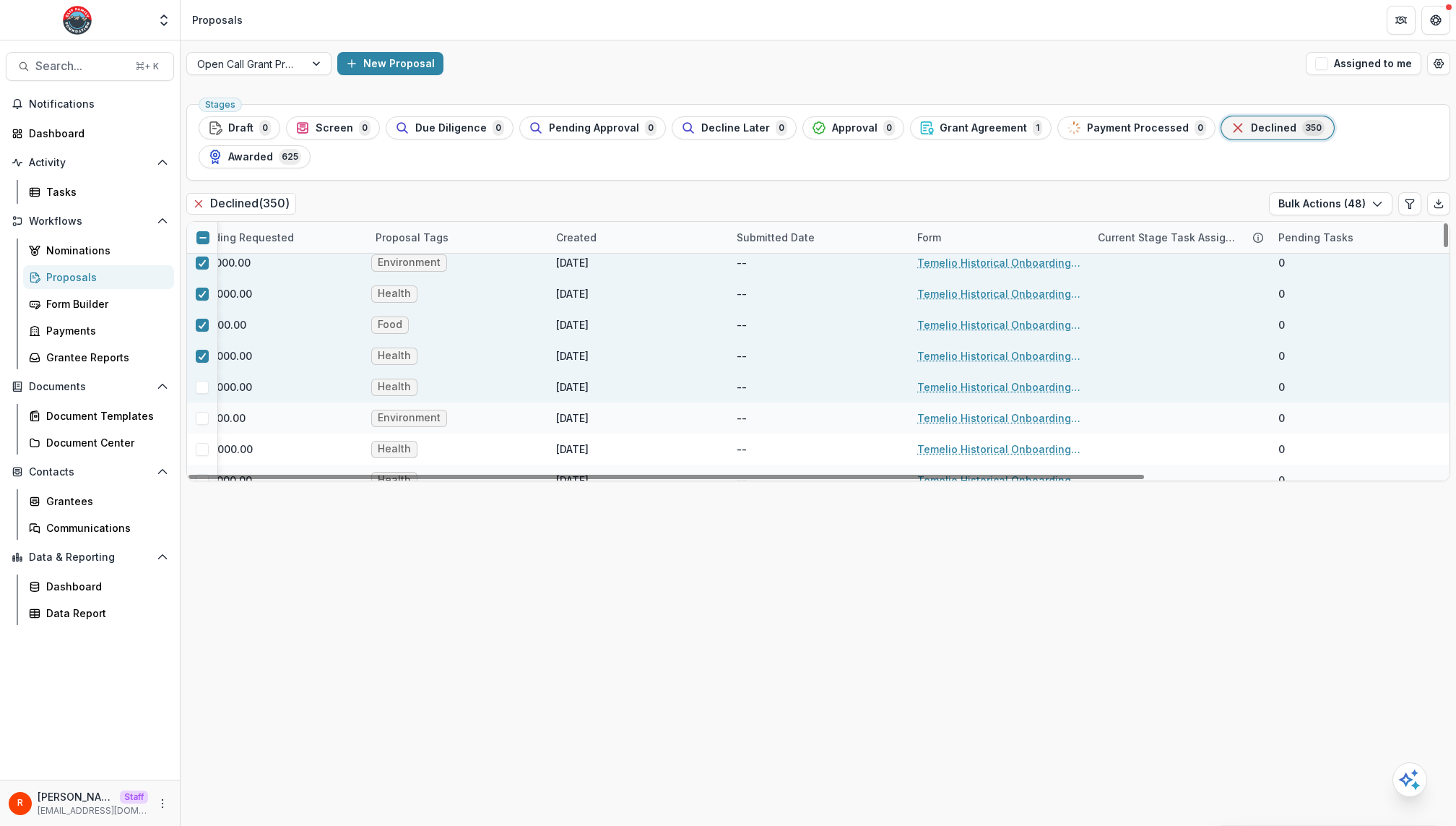 click at bounding box center (202, 387) 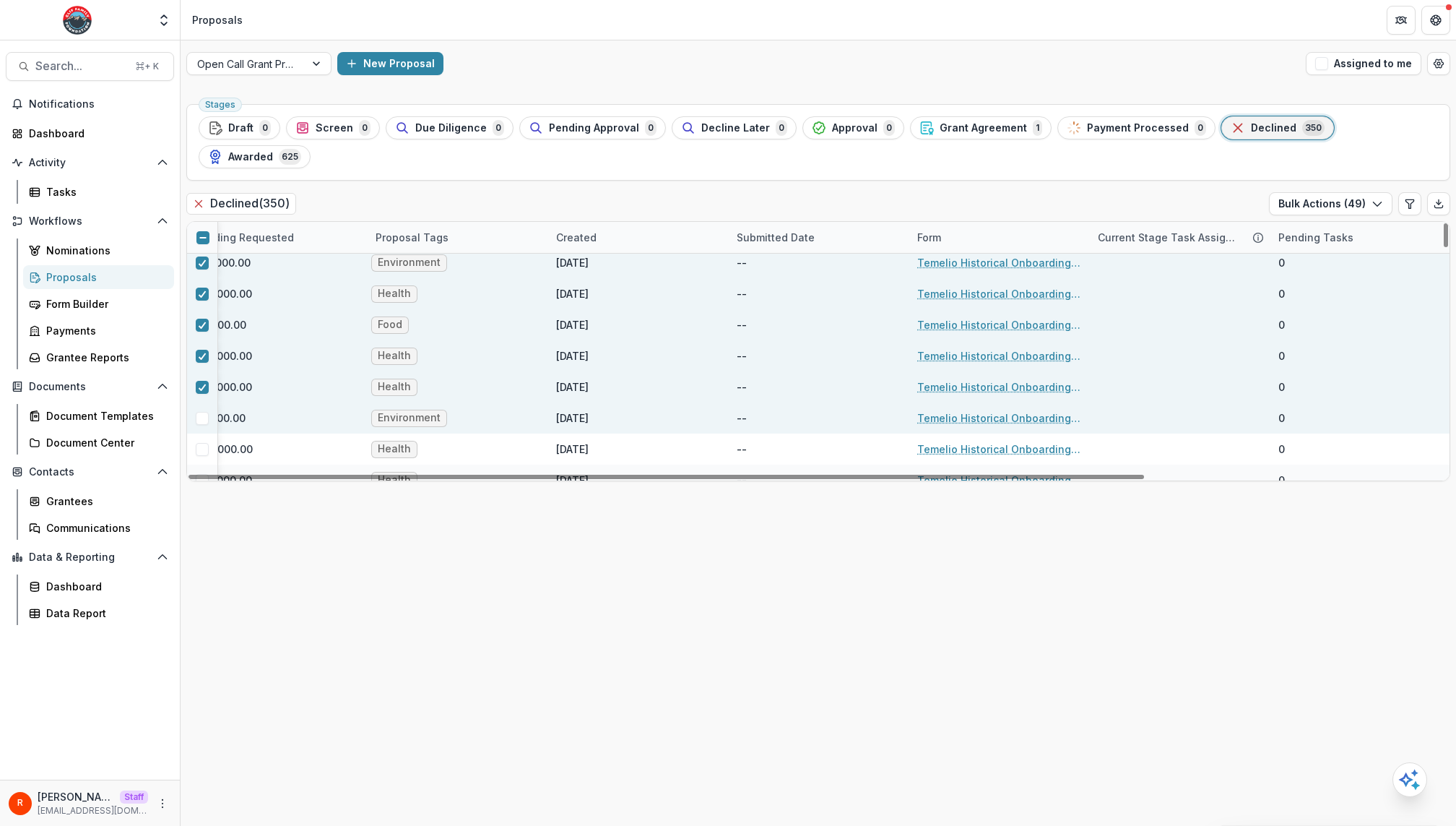 click at bounding box center (202, 418) 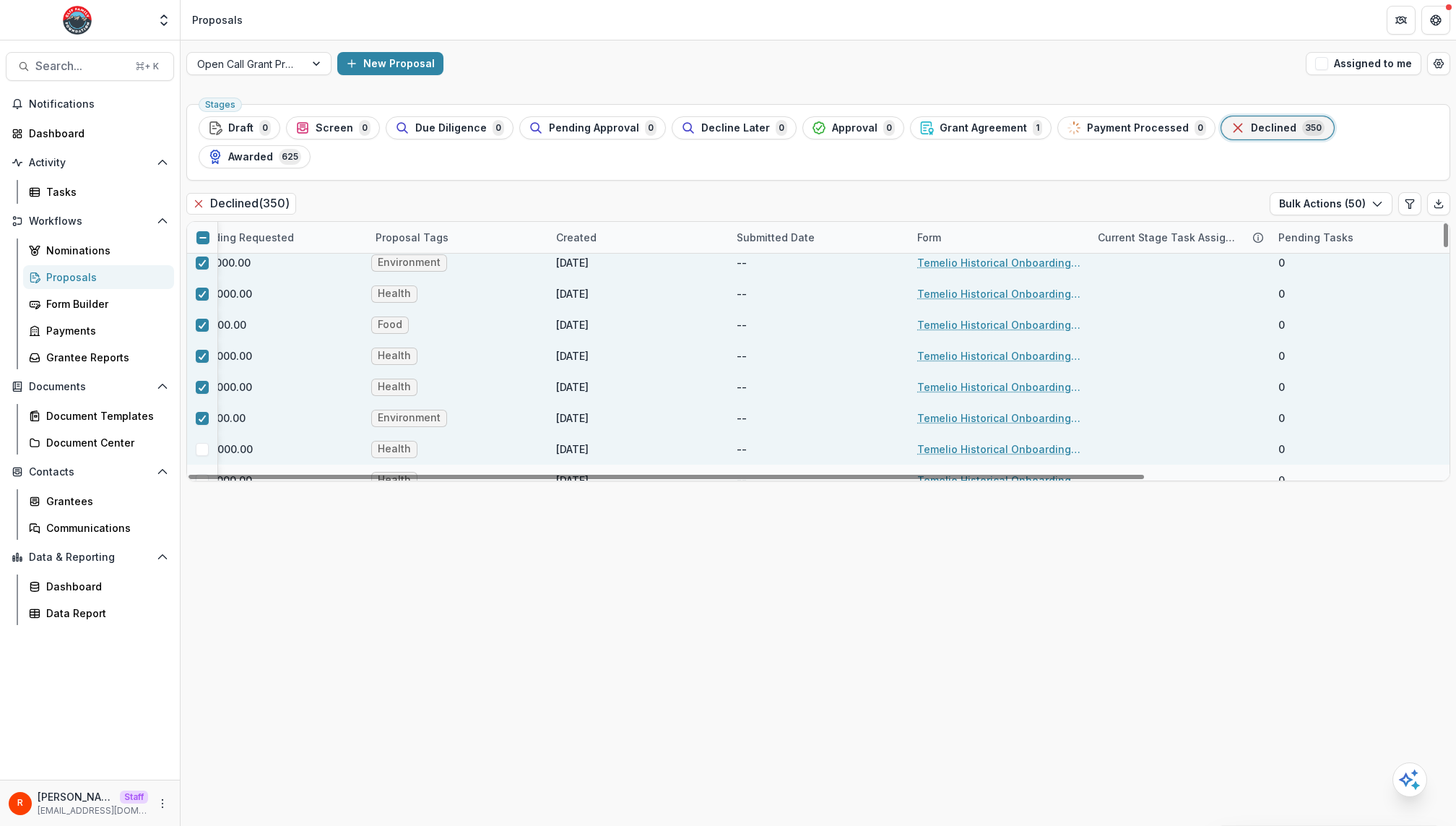 click at bounding box center (202, 449) 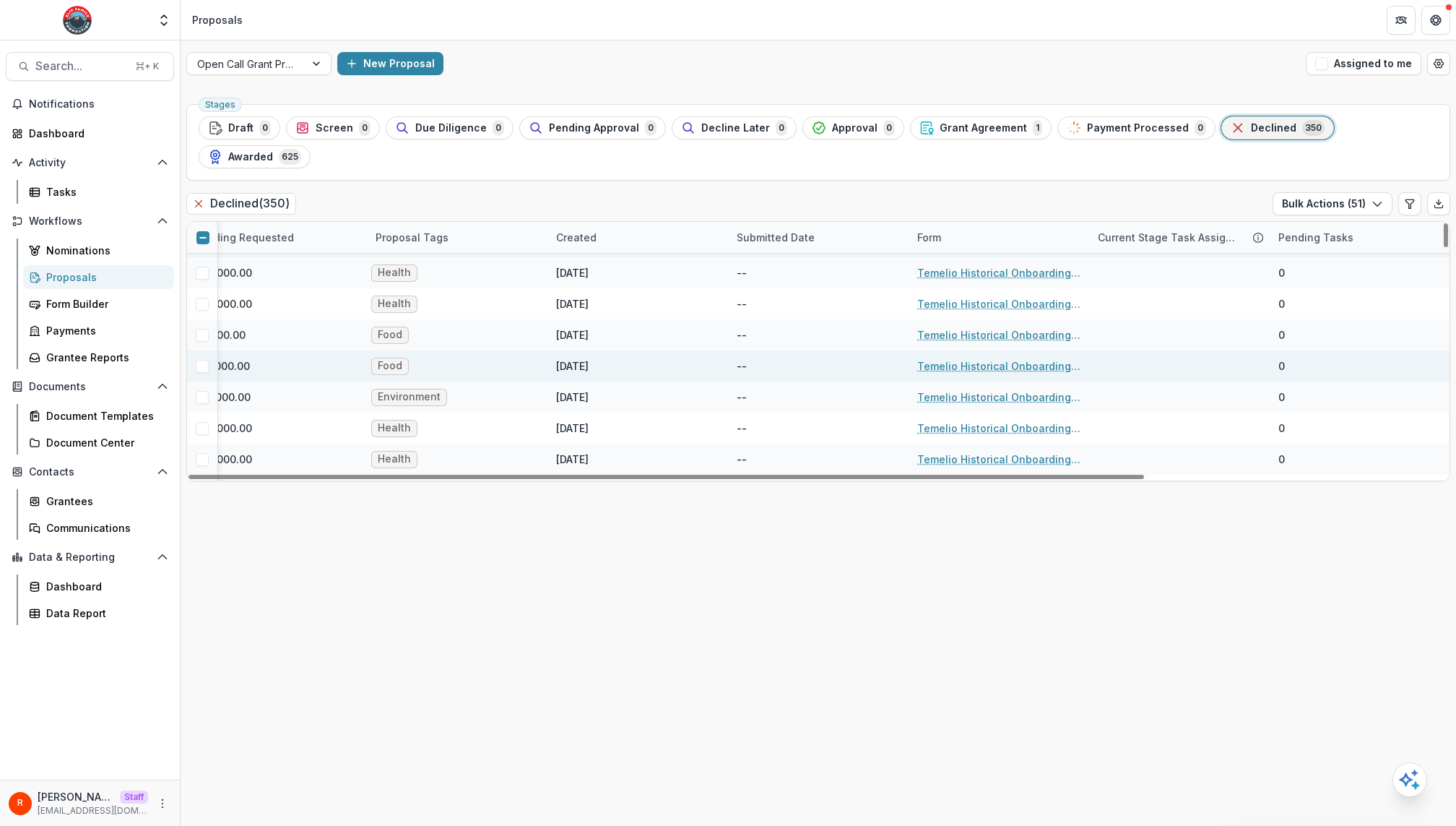 scroll, scrollTop: 1583, scrollLeft: 393, axis: both 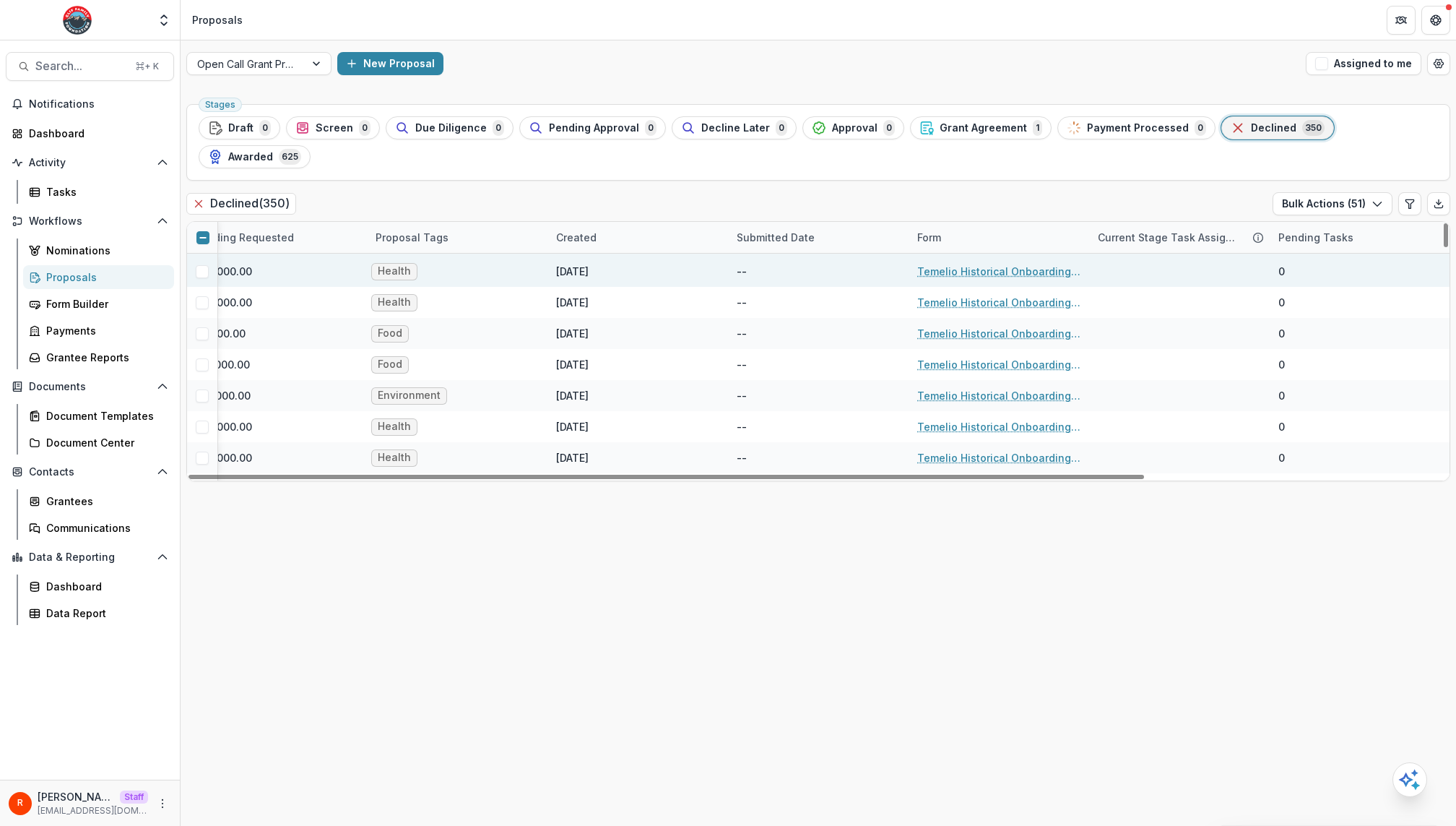 click at bounding box center (202, 272) 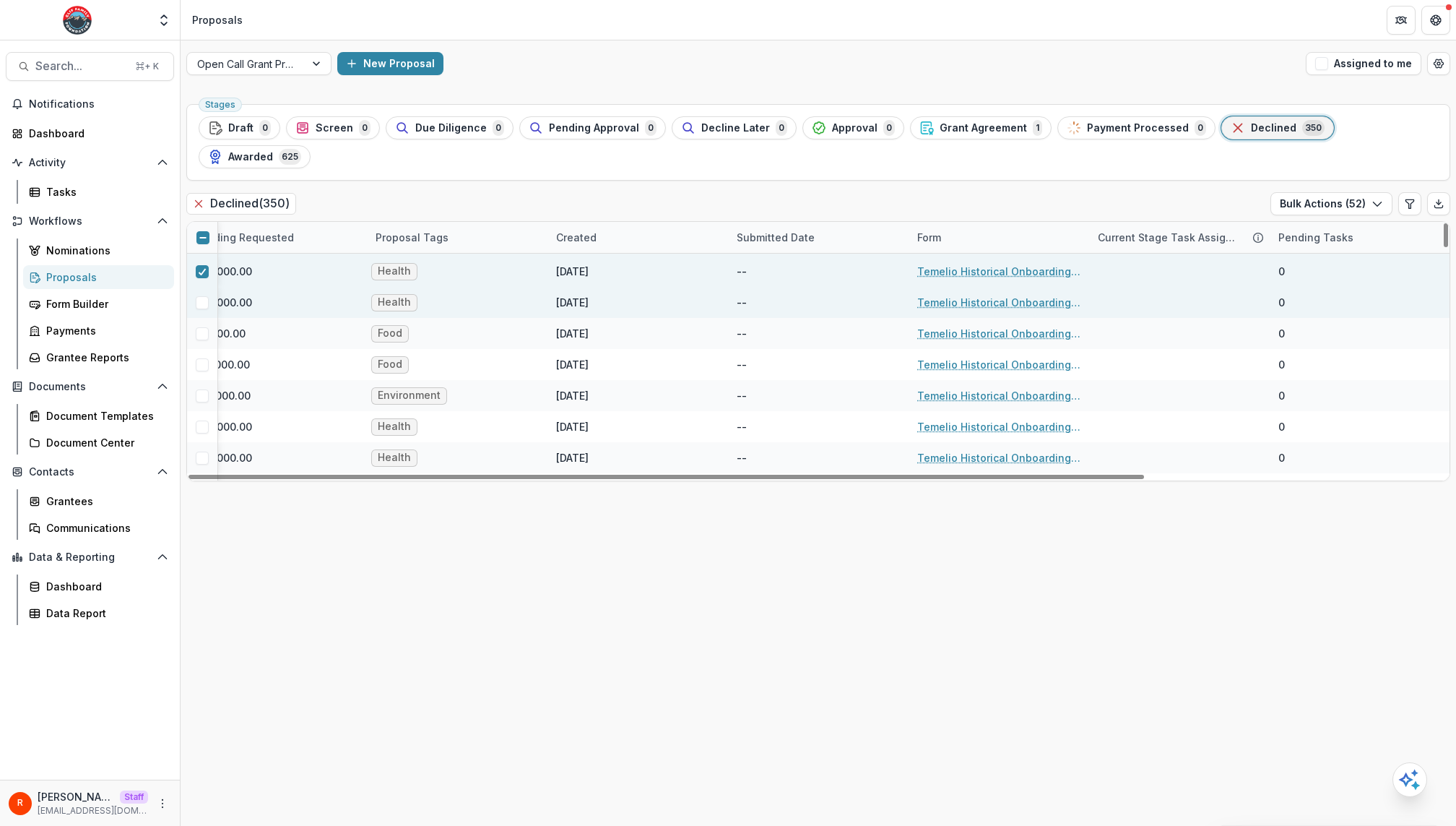 click at bounding box center [202, 303] 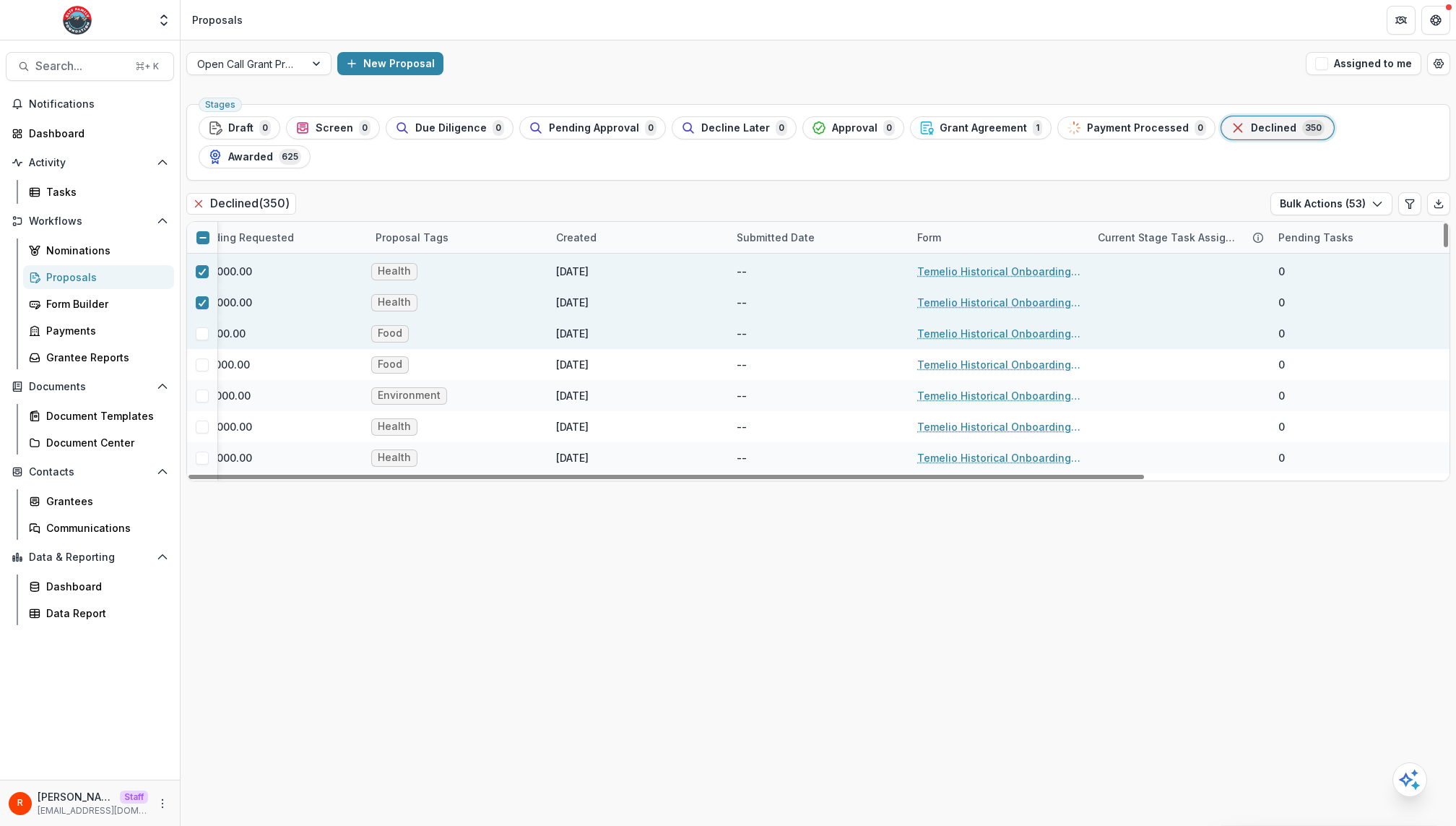 click at bounding box center [202, 334] 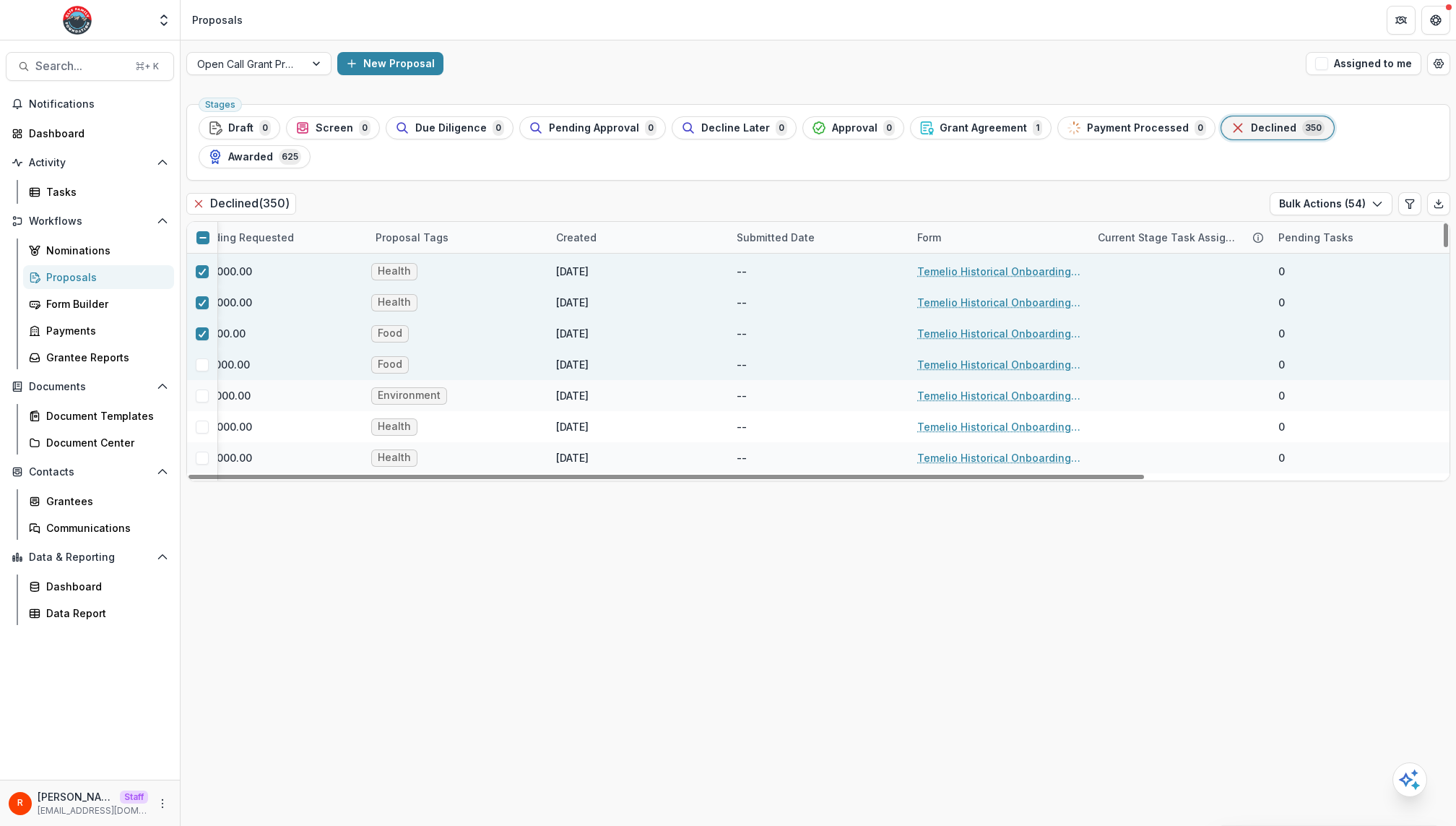 click at bounding box center (202, 365) 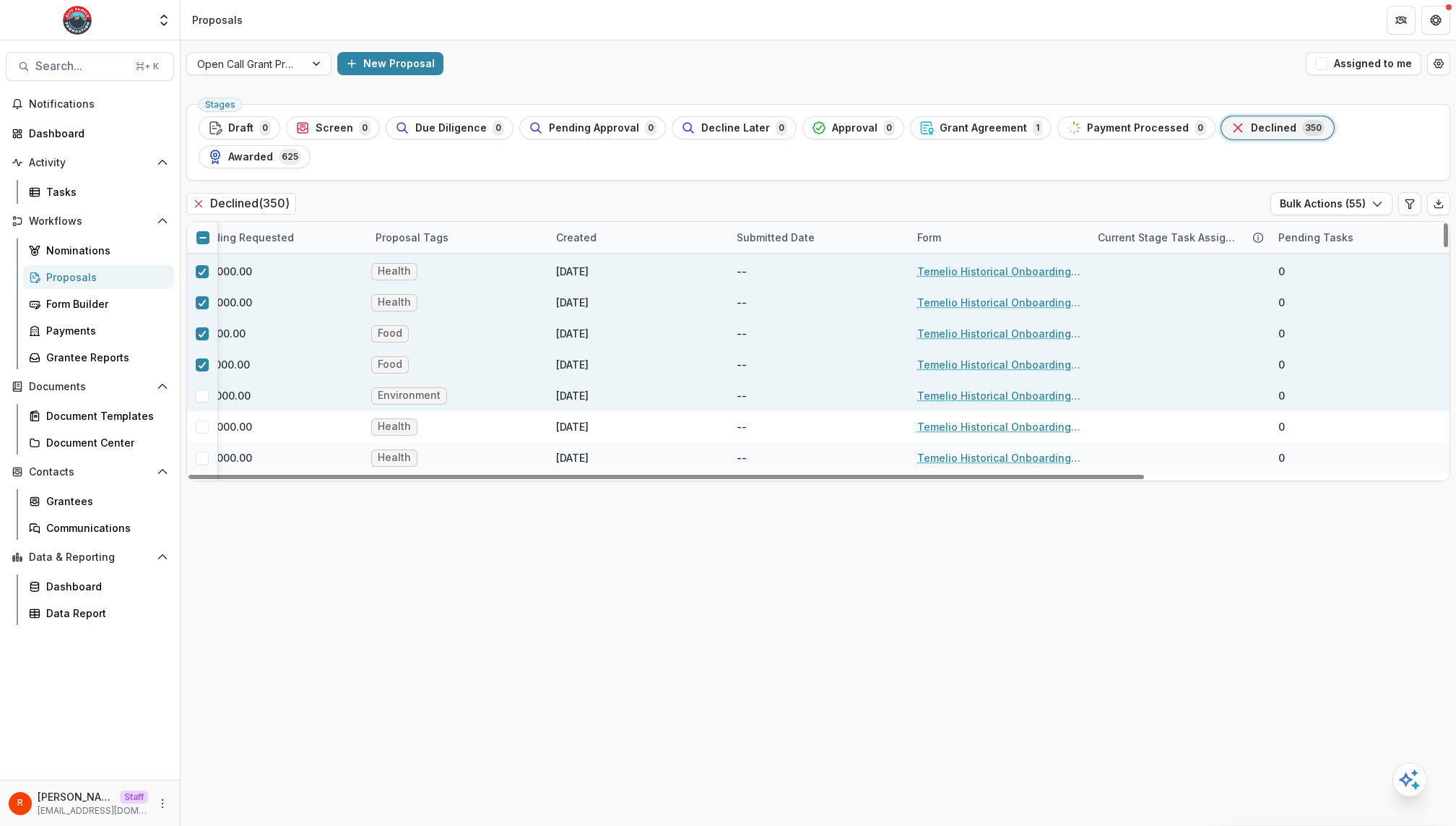 click at bounding box center (202, 395) 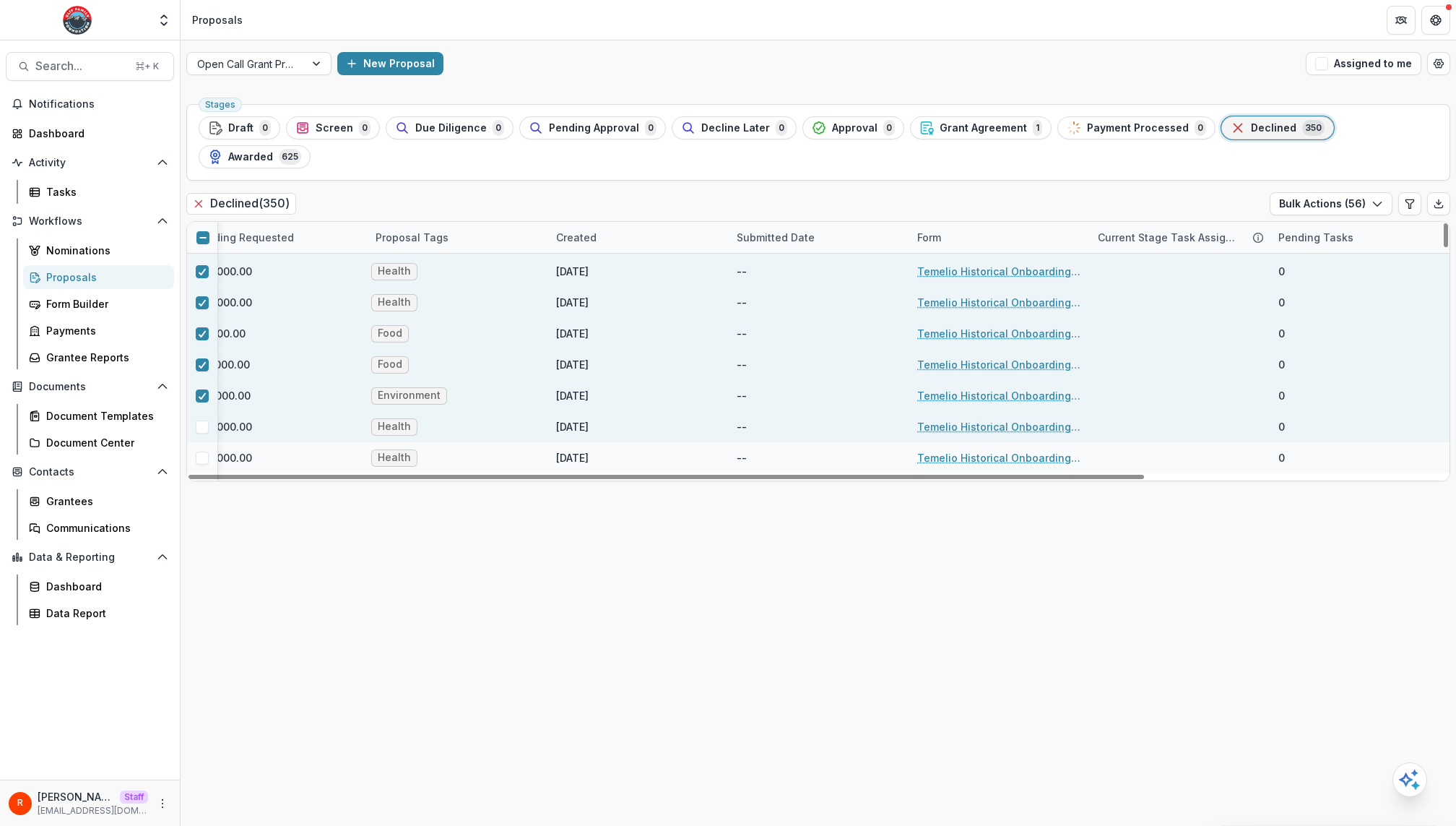 click at bounding box center (202, 427) 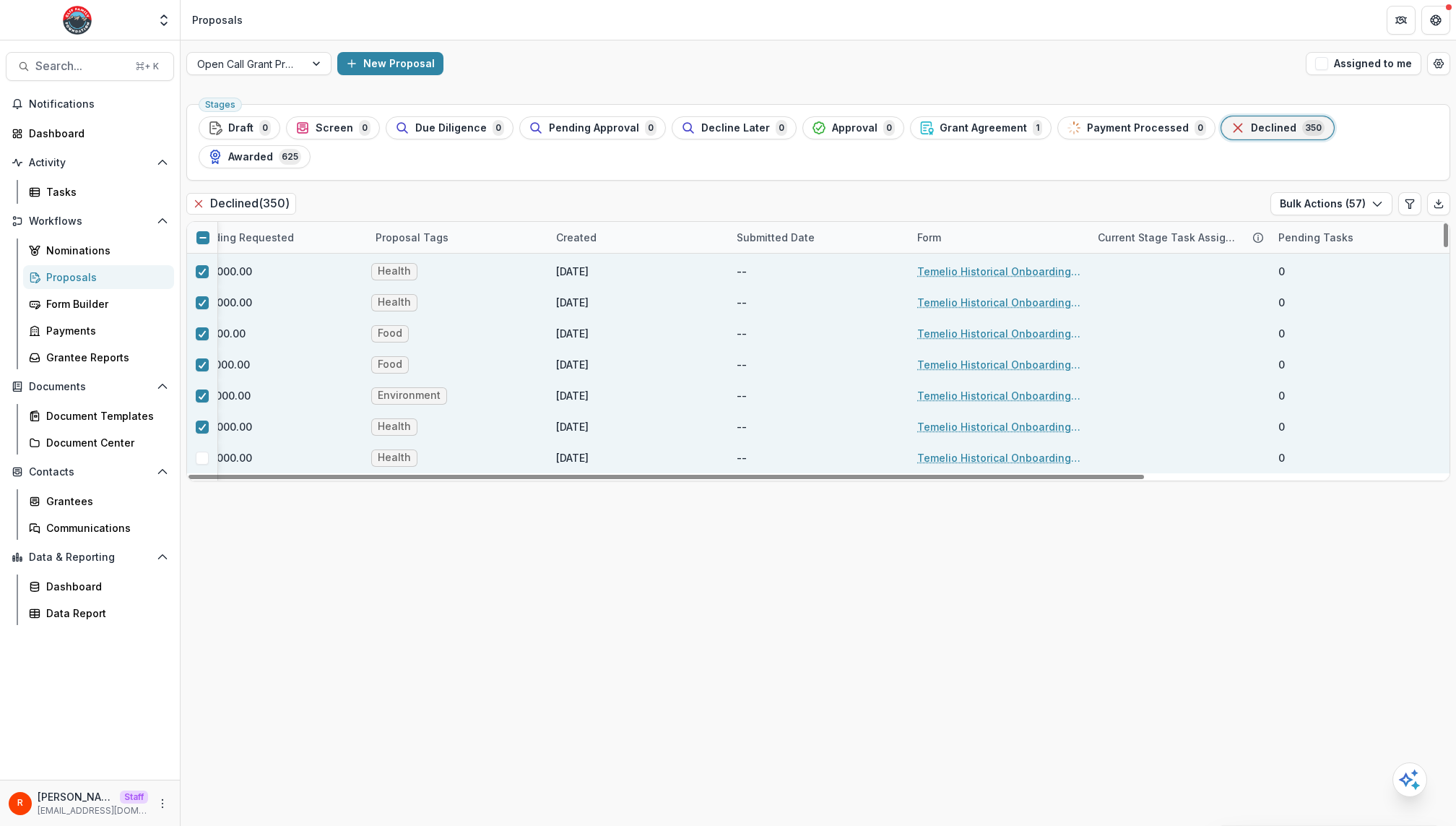 click at bounding box center [202, 458] 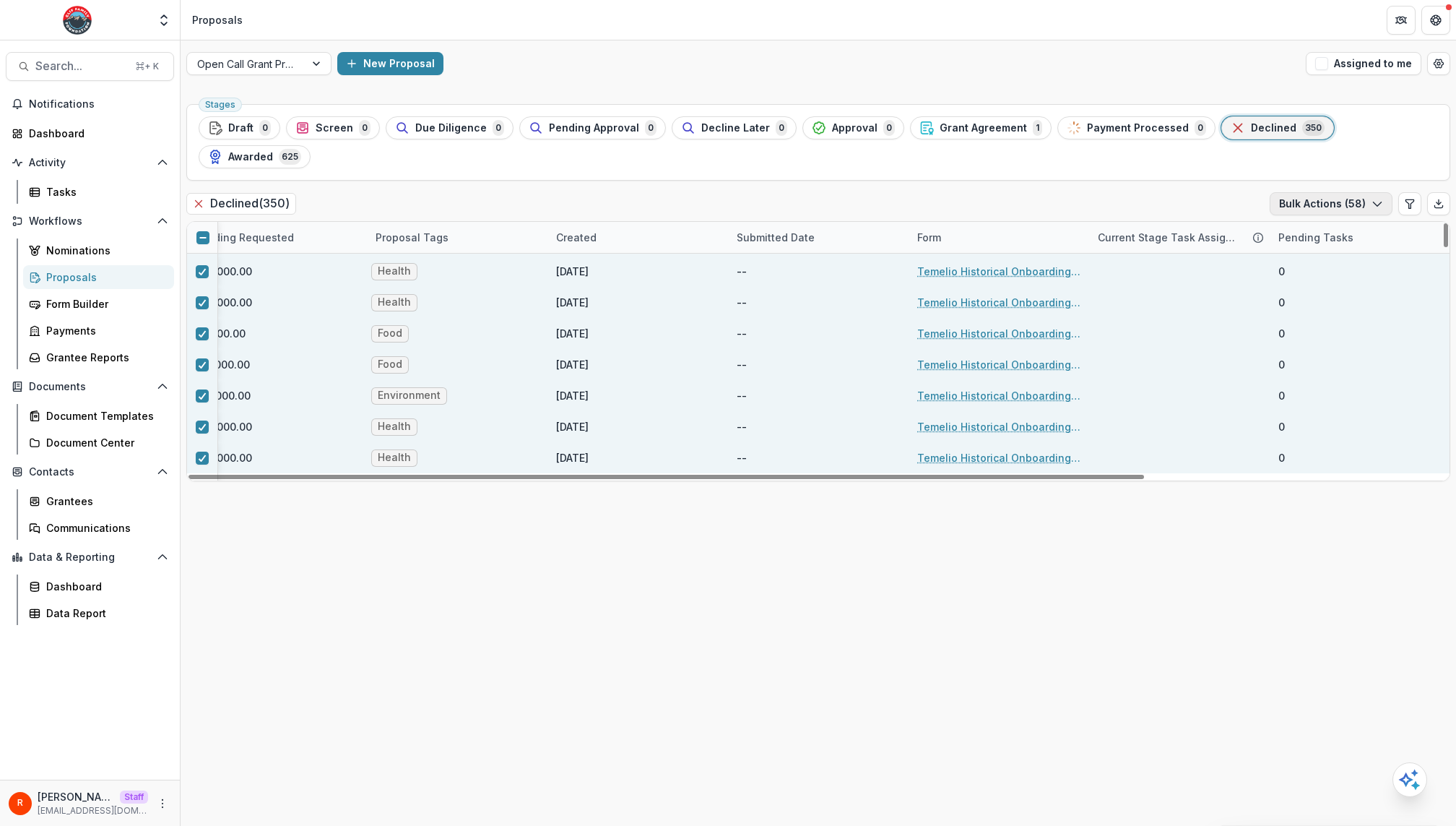 click on "Bulk Actions ( 58 )" at bounding box center [1331, 204] 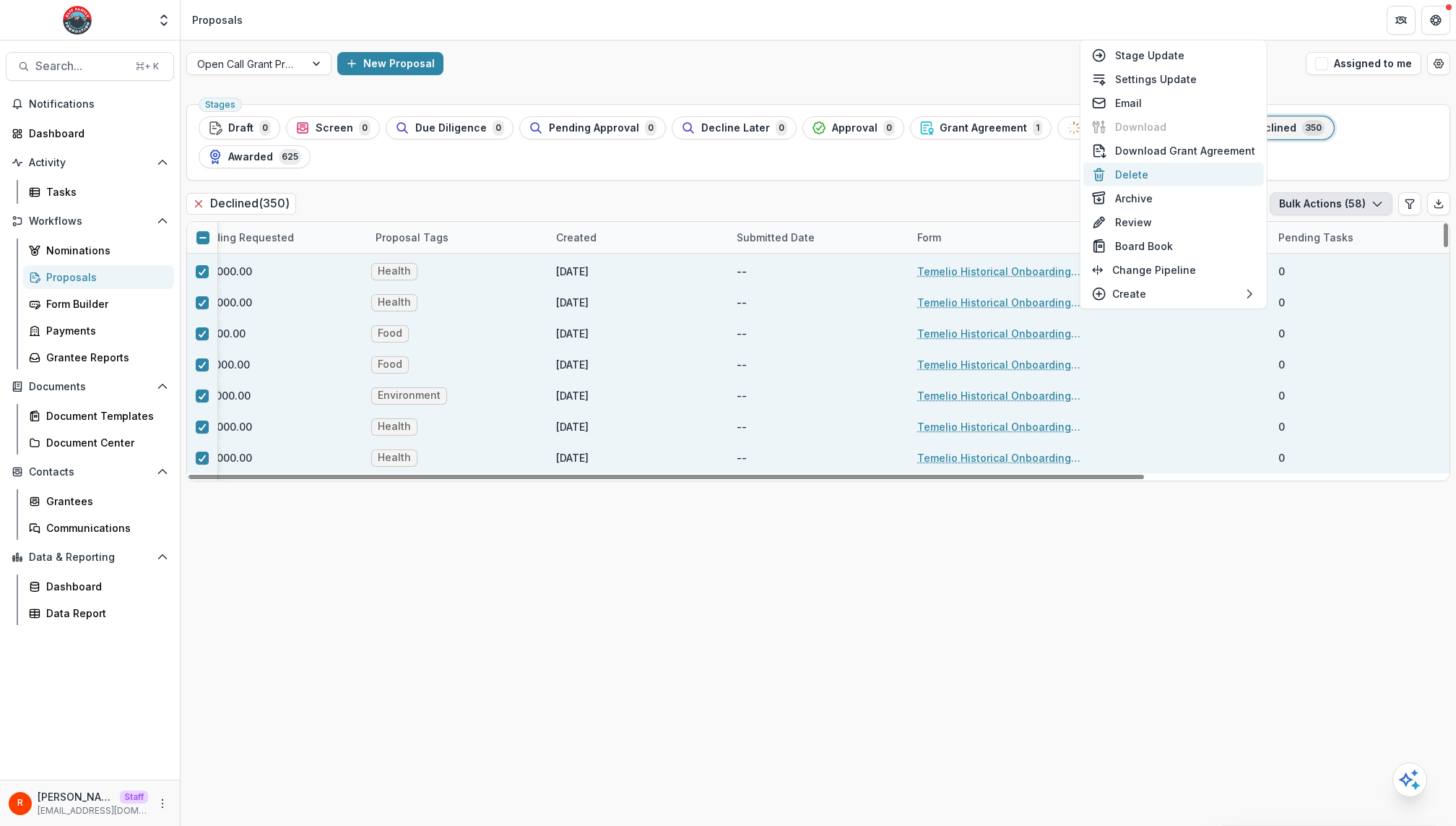 click on "Delete" at bounding box center [1174, 174] 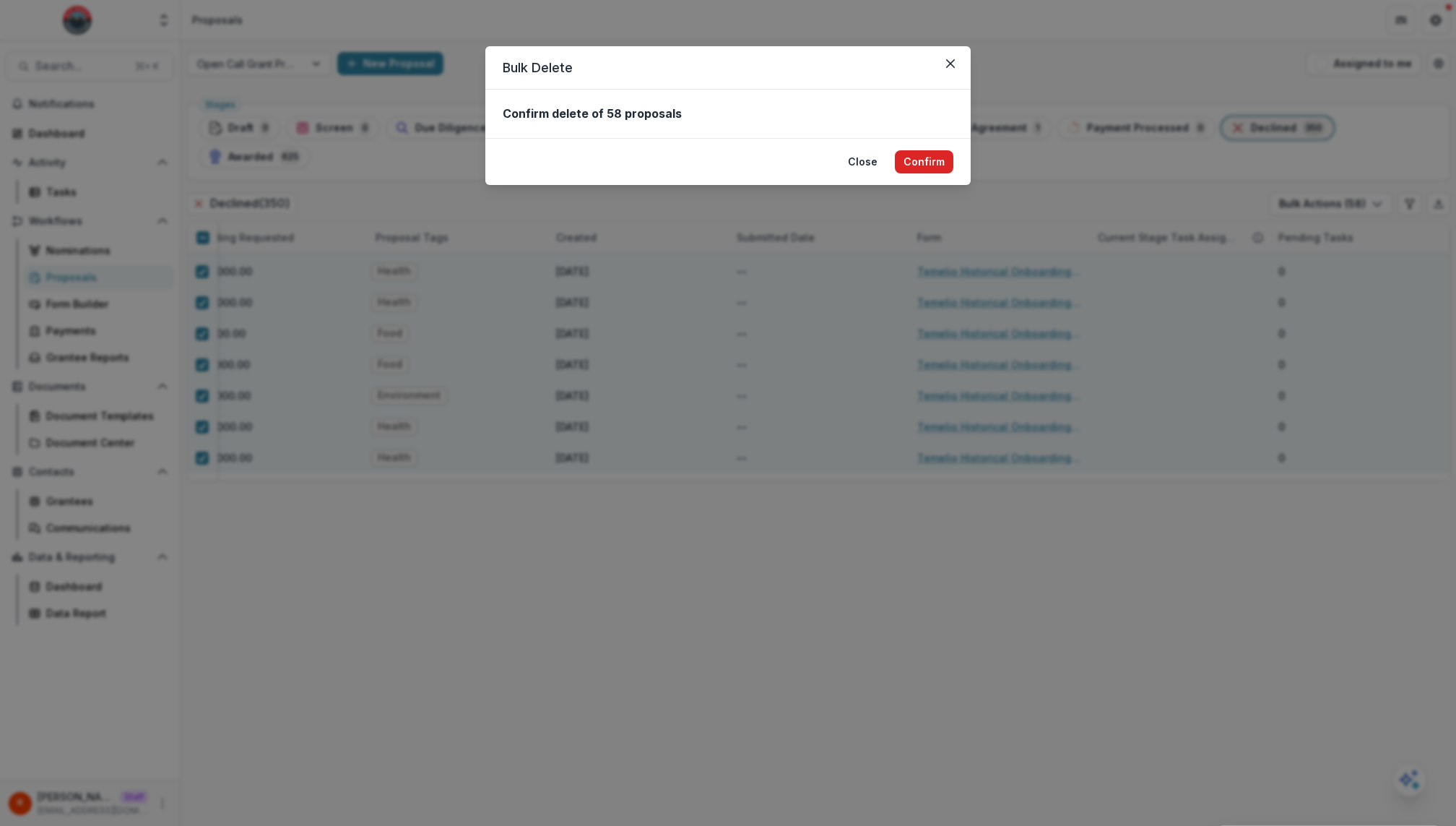 click on "Confirm" at bounding box center [924, 162] 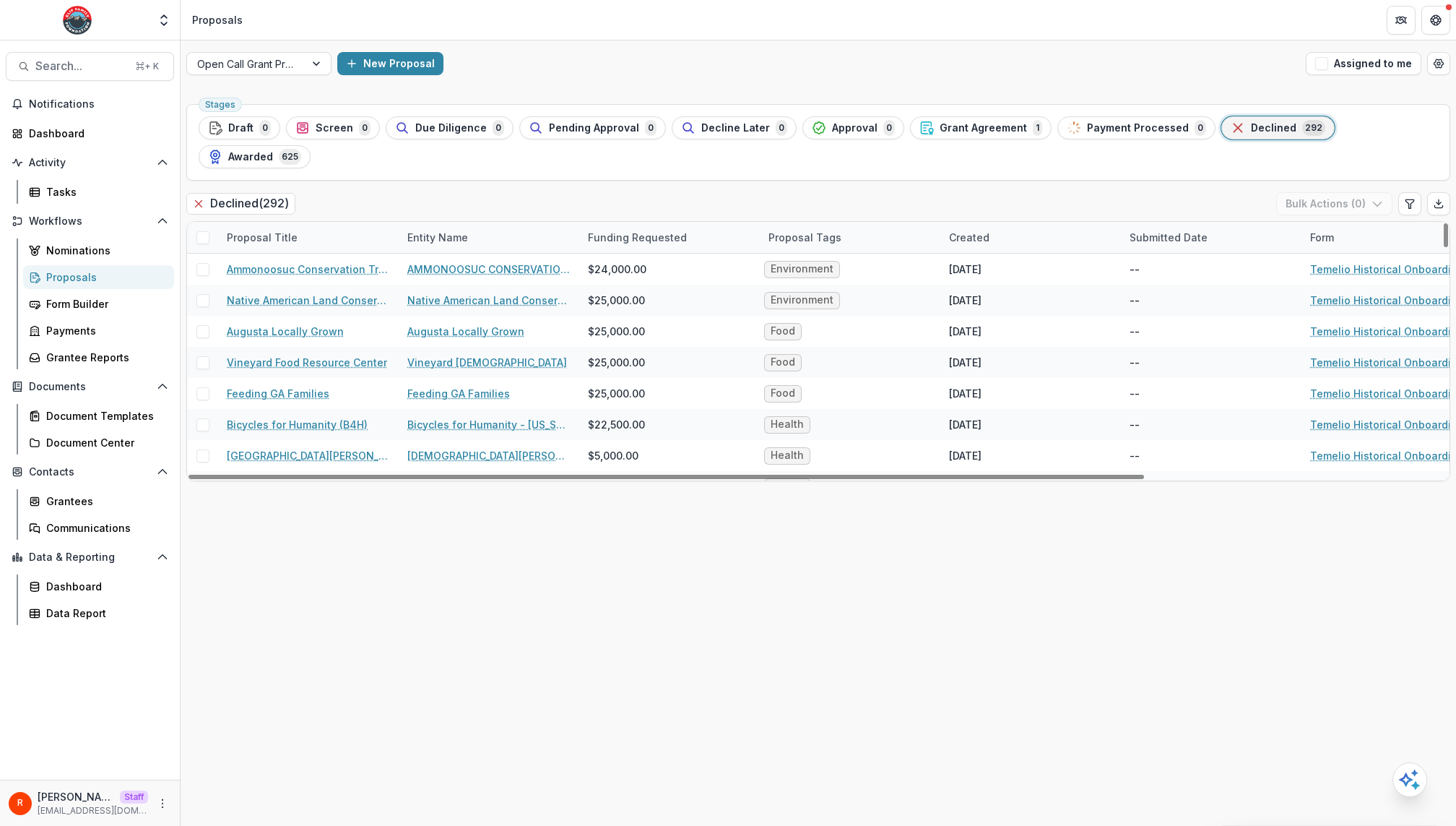 click on "Declined  ( 292 ) Bulk Actions ( 0 )" at bounding box center (818, 207) 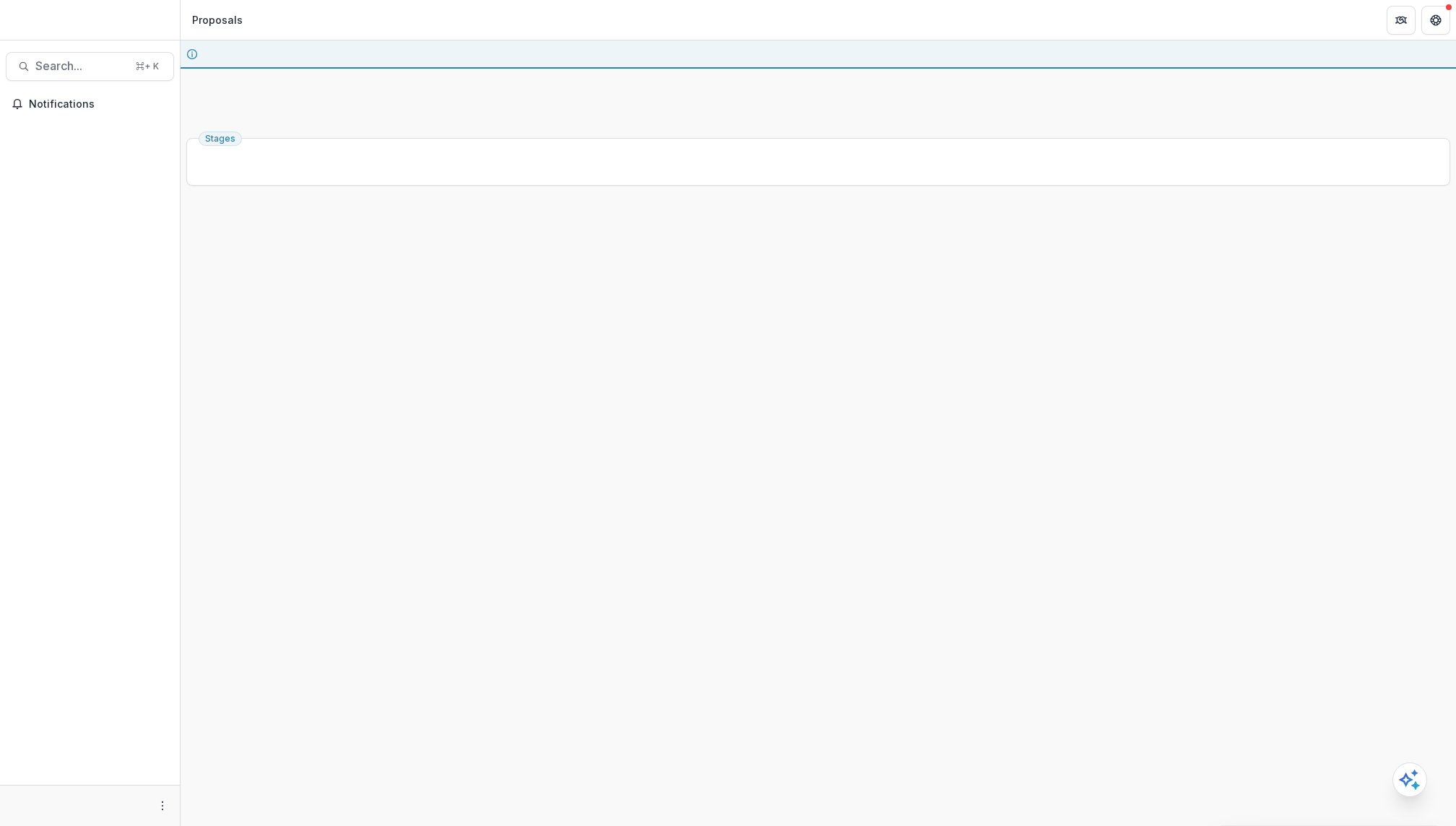 scroll, scrollTop: 0, scrollLeft: 0, axis: both 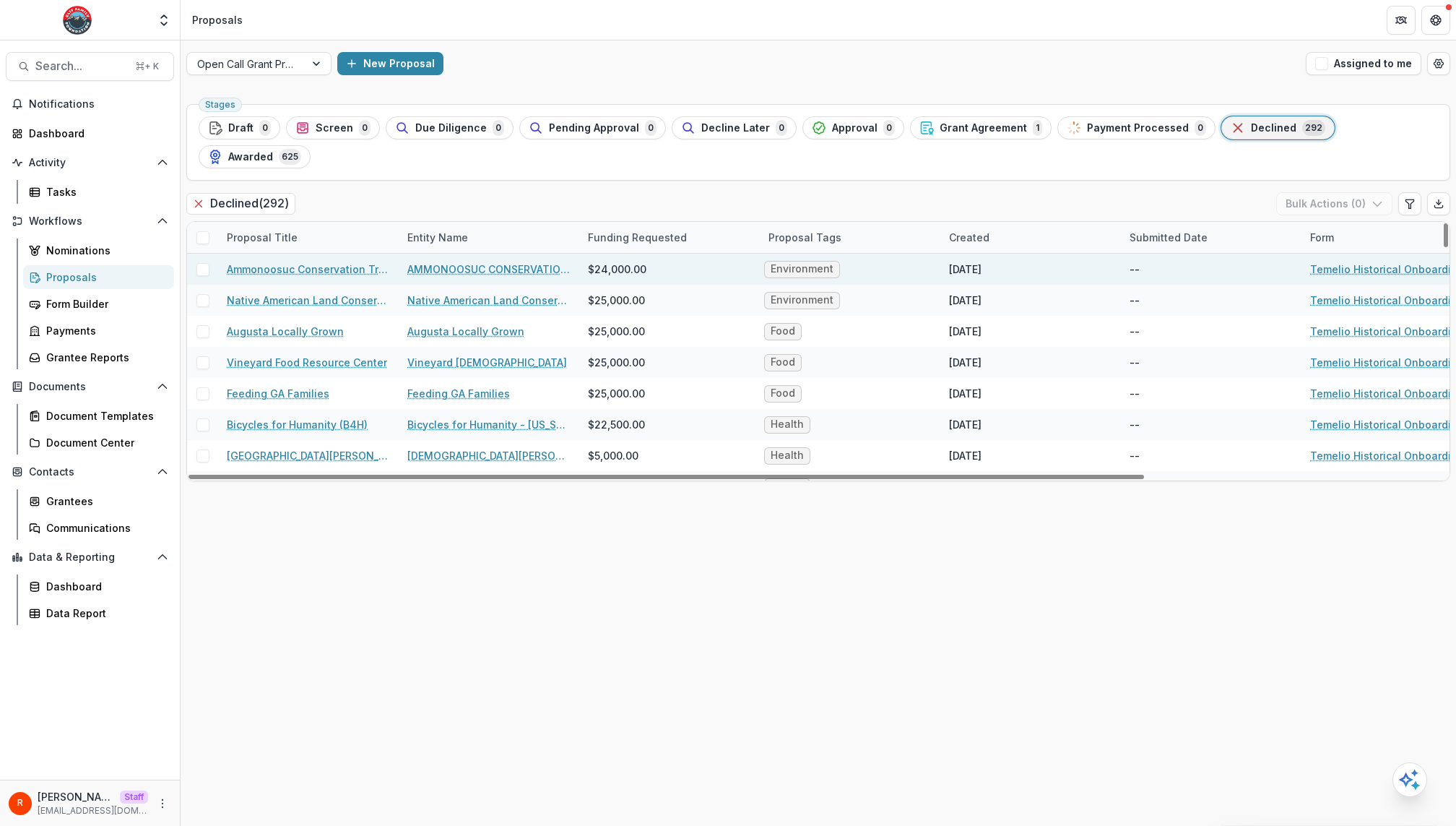 click at bounding box center [203, 270] 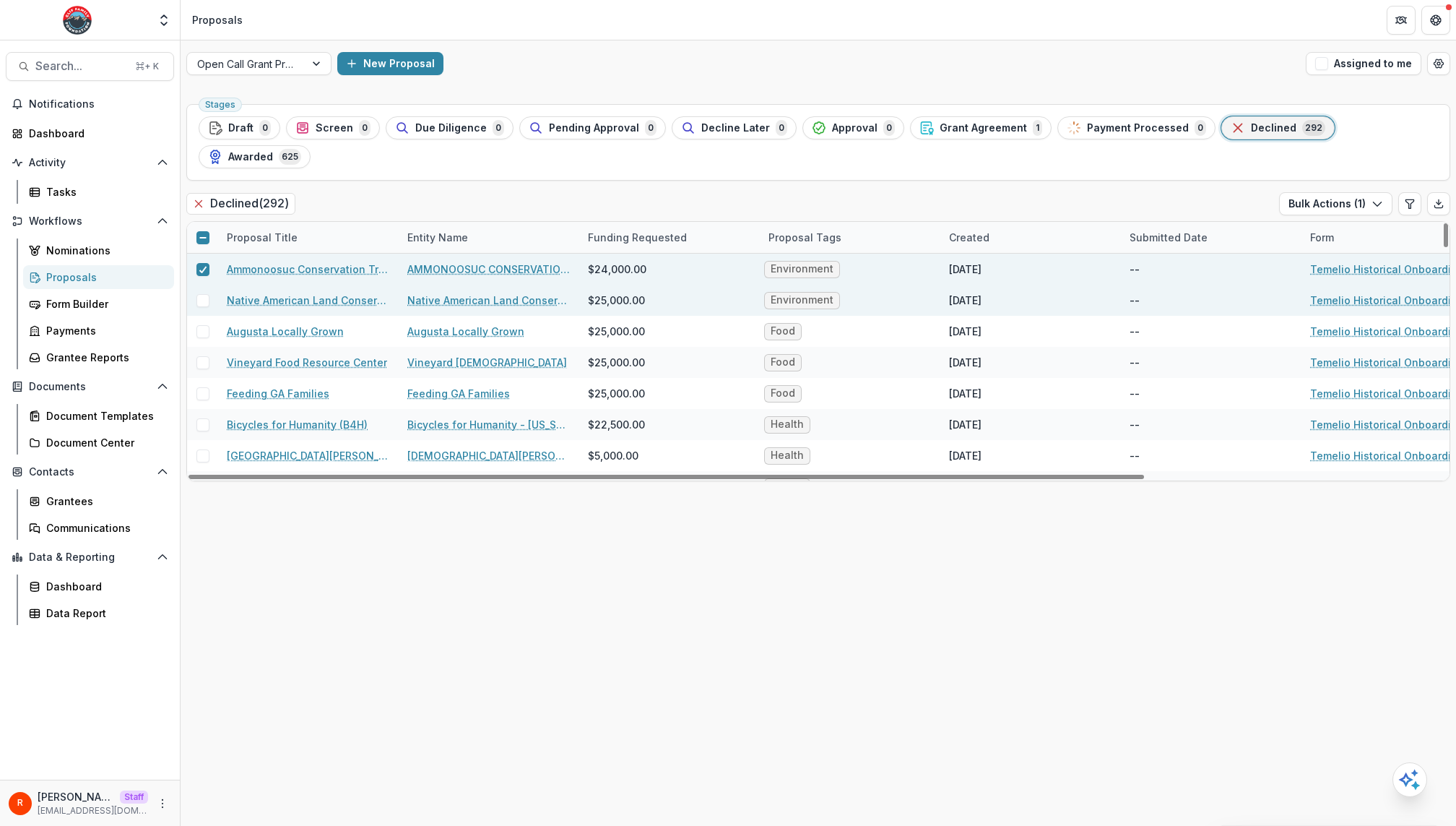 click at bounding box center (203, 301) 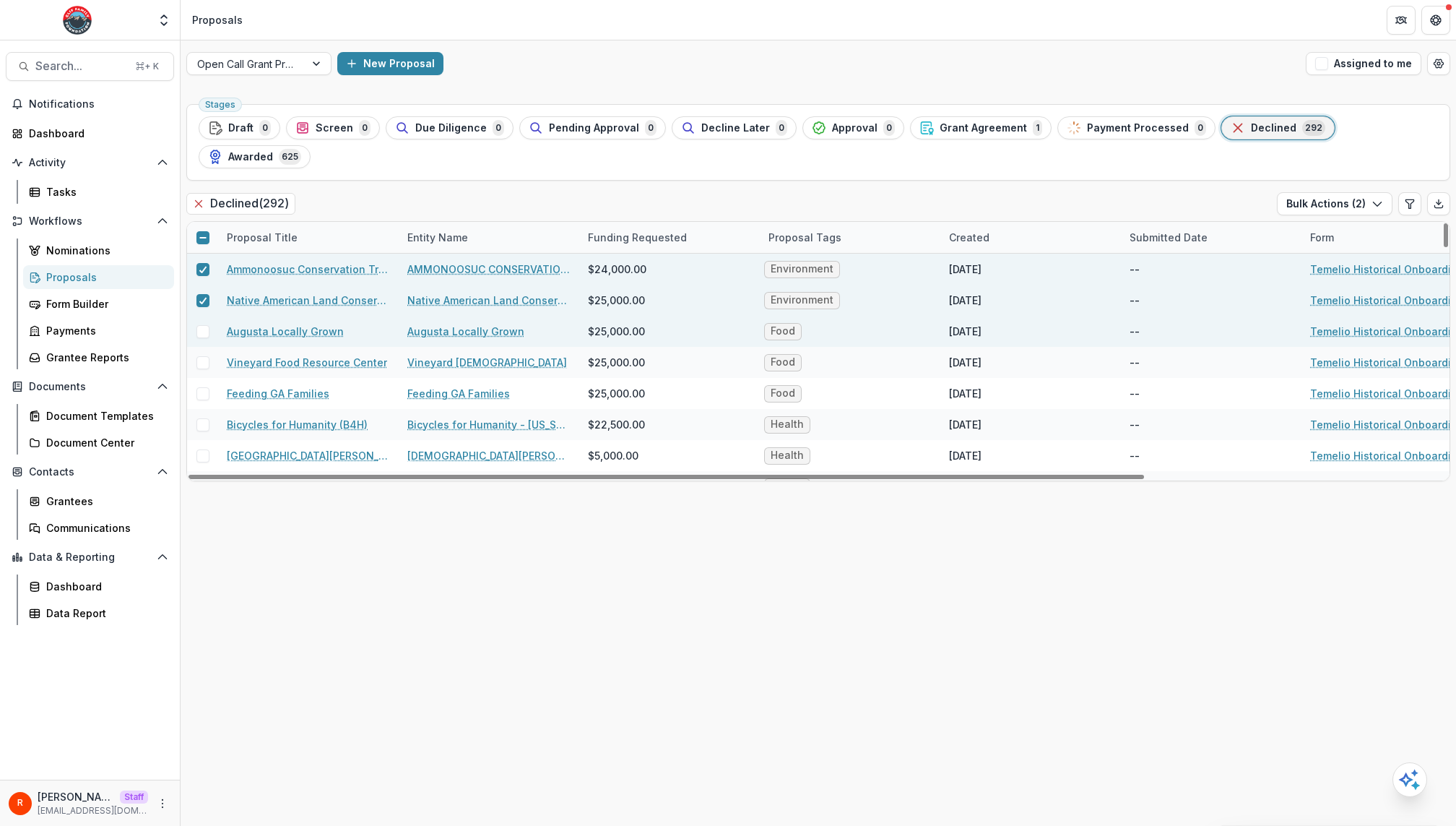 click at bounding box center [203, 332] 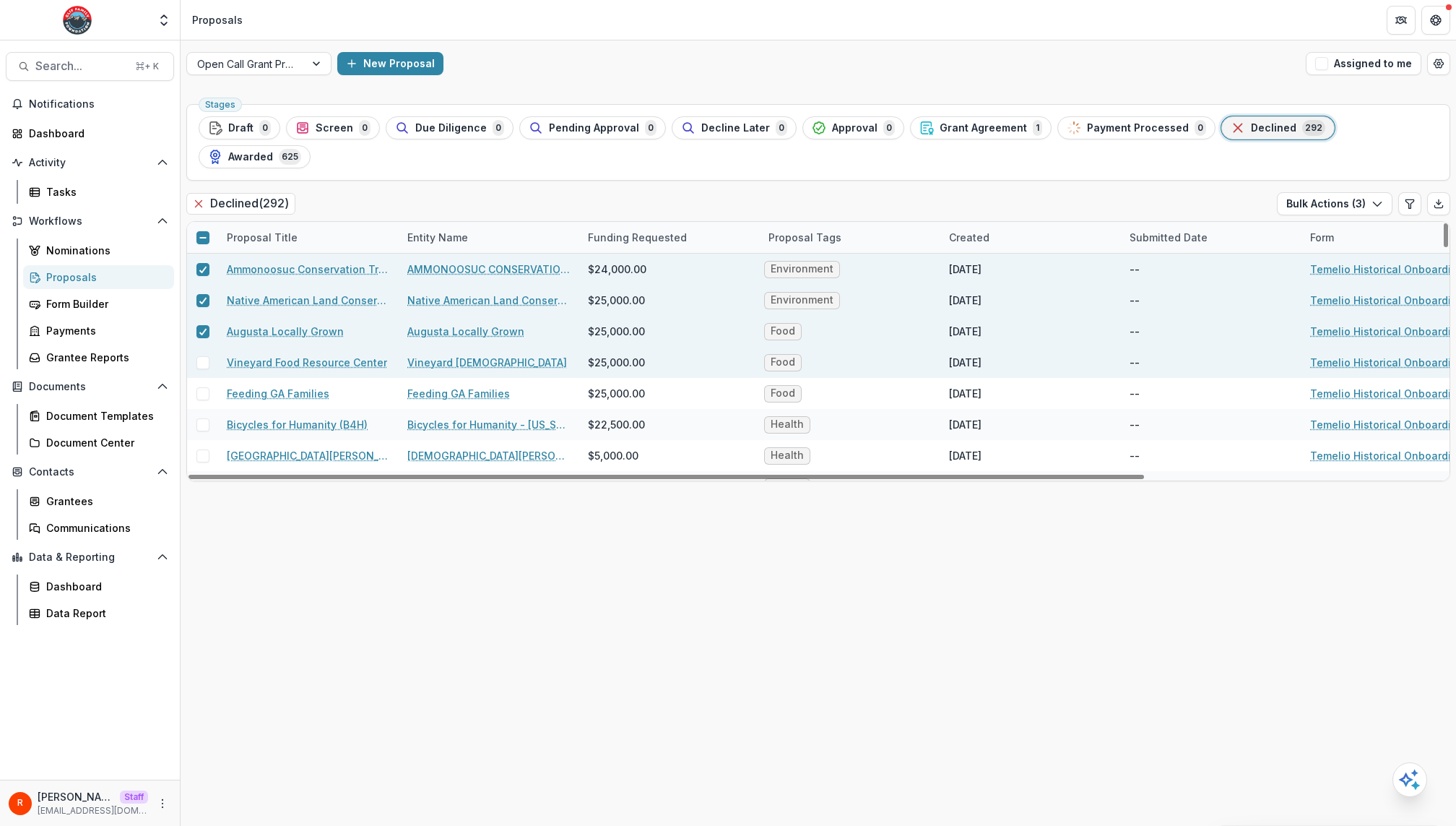 click at bounding box center (203, 363) 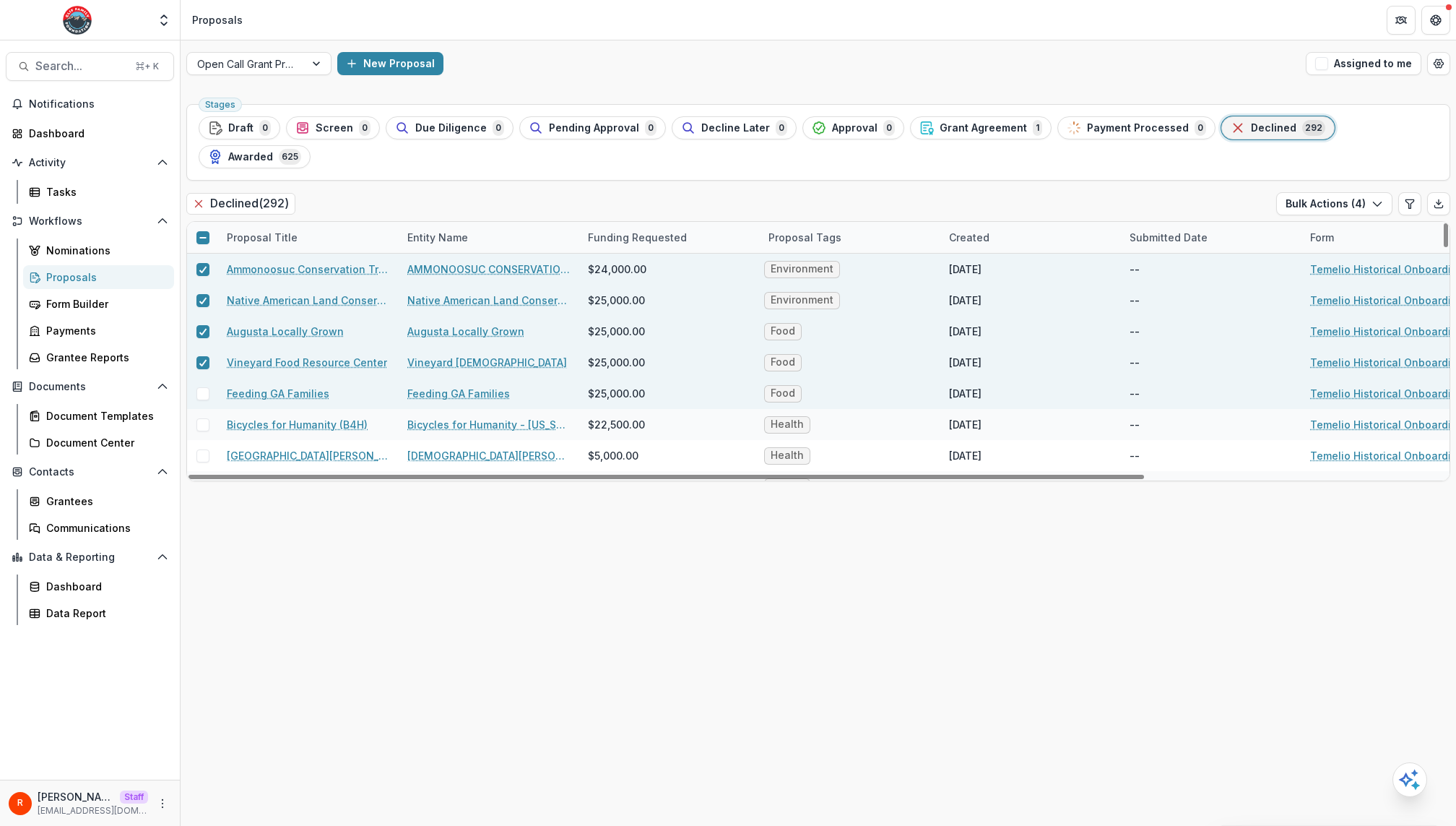 click at bounding box center (203, 394) 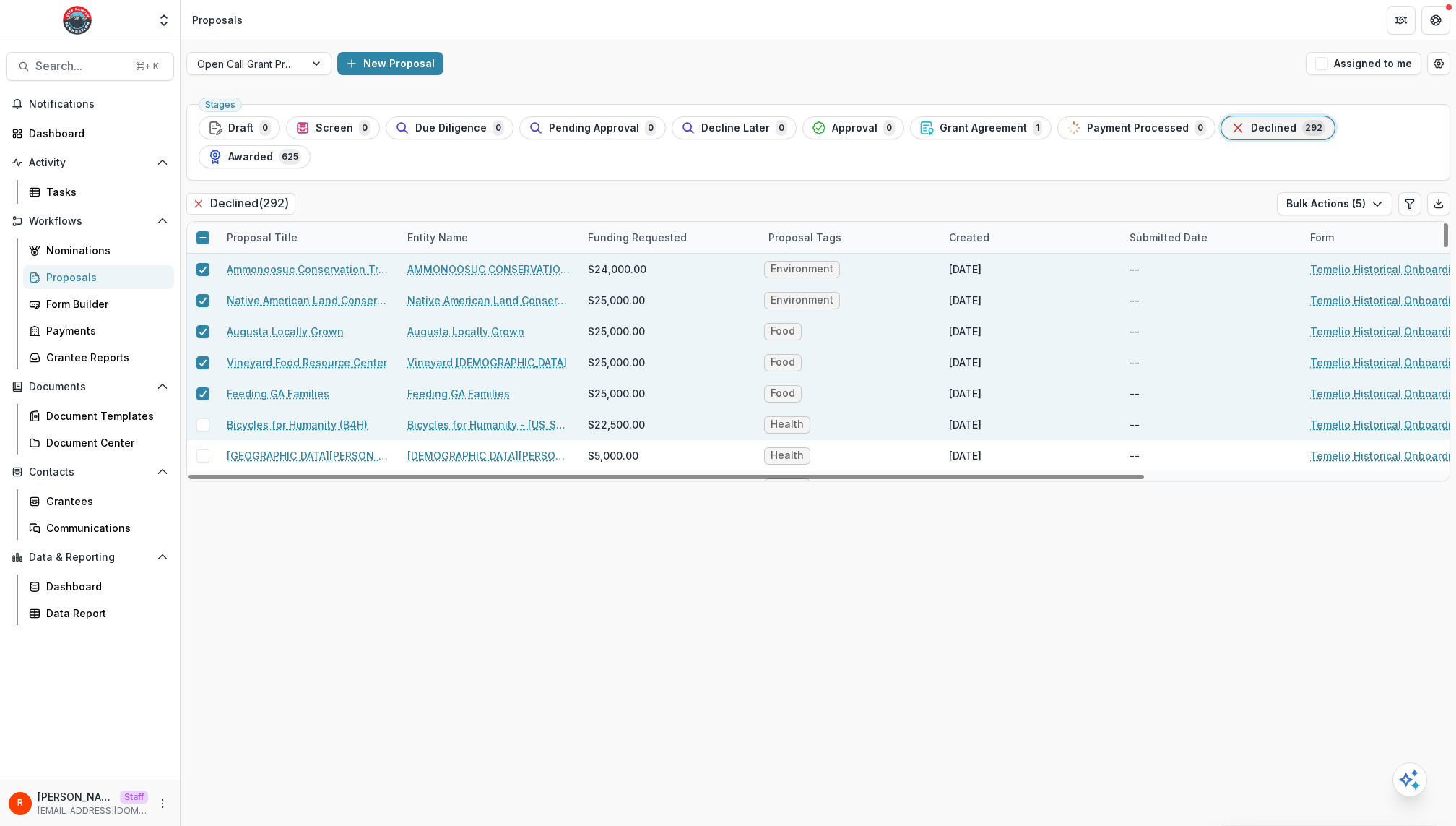 click at bounding box center [203, 425] 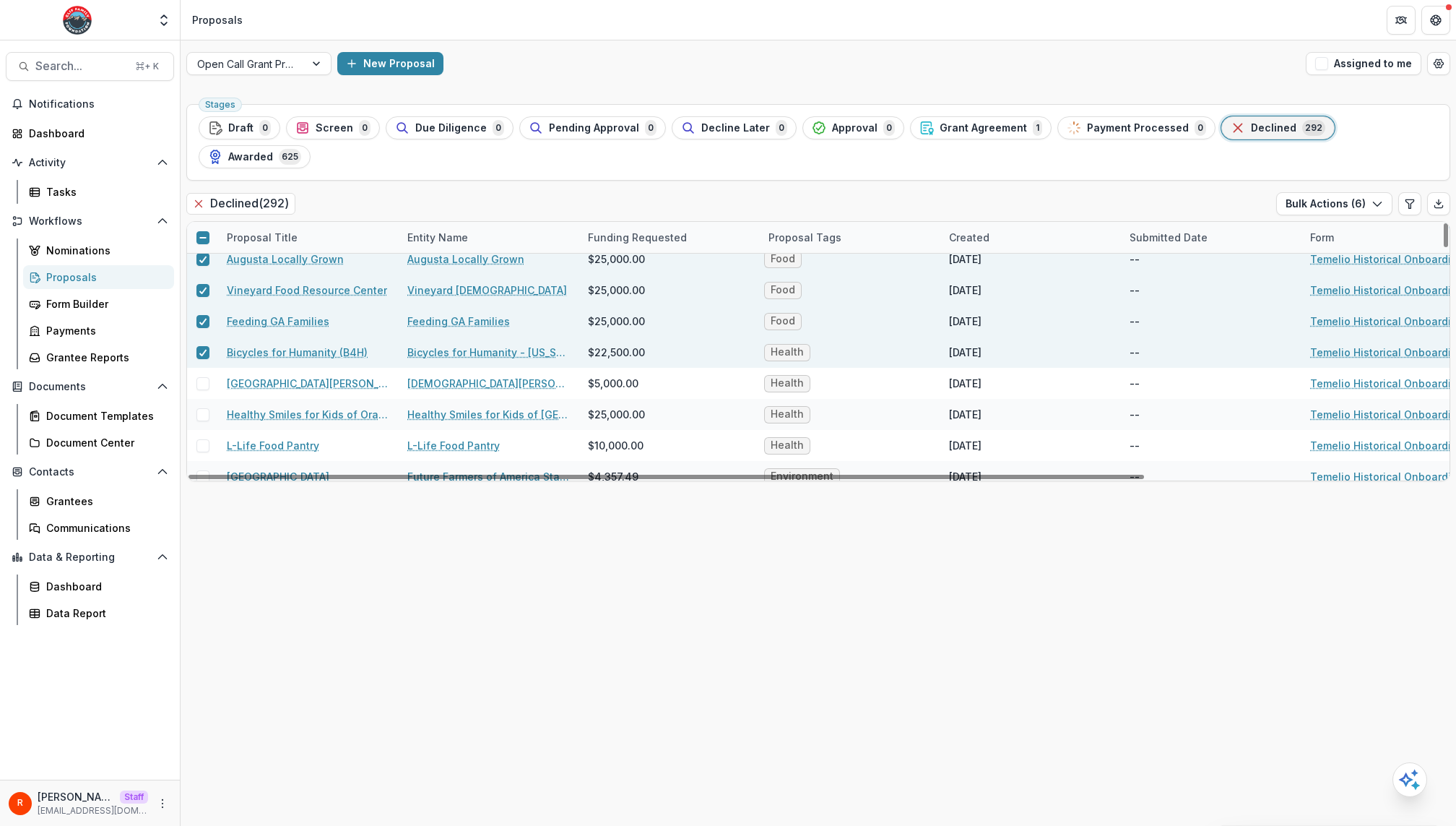 scroll, scrollTop: 110, scrollLeft: 0, axis: vertical 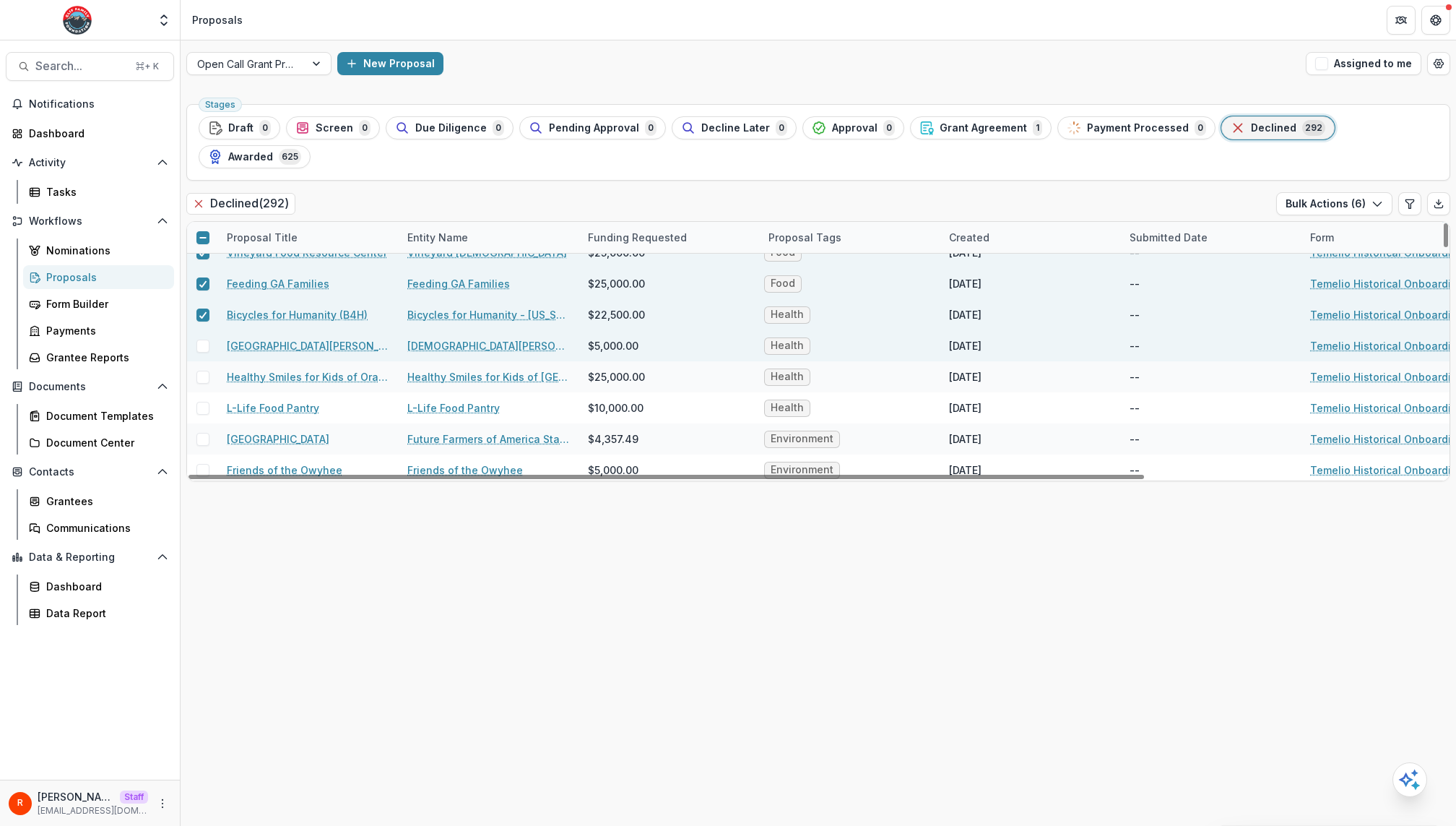 click at bounding box center [203, 346] 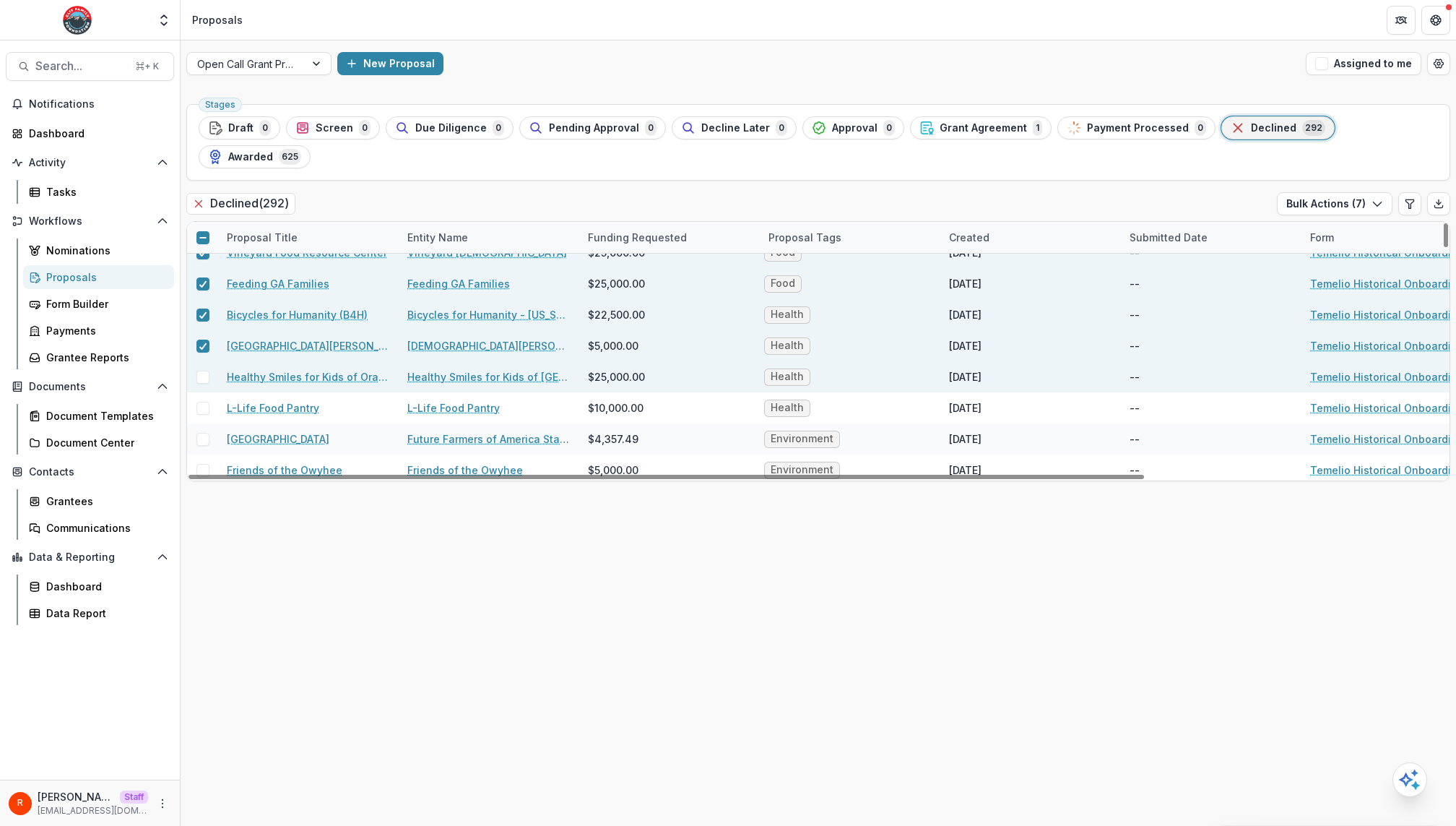 click at bounding box center [203, 377] 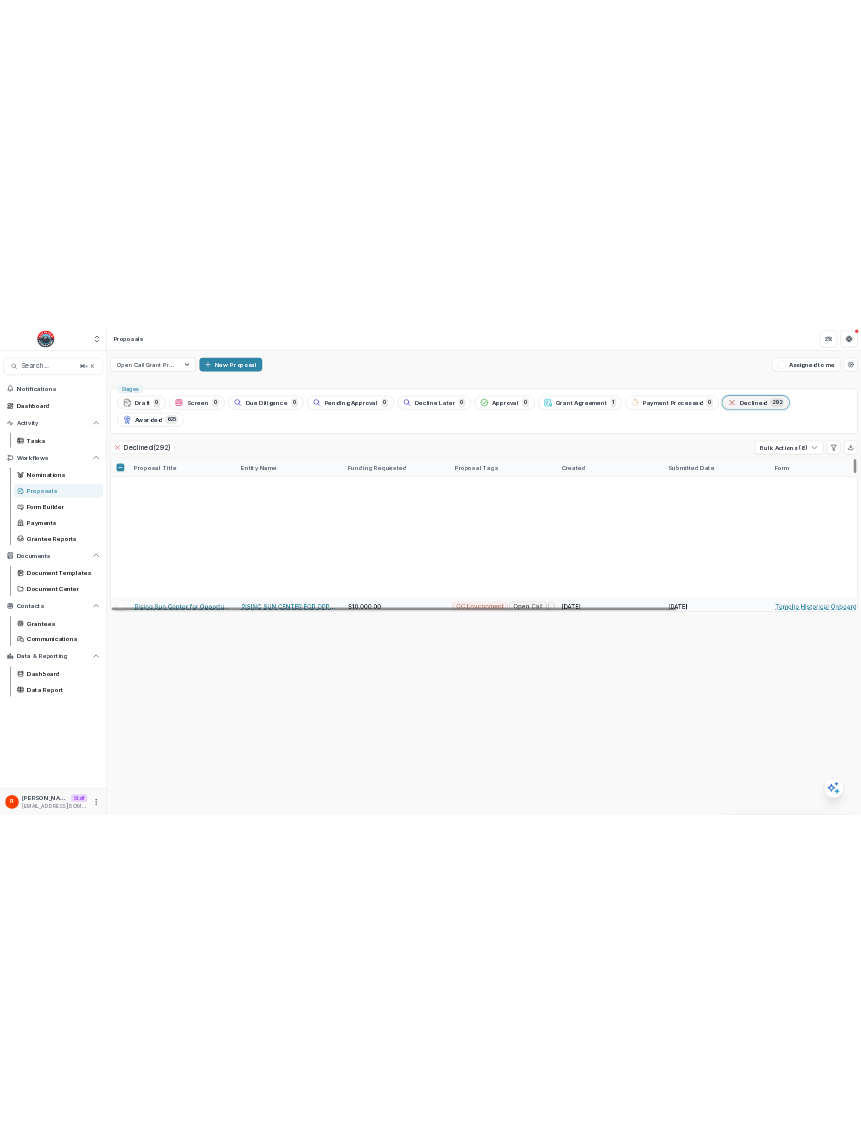 scroll, scrollTop: 12240, scrollLeft: 0, axis: vertical 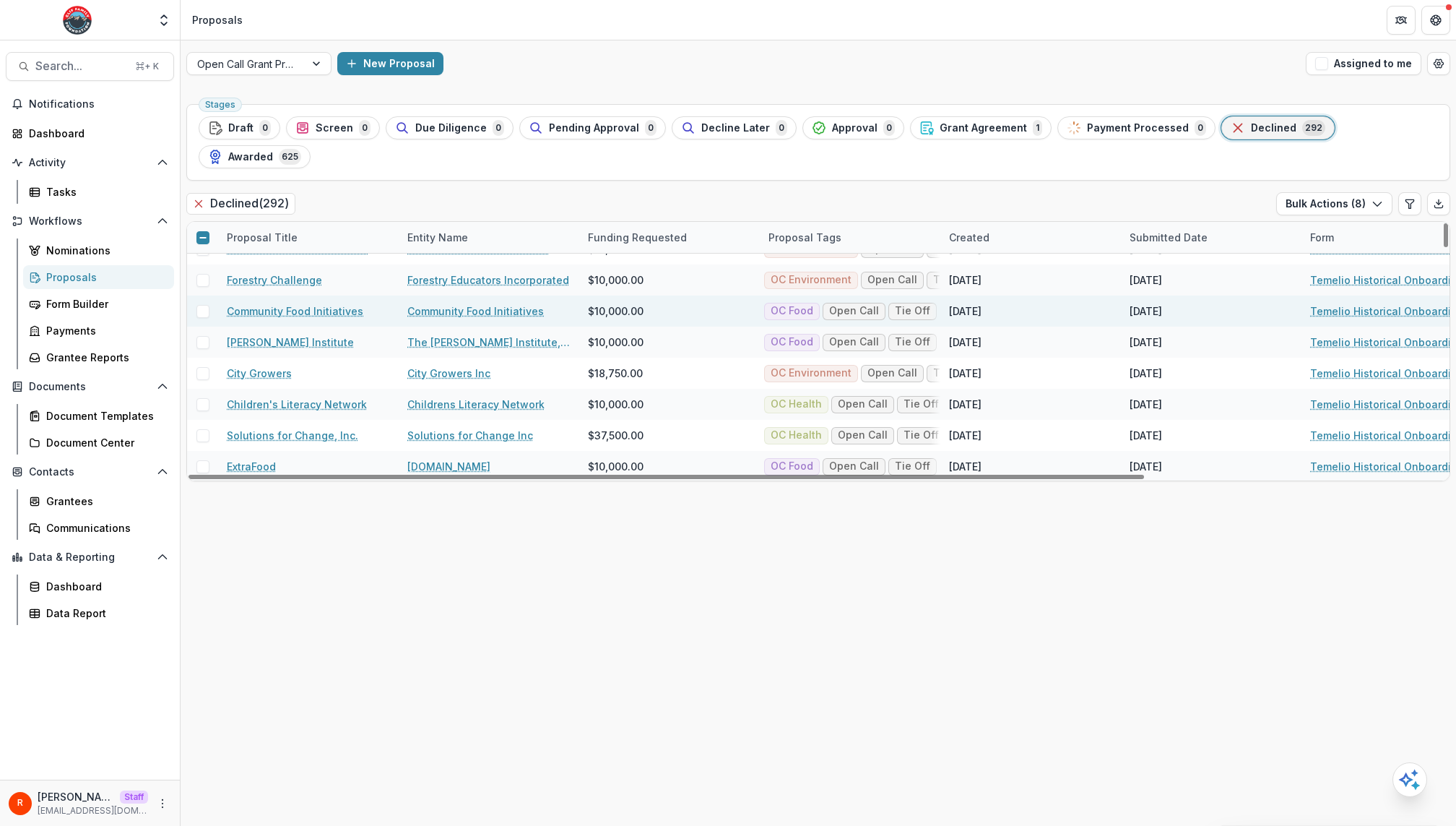 click on "Community Food Initiatives" at bounding box center (295, 311) 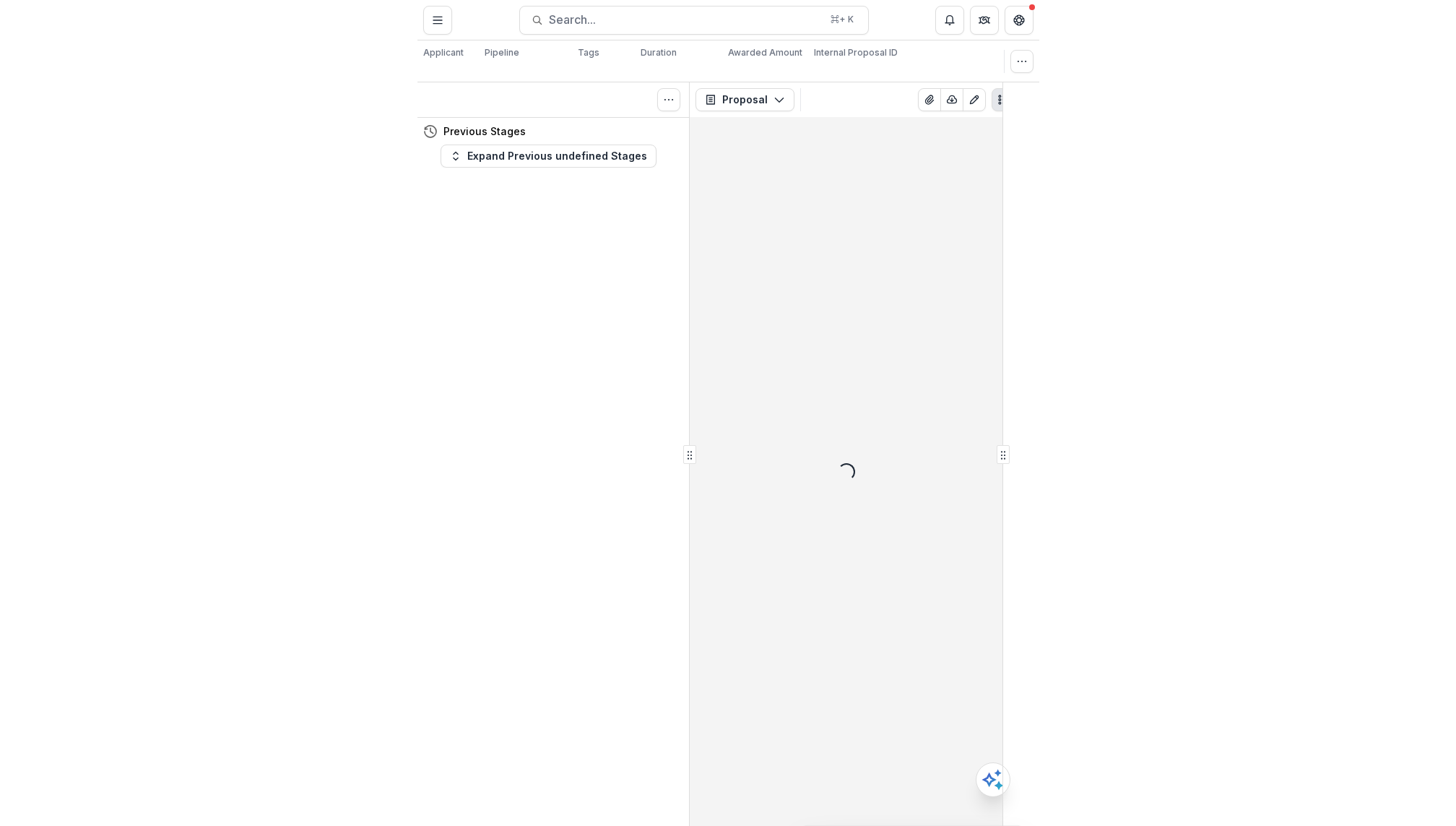 scroll, scrollTop: 0, scrollLeft: 0, axis: both 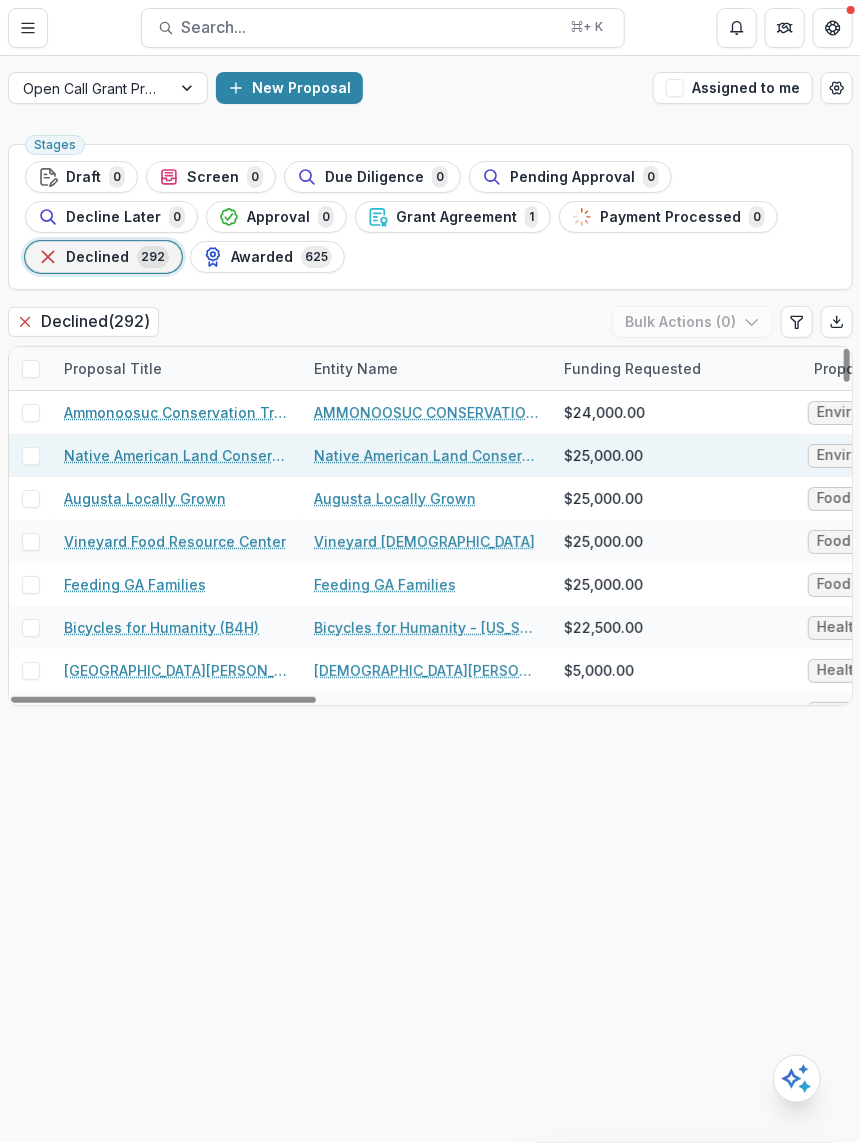 click on "Native American Land Conservancy" at bounding box center [177, 455] 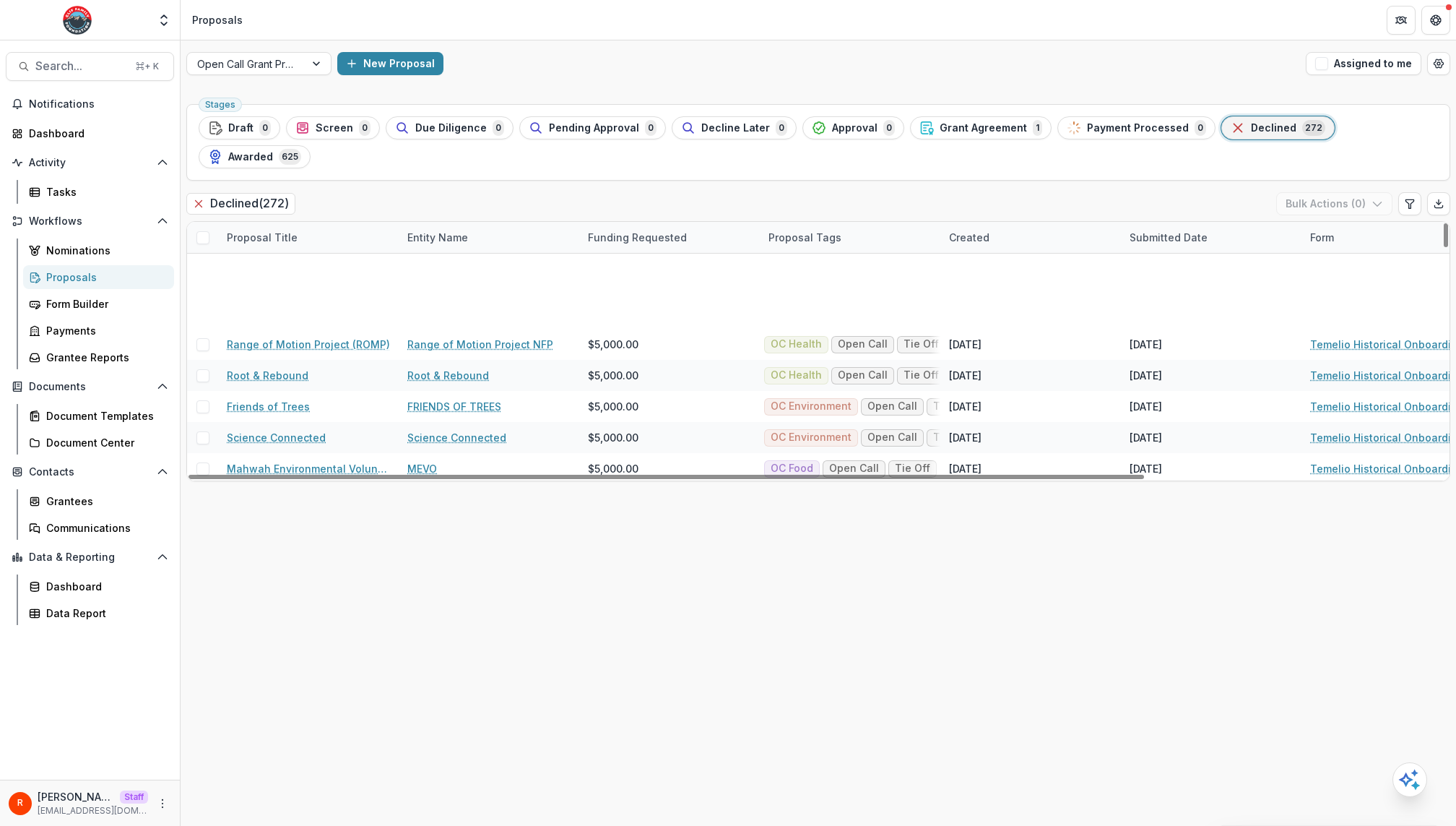 scroll, scrollTop: 8224, scrollLeft: 0, axis: vertical 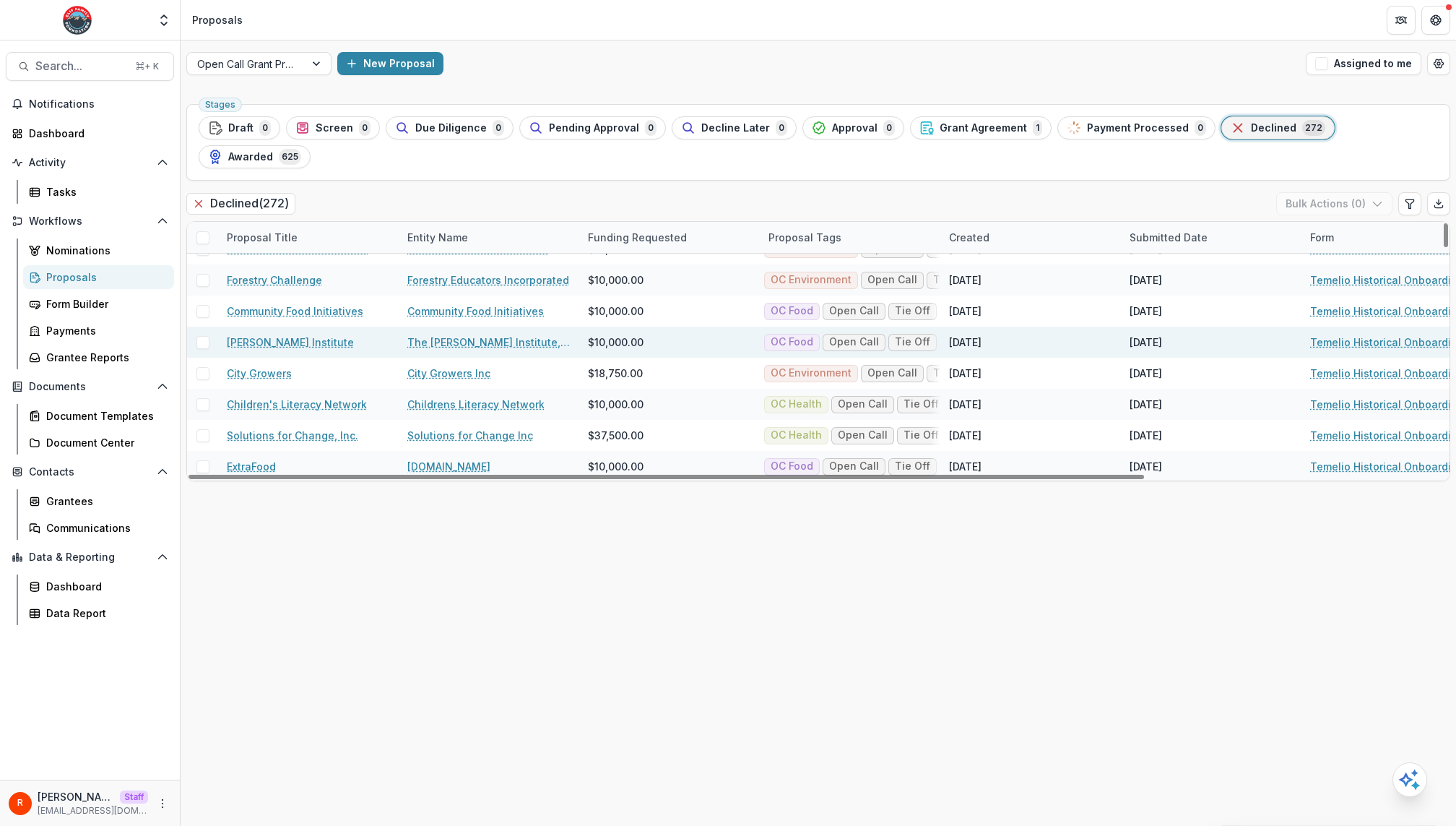 click on "The [PERSON_NAME] Institute, Inc." at bounding box center (489, 342) 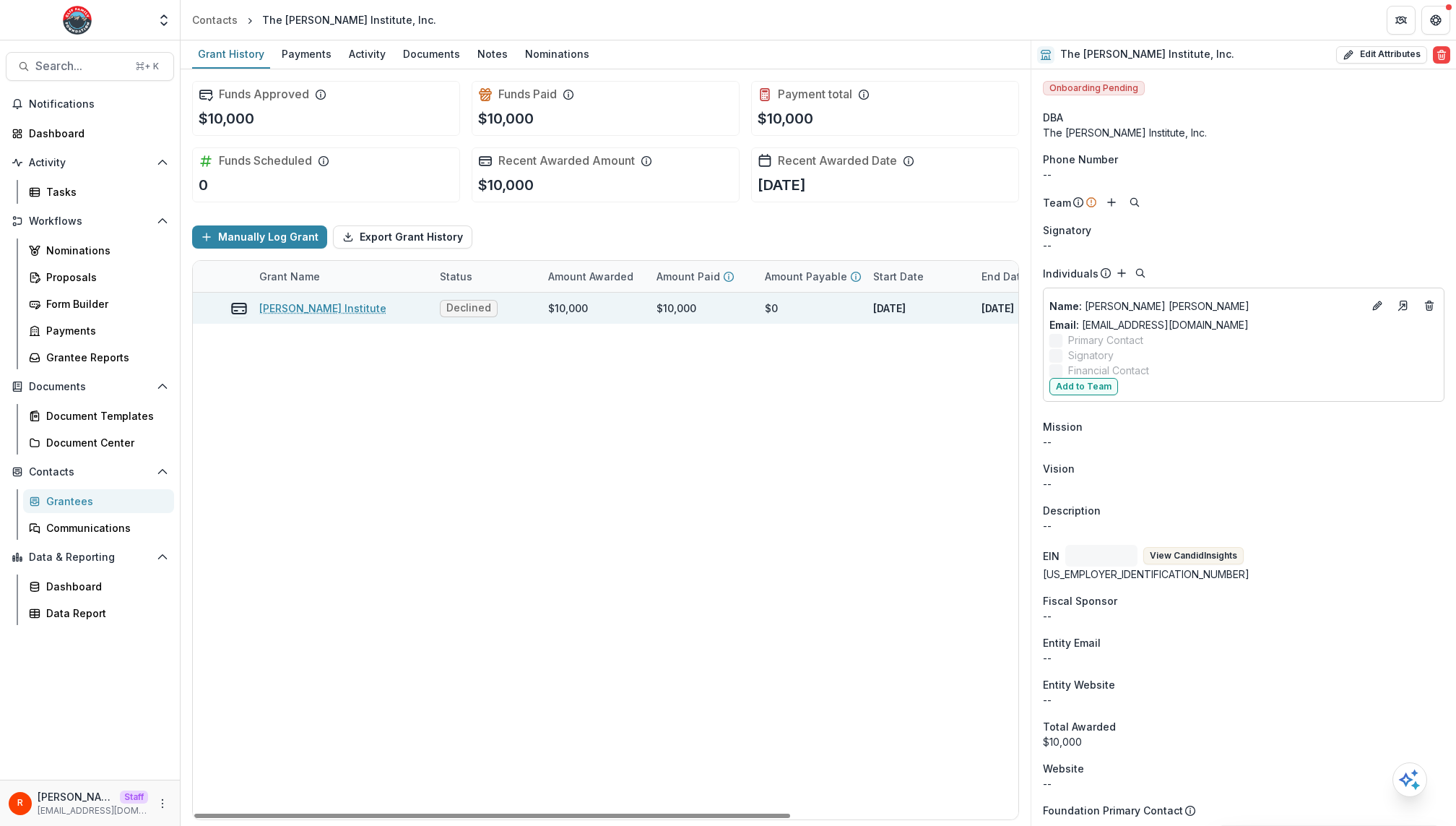 click on "[PERSON_NAME] Institute" at bounding box center (323, 308) 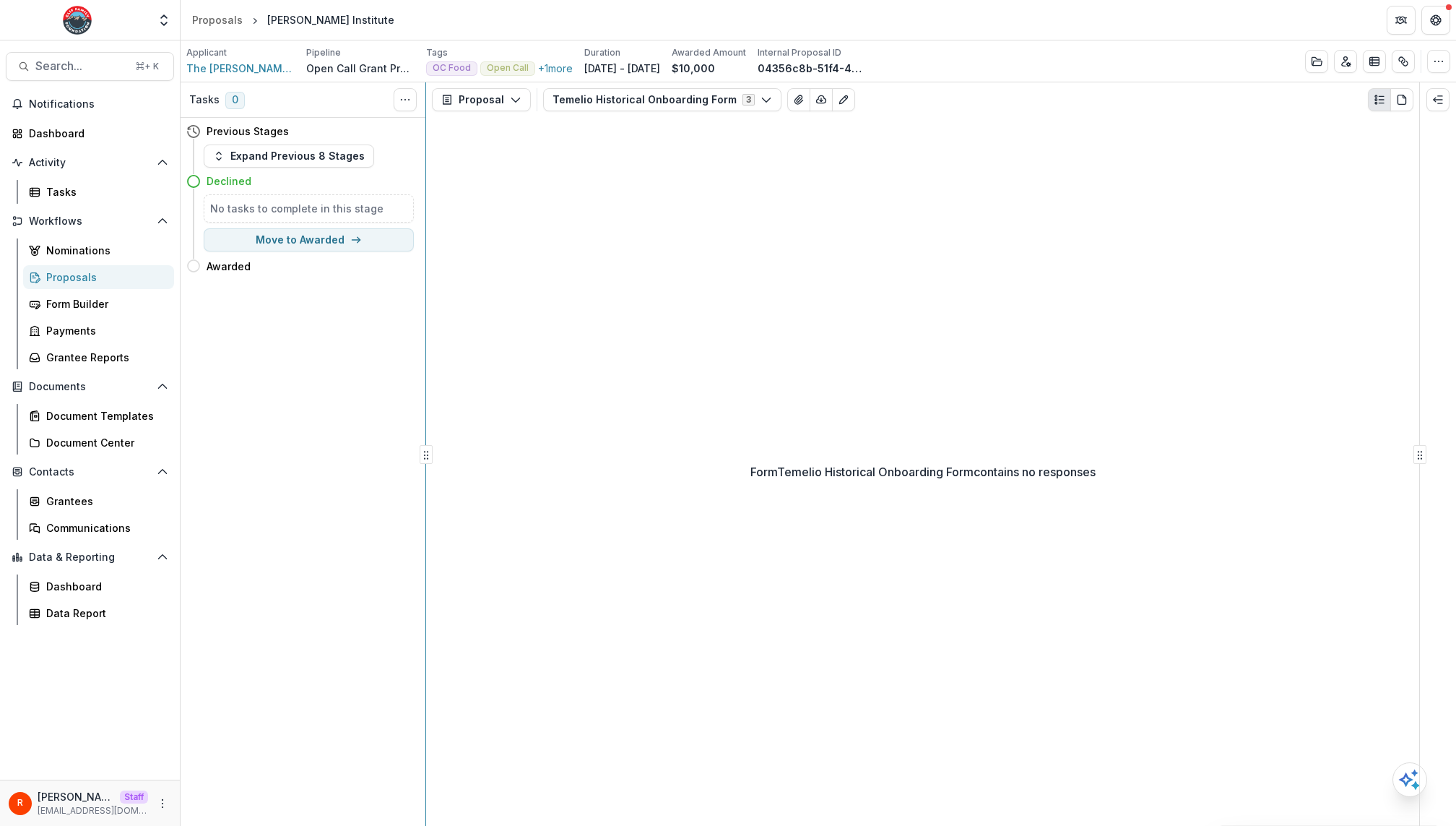 click on "Tasks 0 Show Cancelled Tasks Previous Stages Expand Previous 8 Stages Declined No tasks to complete in this stage Move to Awarded Awarded Move here Proposal Proposal Payments Reports Grant Agreements Board Summaries Bank Details Temelio Historical Onboarding Form 3 Forms (3) Clif Family Foundation Grants Program - Cycle 1-20106b42-394a-46b2-8746-6af353fa3663 Temelio Historical Onboarding Form Internal Temelio Historical Onboarding Form Configure forms Word Download Word Download (with field descriptions) Zip Download Preview Merged PDF Preview Merged PDF (Inline Images & PDFs) Preview Merged PDF (with field descriptions) Custom Download Form  Temelio Historical Onboarding Form  contains no responses" at bounding box center [818, 454] 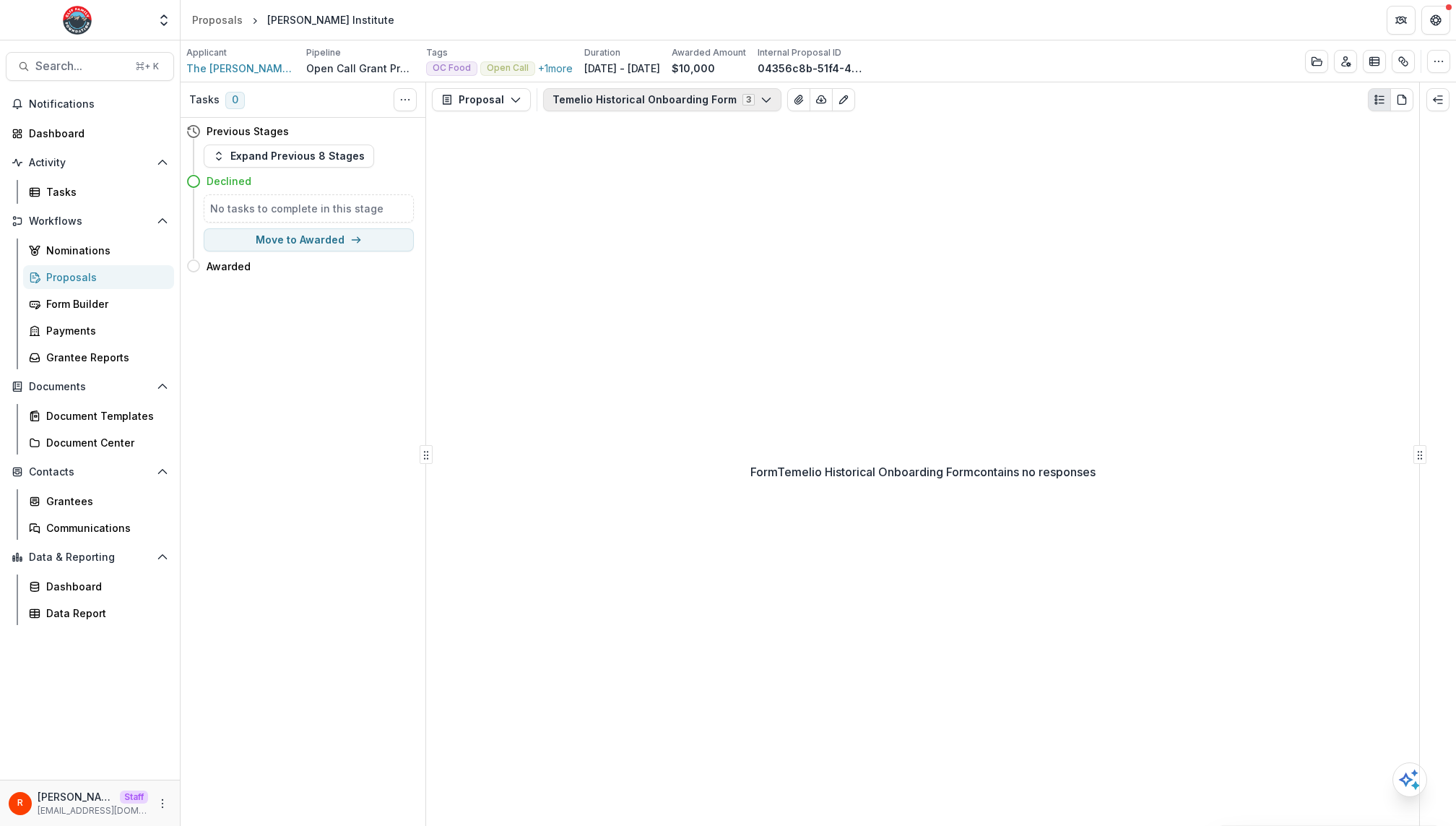 click on "Temelio Historical Onboarding Form 3" at bounding box center (662, 100) 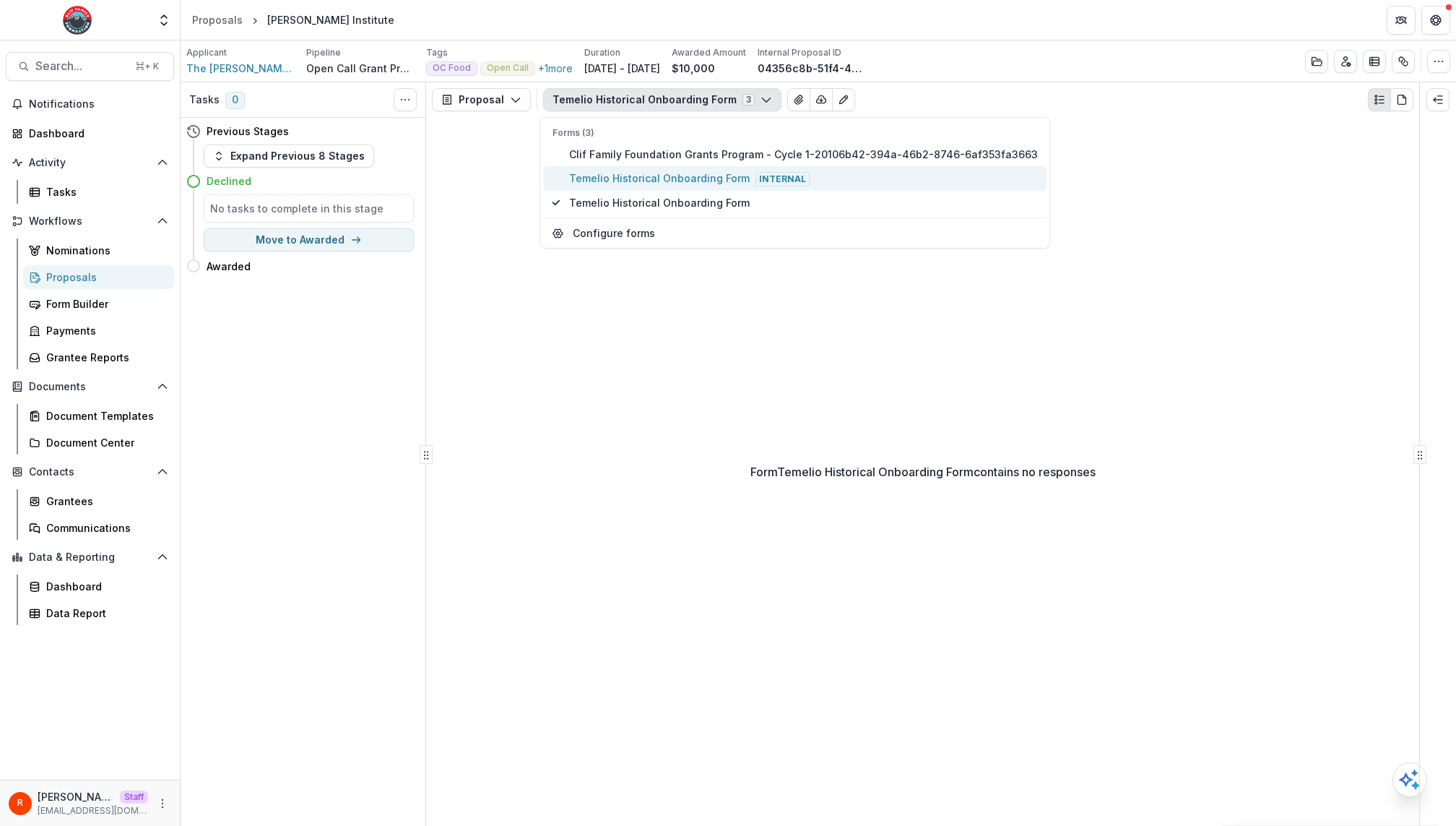 click on "Temelio Historical Onboarding Form Internal" at bounding box center [803, 178] 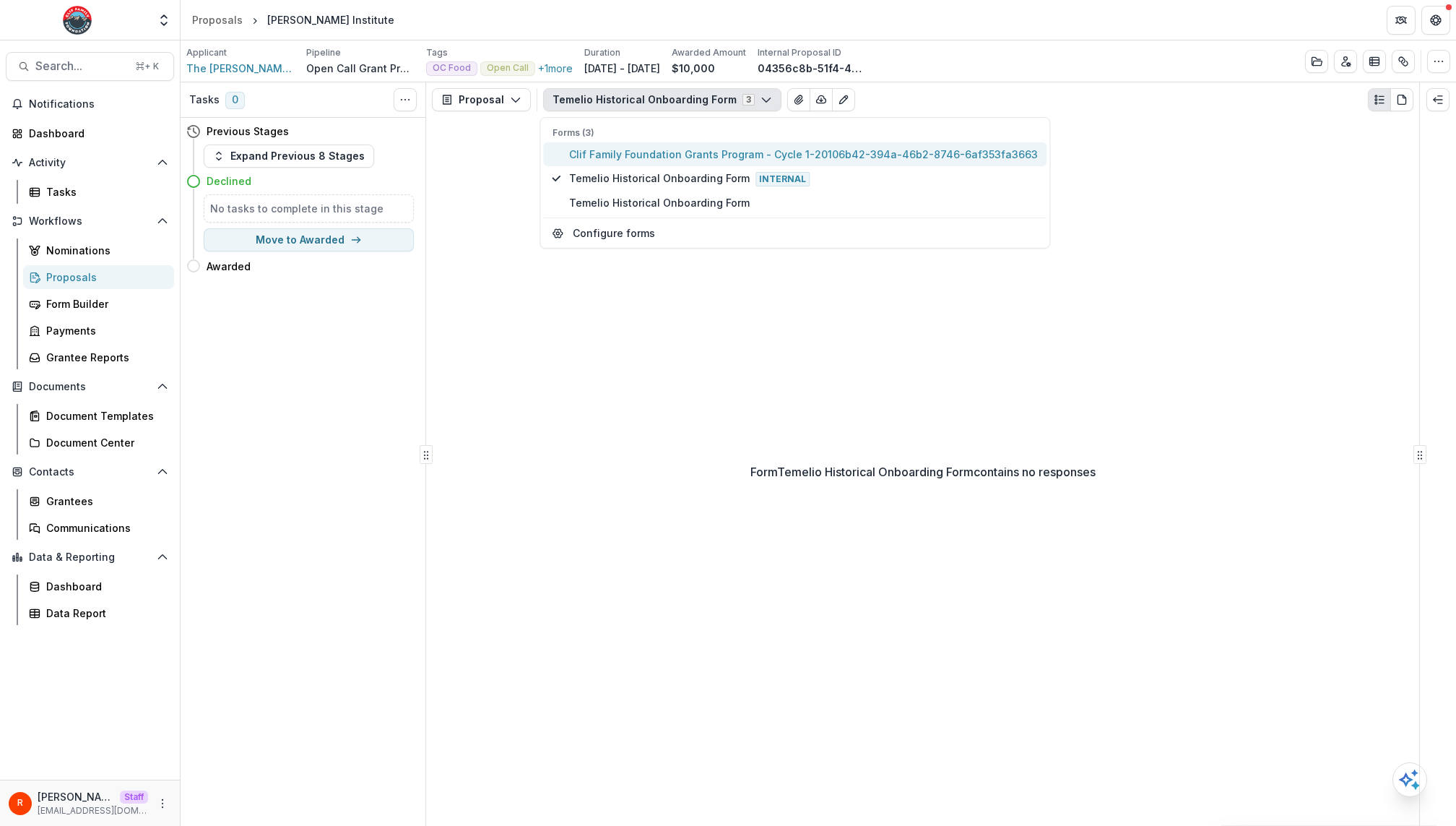 click on "Clif Family Foundation Grants Program - Cycle 1-20106b42-394a-46b2-8746-6af353fa3663" at bounding box center [803, 154] 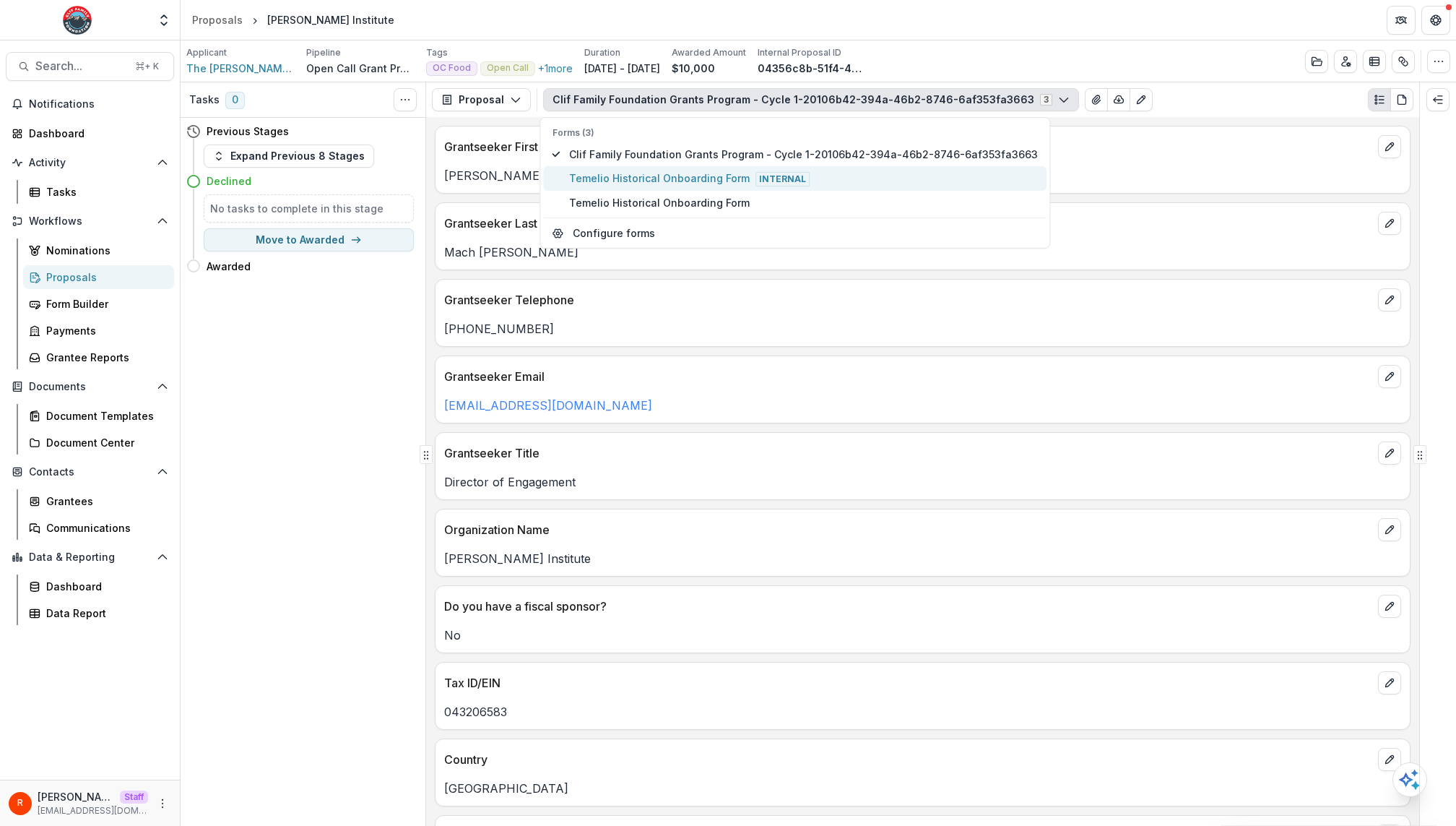 click on "Temelio Historical Onboarding Form Internal" at bounding box center (803, 178) 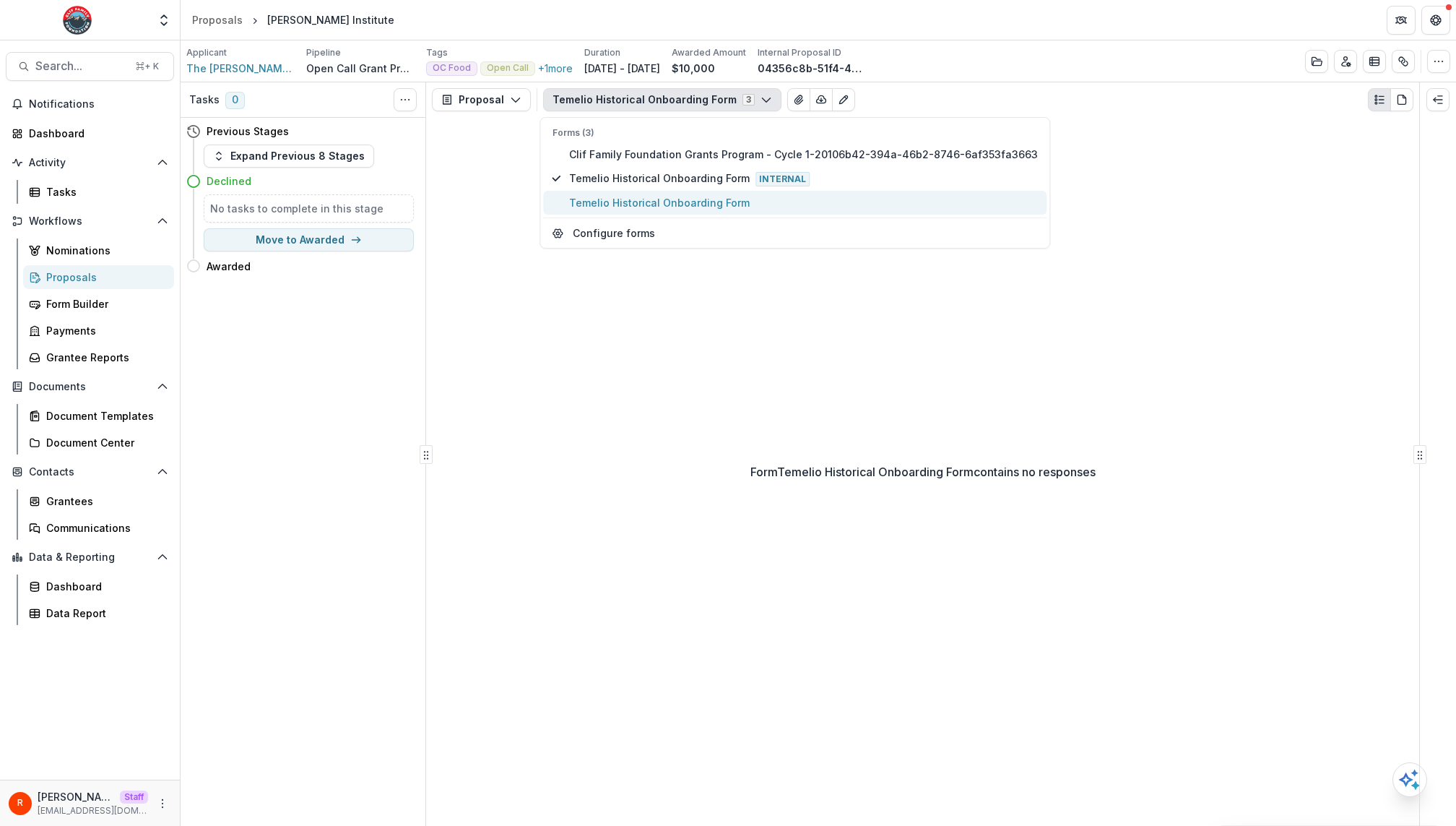 click on "Temelio Historical Onboarding Form" at bounding box center [803, 202] 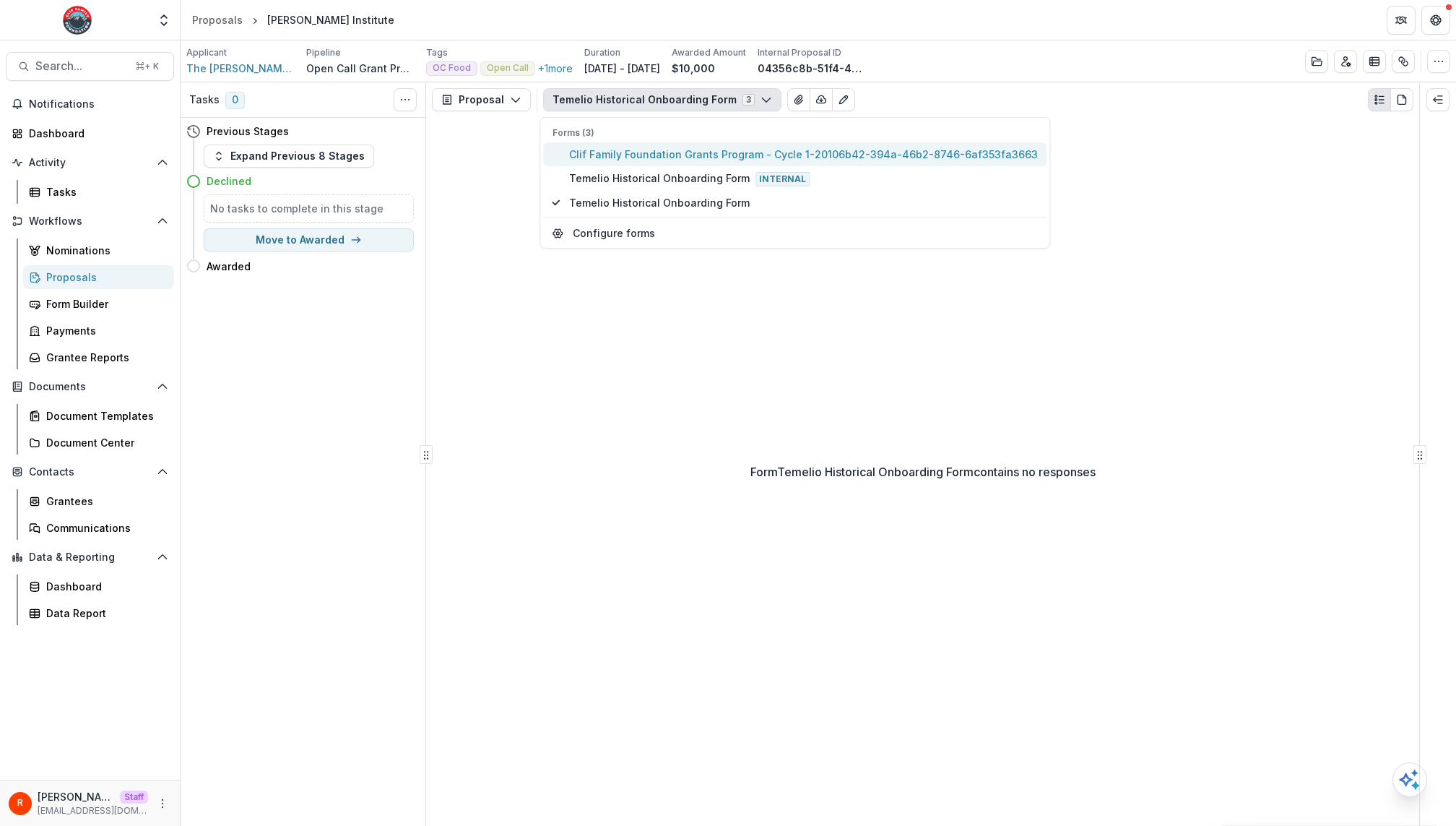 click on "Clif Family Foundation Grants Program - Cycle 1-20106b42-394a-46b2-8746-6af353fa3663" at bounding box center [803, 154] 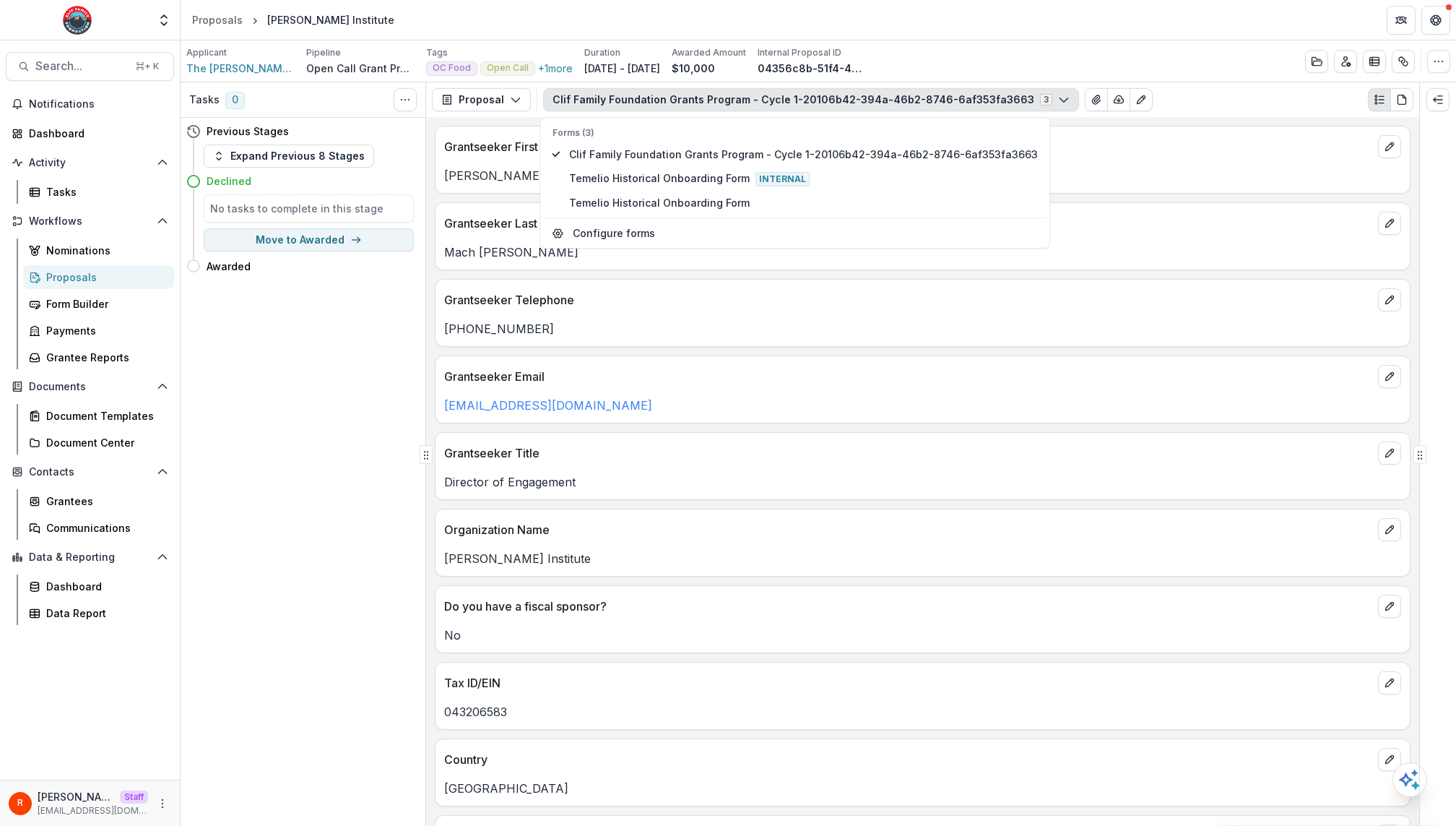 click on "Grantseeker Last Name Mach Dube" at bounding box center [922, 236] 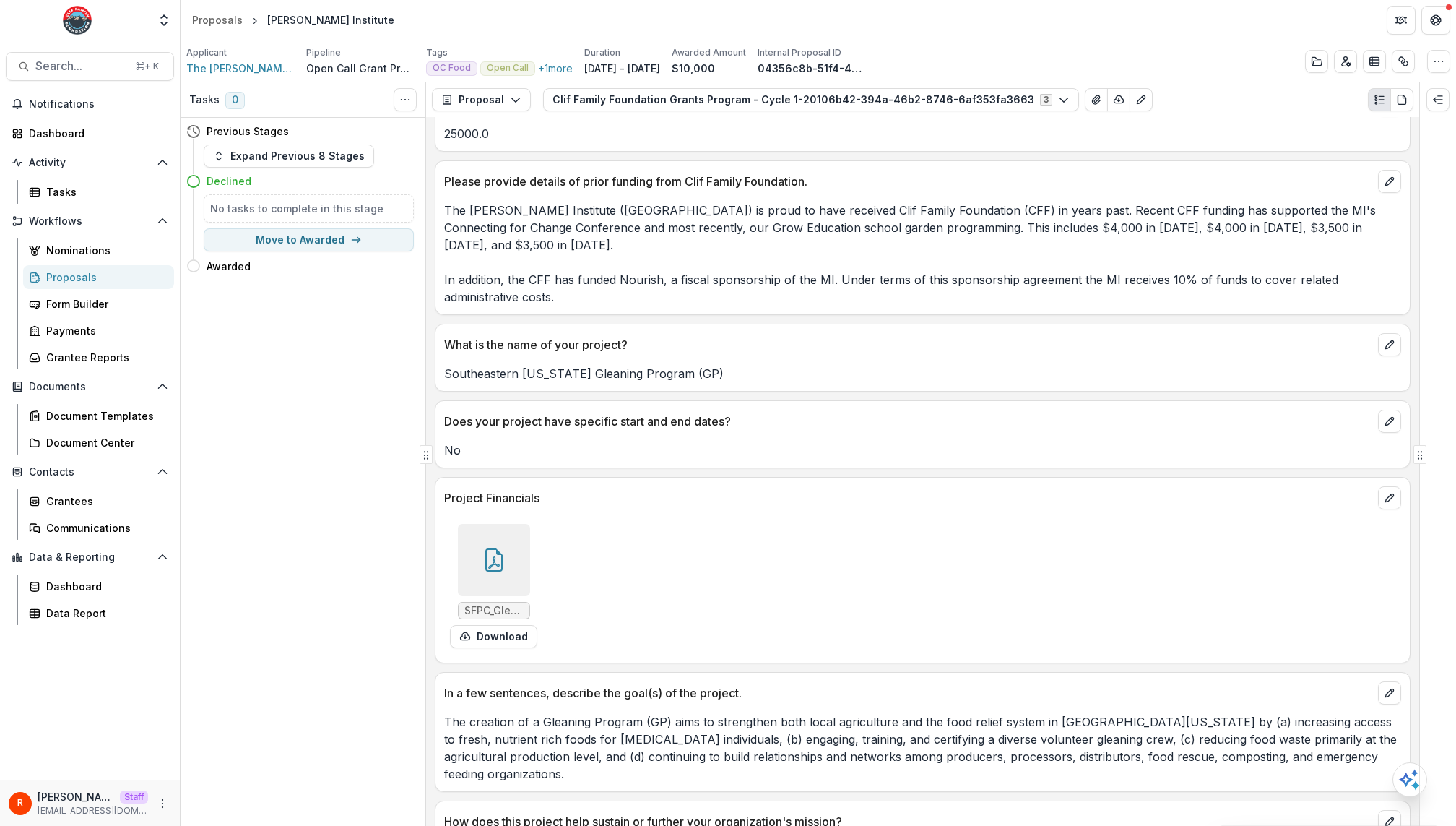 scroll, scrollTop: 1901, scrollLeft: 0, axis: vertical 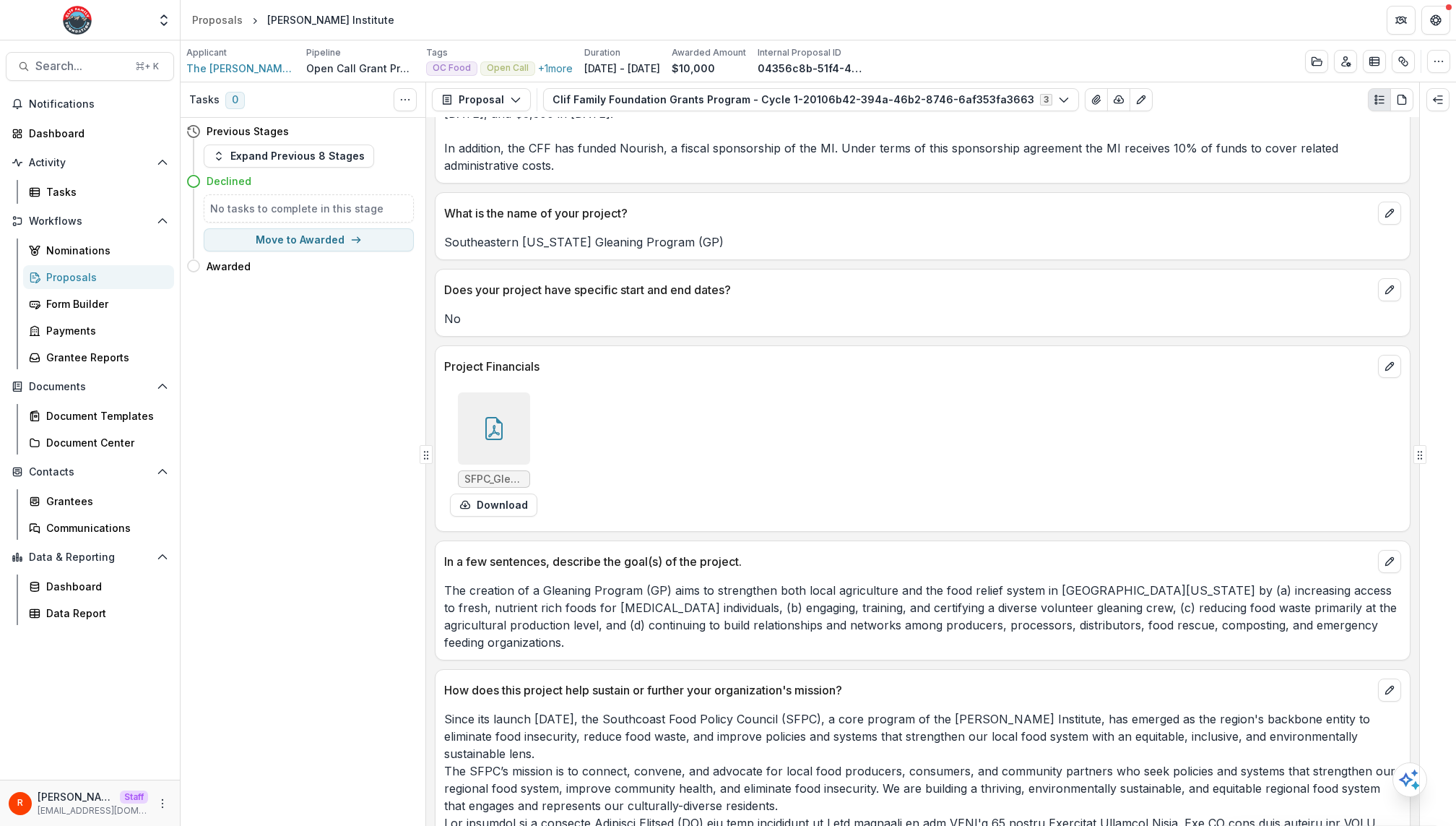 click on "Grantseeker First Name Christy Grantseeker Last Name Mach Dube Grantseeker Telephone +15087480816 Grantseeker Email cmachdube@marioninstitute.org Grantseeker Title Director of Engagement Organization Name Marion Institute Do you have a fiscal sponsor? No Tax ID/EIN 043206583 Country United States Address 202 Spring Street City Marion State, Province, or Region Massachusetts Zip or Postal Code 02738 Organization Telephone +15087480816 Organization Website https://www.marioninstitute.org/ Total Organization Operating Budget $1,000,000+ Organization Financials Marion_Institute_PL_FY20-21.pdf Download Marion_Institute_FY20_Audited_Financial_Statements.pdf Download Marion_Institute_990_FY18_Copy_from_IRS.pdf Download Marion_Institute_990_FY19_Copy_from_IRS.pdf Download Fiscal Year End 2023-09-30T00:00:00 How did you hear about the Clif Family Foundation grants program? We are a previous grantee Please select the priority that best describes your organization. Strengthening our food system  Are you applying for:" at bounding box center [922, 471] 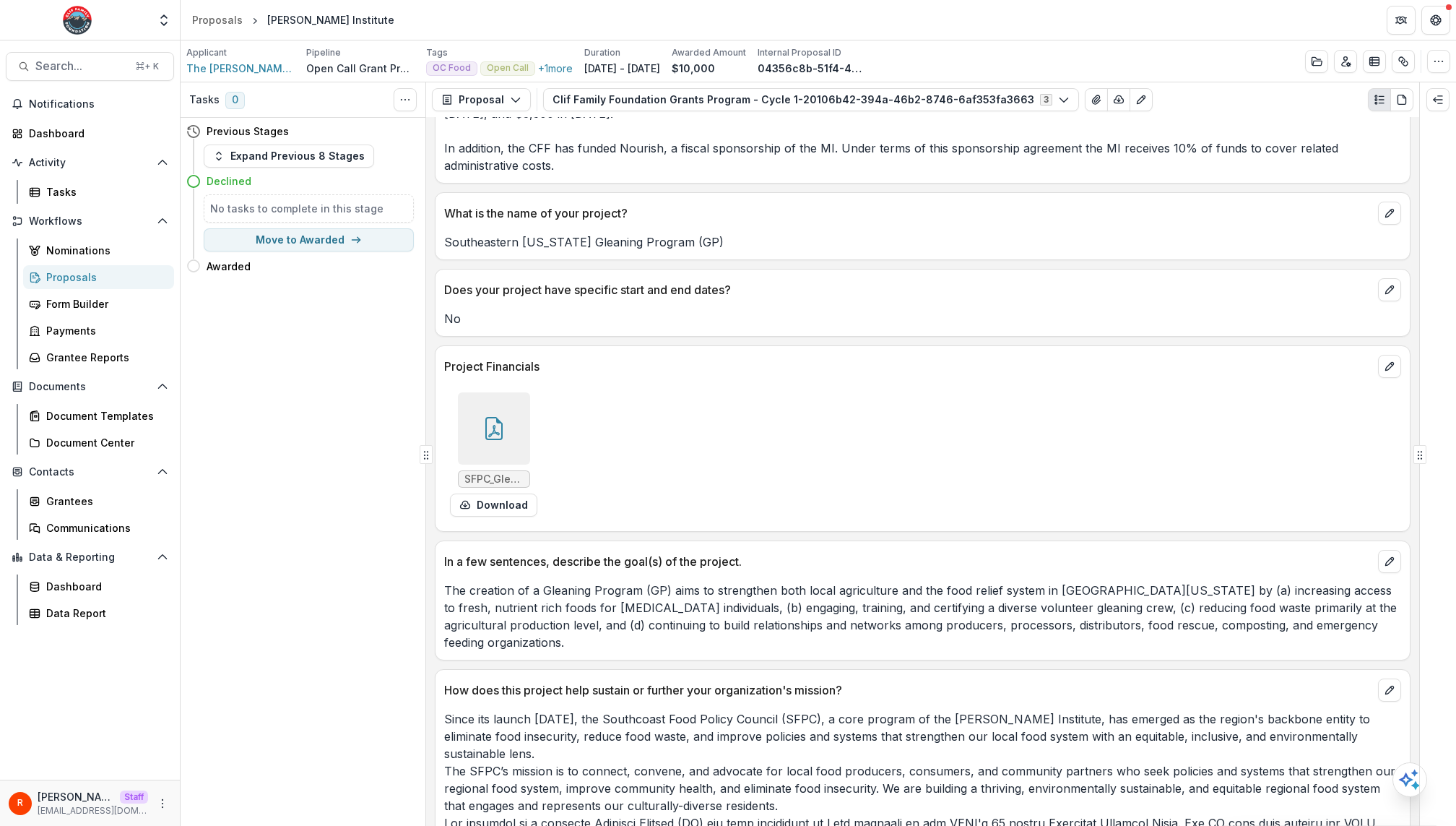 scroll, scrollTop: 2729, scrollLeft: 0, axis: vertical 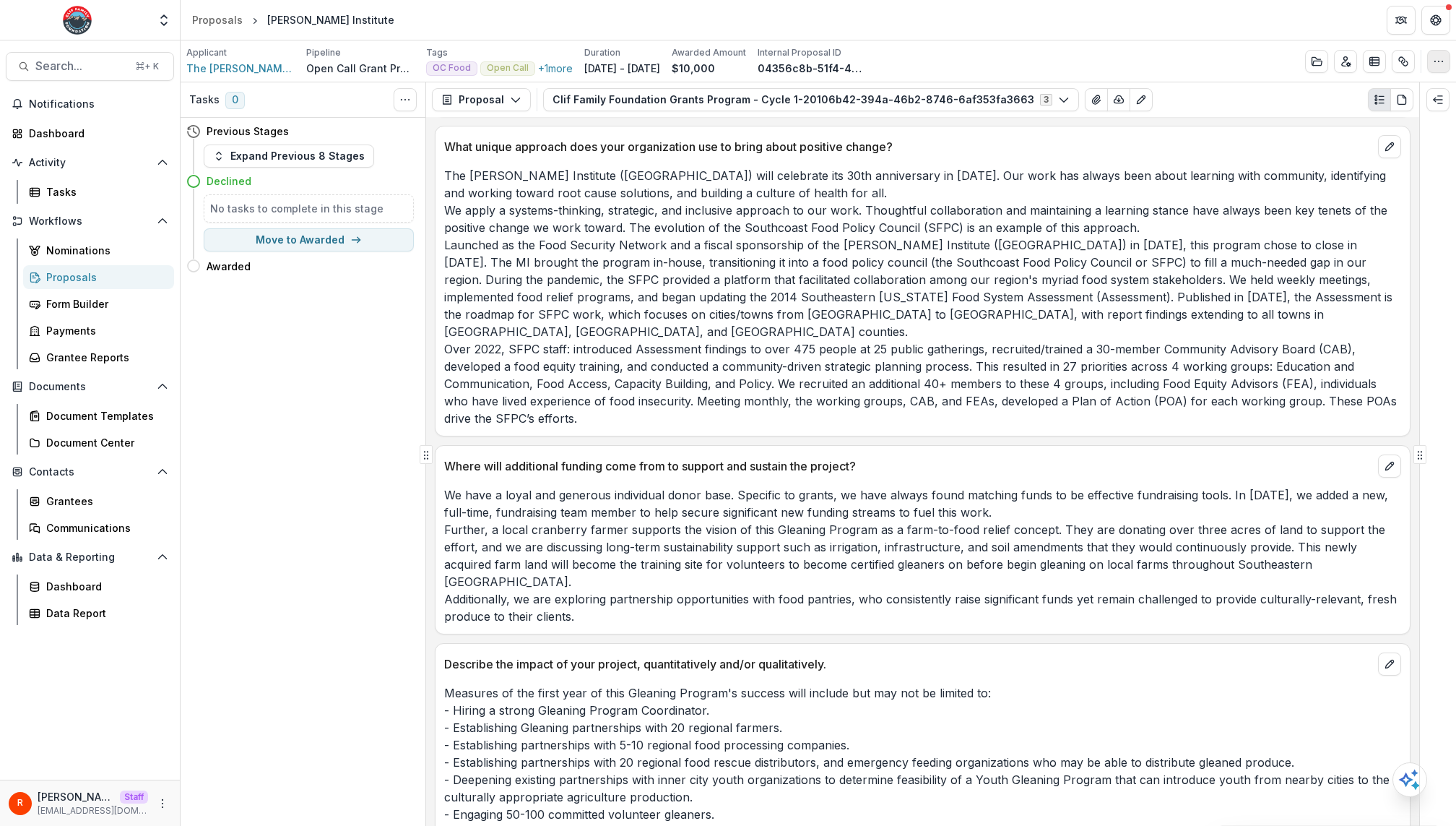 click 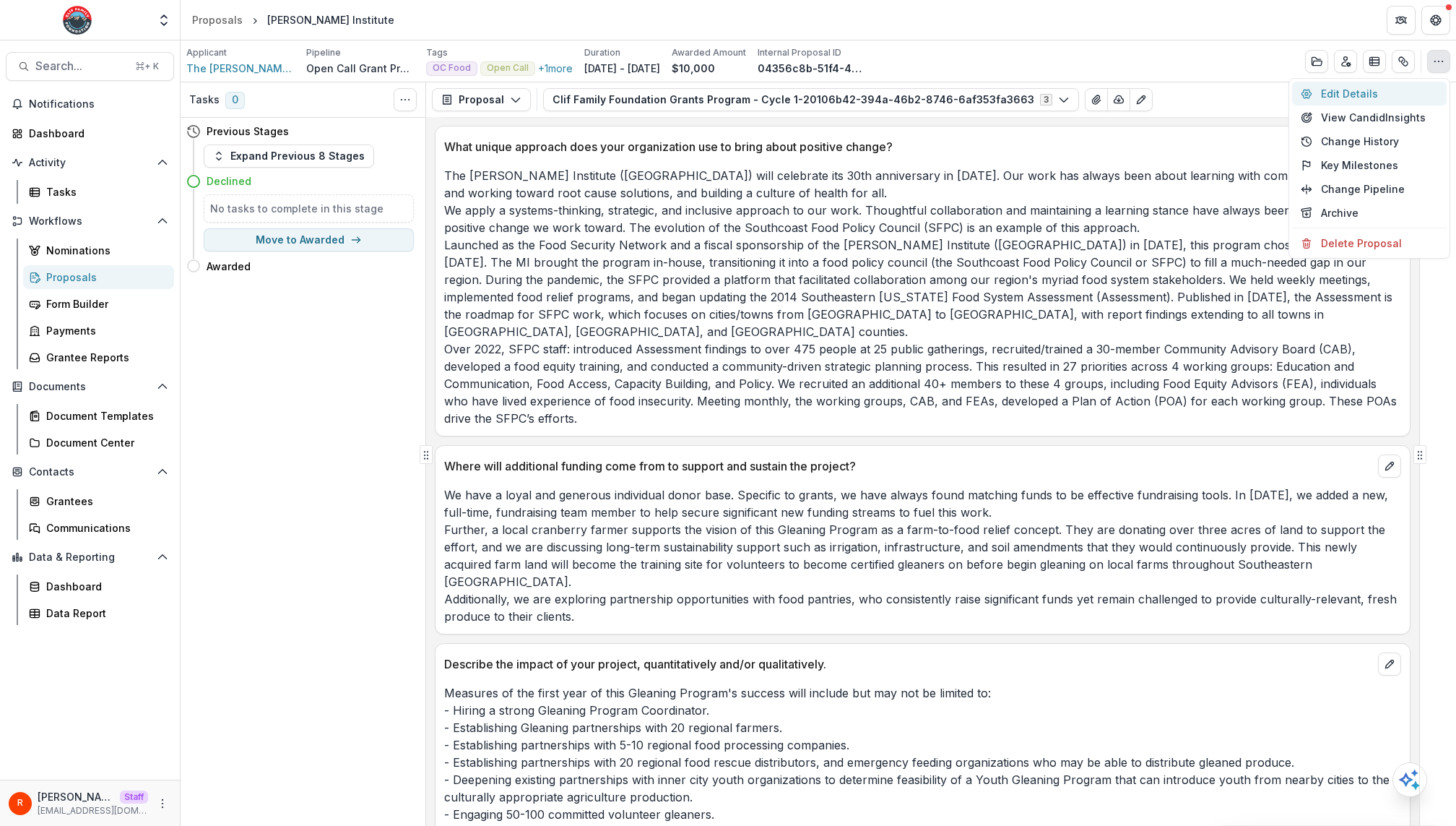 click on "Edit Details" at bounding box center (1369, 93) 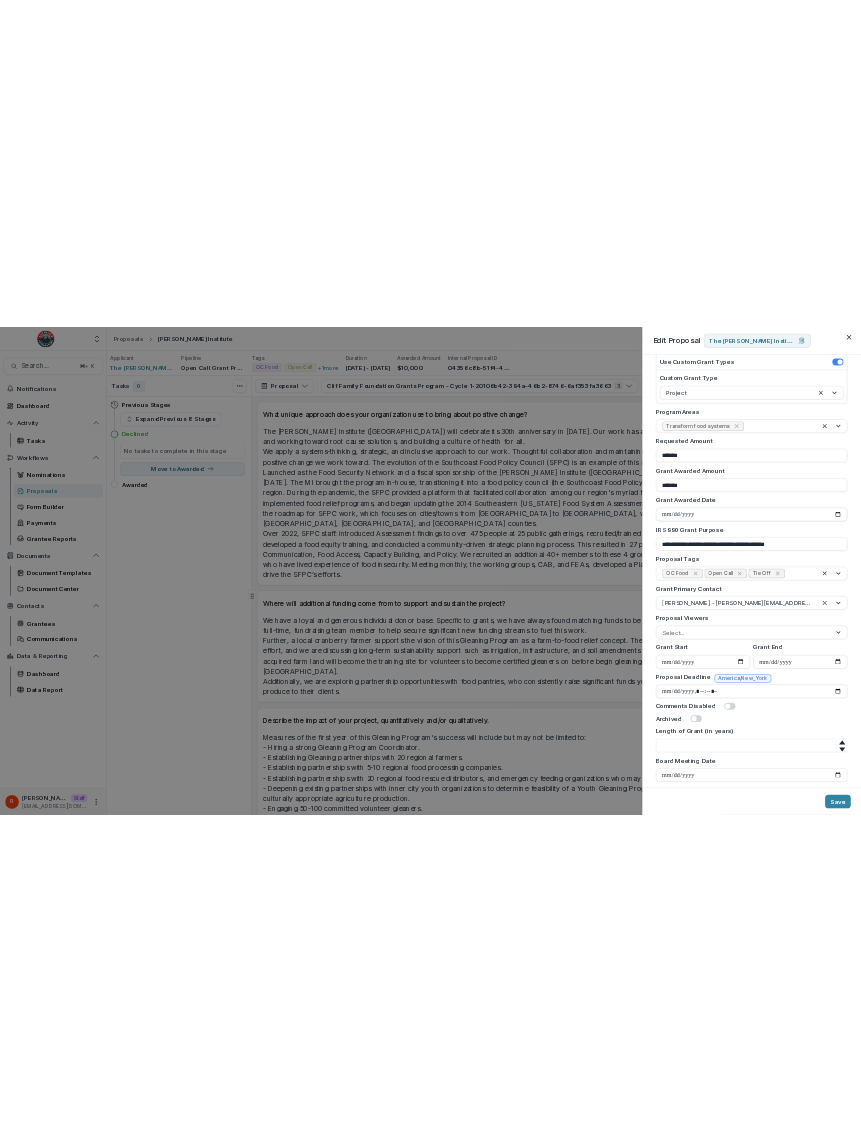 scroll, scrollTop: 308, scrollLeft: 0, axis: vertical 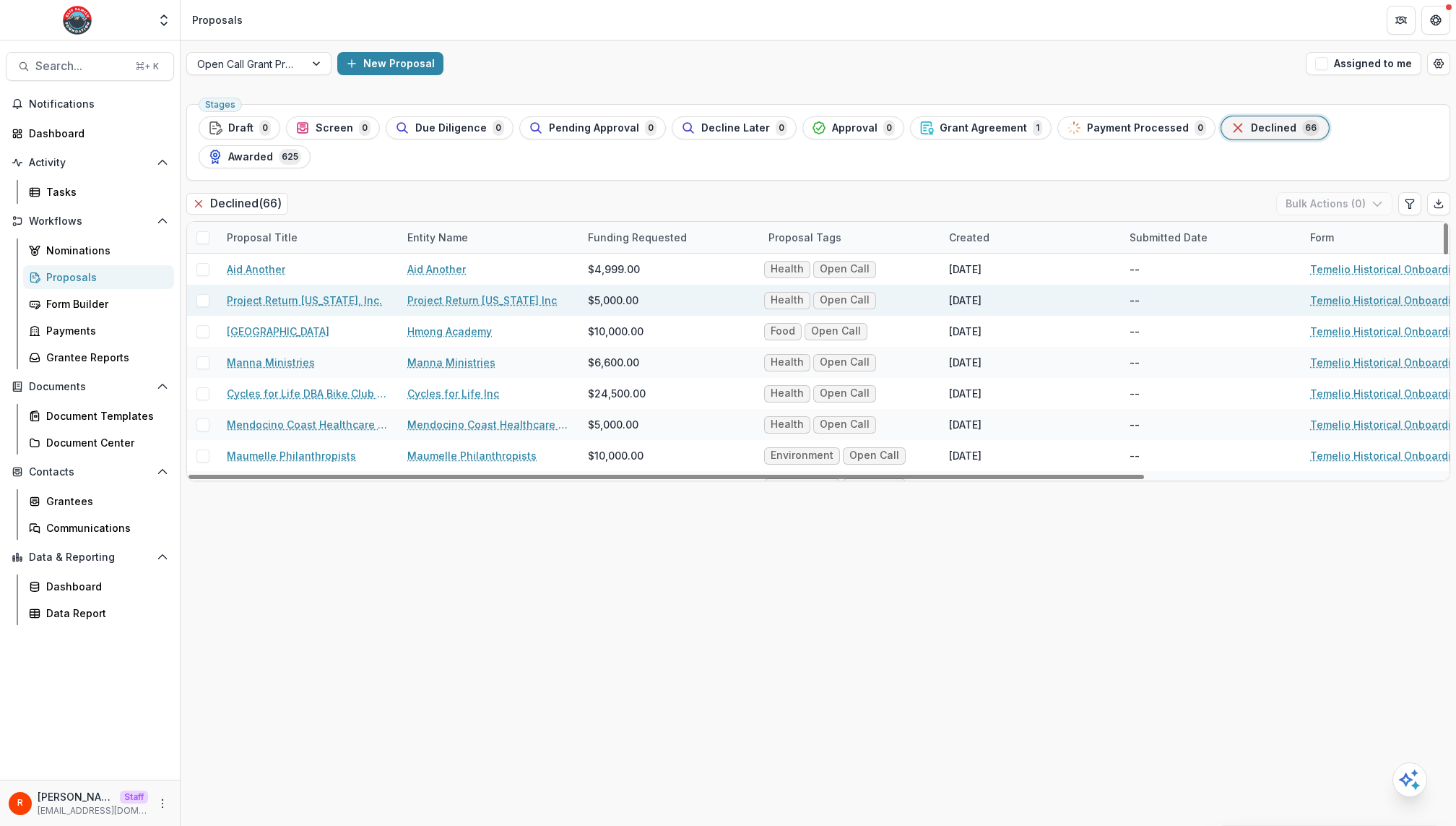 click on "Project Return Florida Inc" at bounding box center (482, 300) 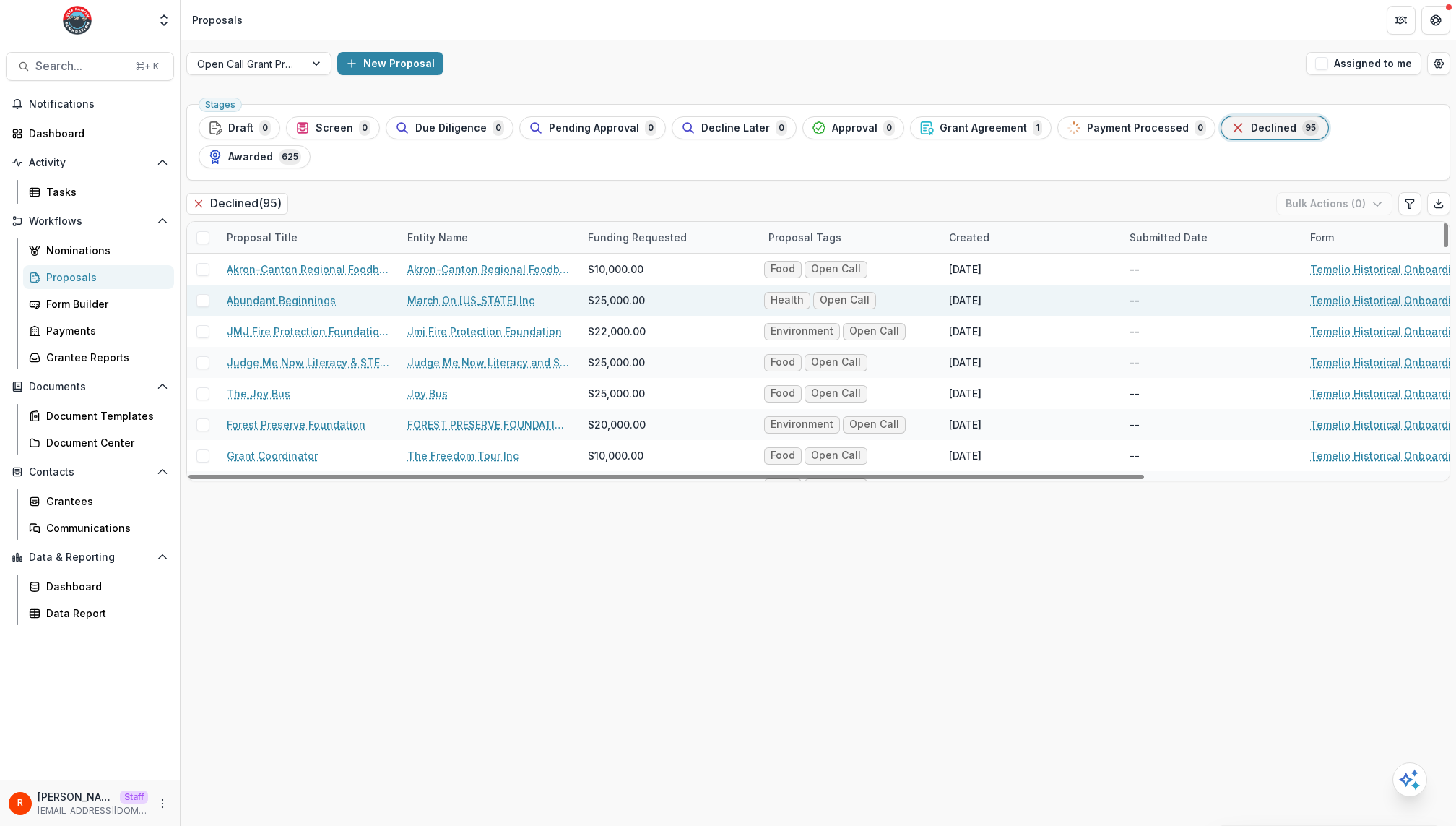 click on "Abundant Beginnings" at bounding box center [281, 300] 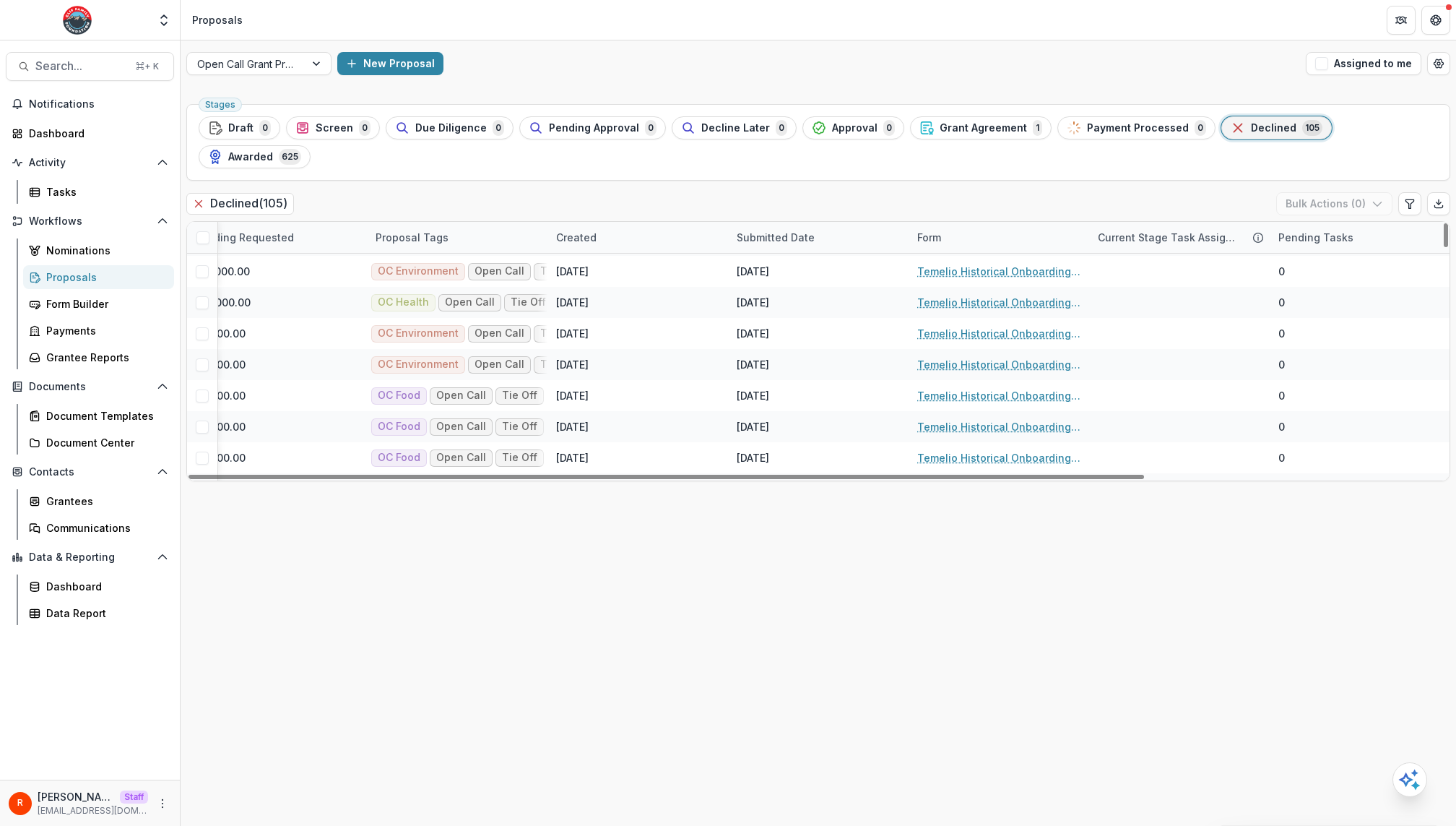 scroll, scrollTop: 1606, scrollLeft: 393, axis: both 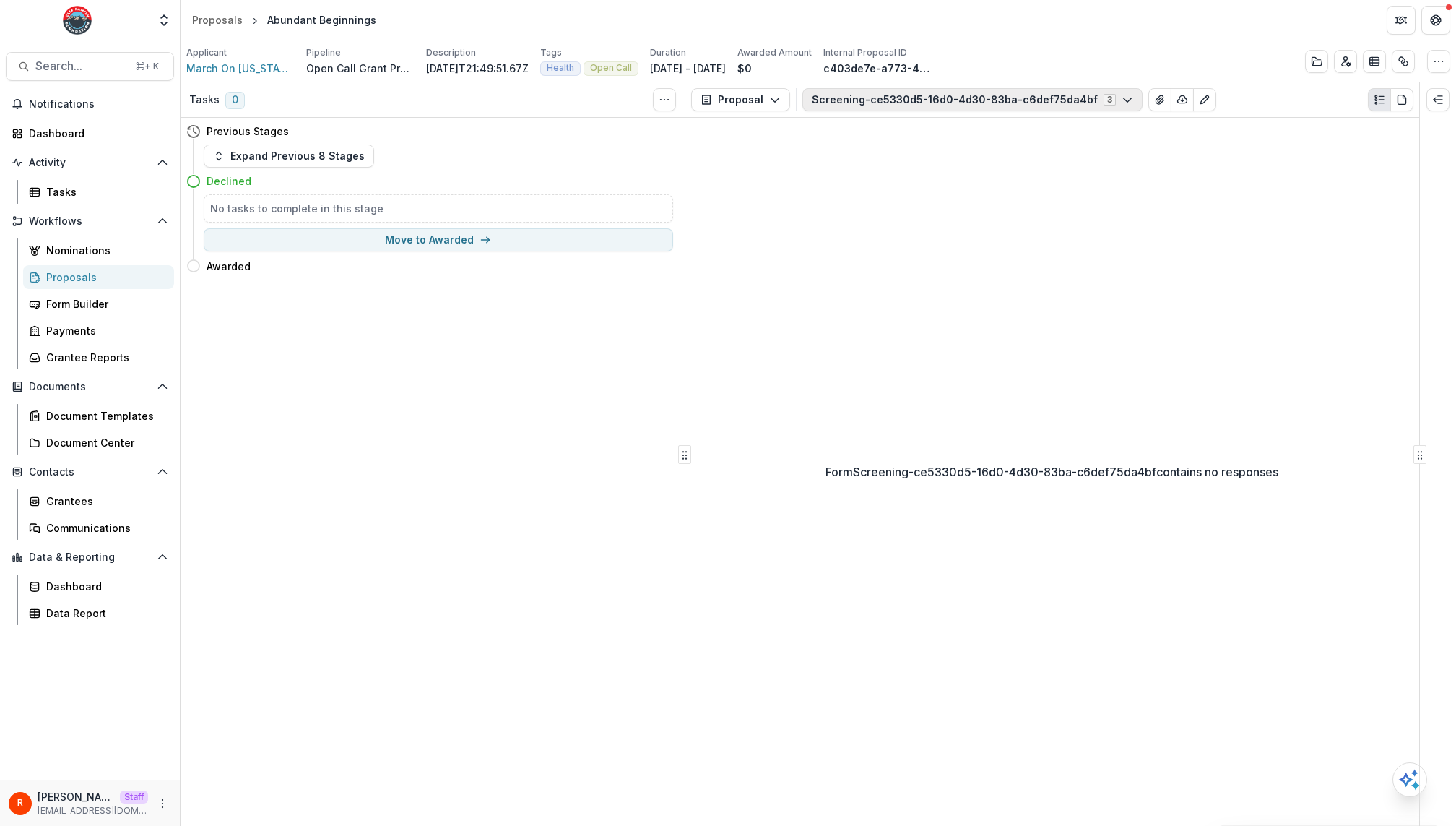 click on "Screening-ce5330d5-16d0-4d30-83ba-c6def75da4bf 3" at bounding box center [972, 100] 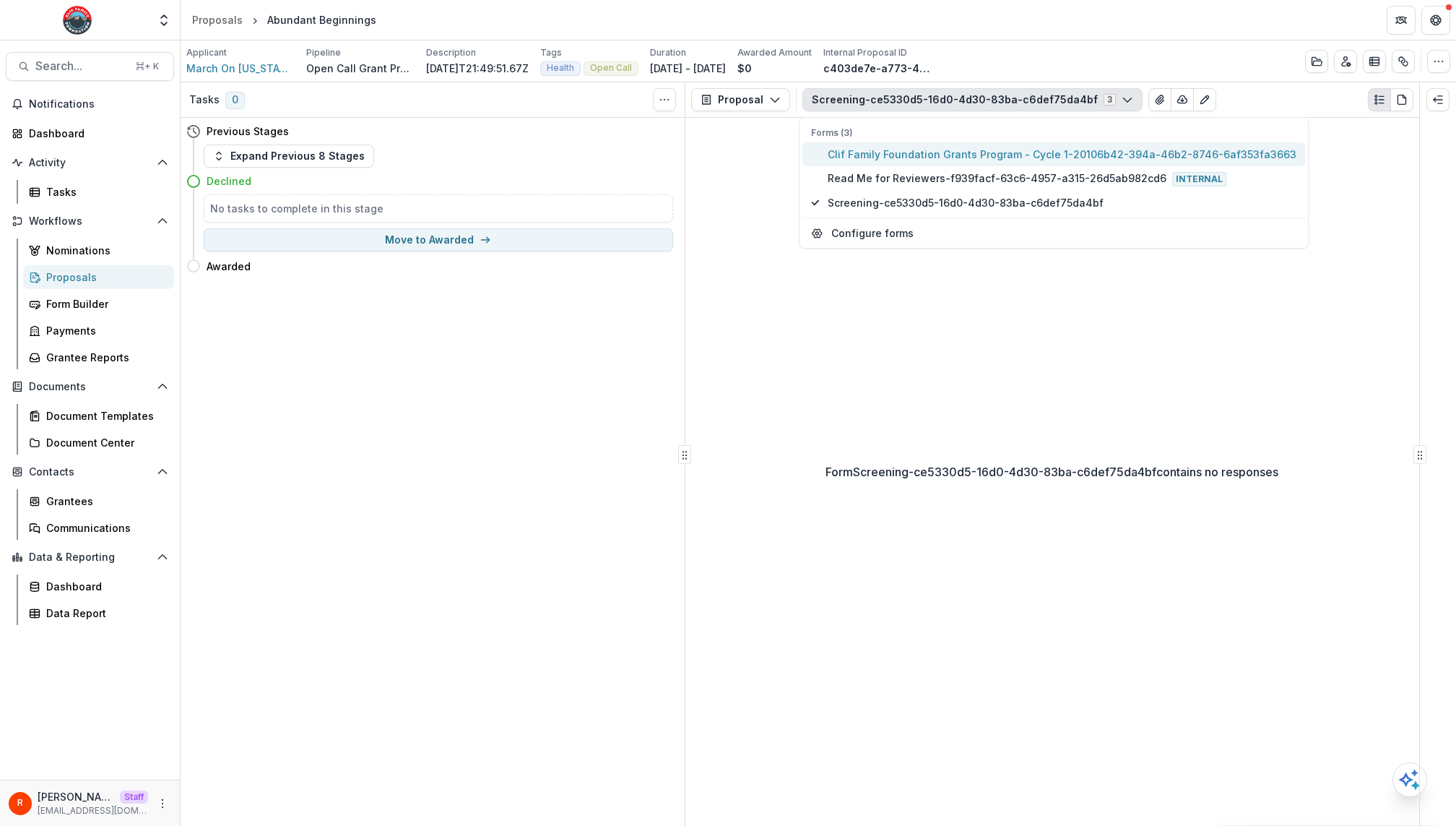 click on "Clif Family Foundation Grants Program - Cycle 1-20106b42-394a-46b2-8746-6af353fa3663" at bounding box center (1062, 154) 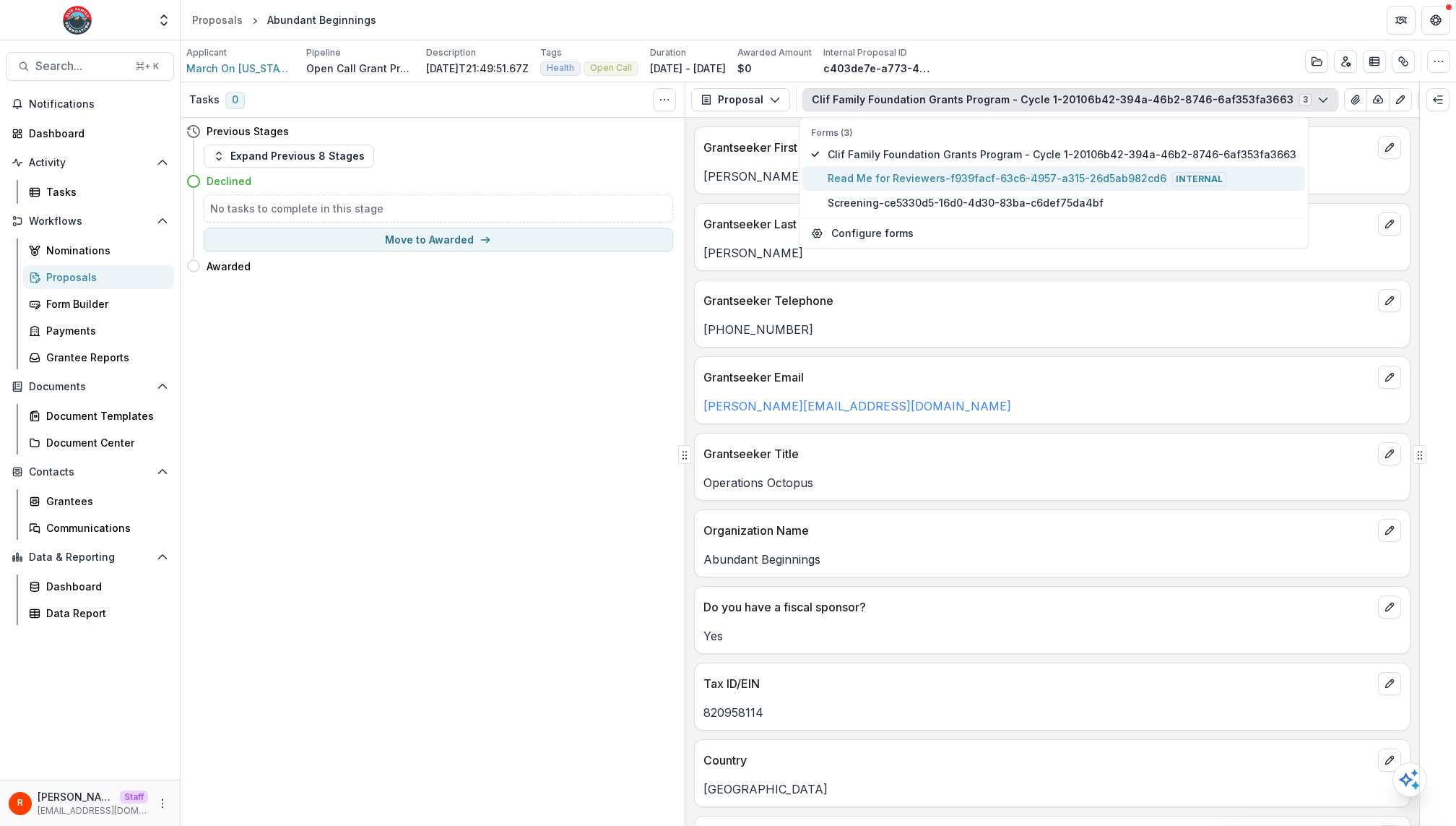 click on "Read Me for Reviewers-f939facf-63c6-4957-a315-26d5ab982cd6 Internal" at bounding box center (1062, 178) 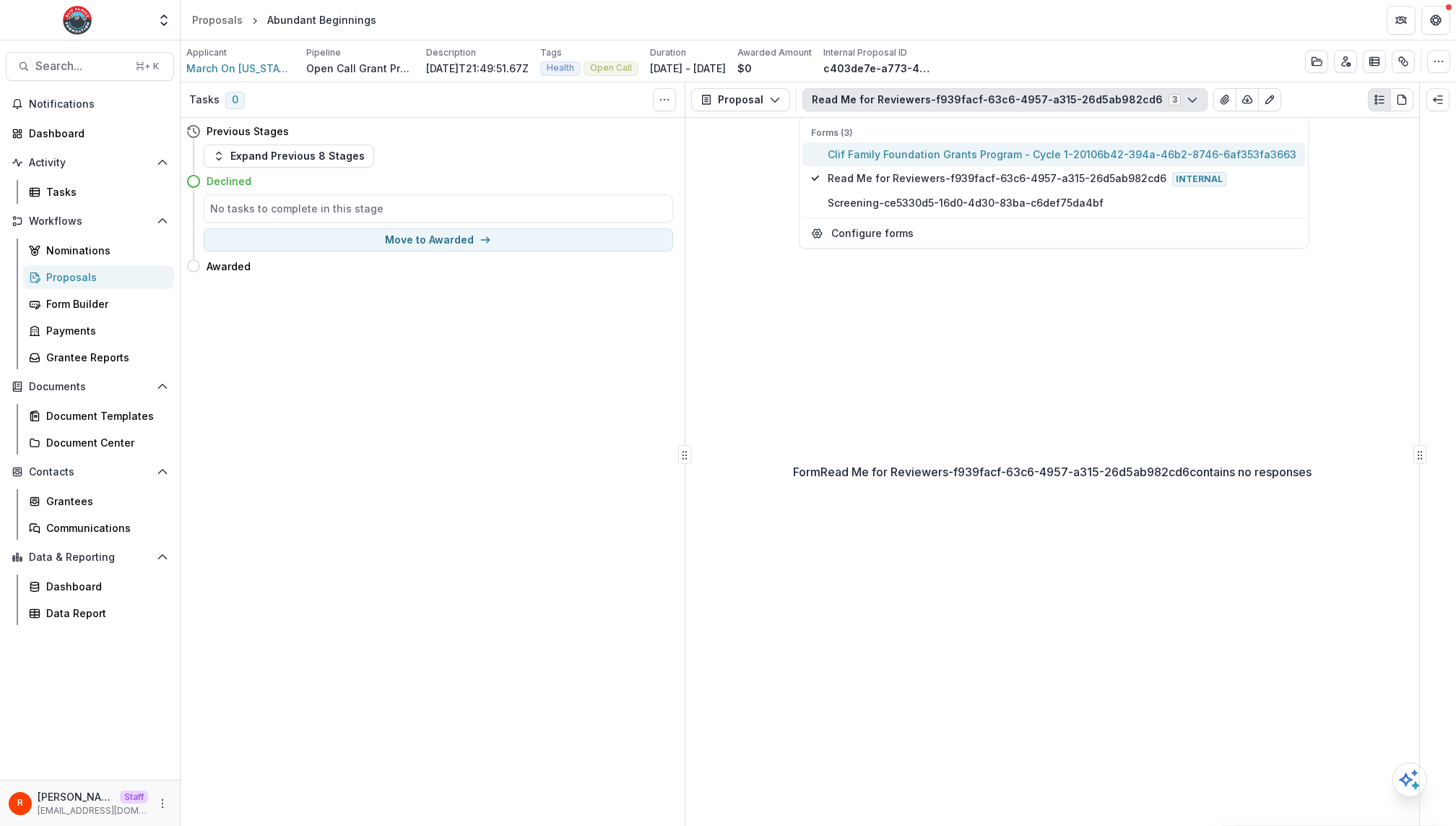 click on "Clif Family Foundation Grants Program - Cycle 1-20106b42-394a-46b2-8746-6af353fa3663" at bounding box center (1062, 154) 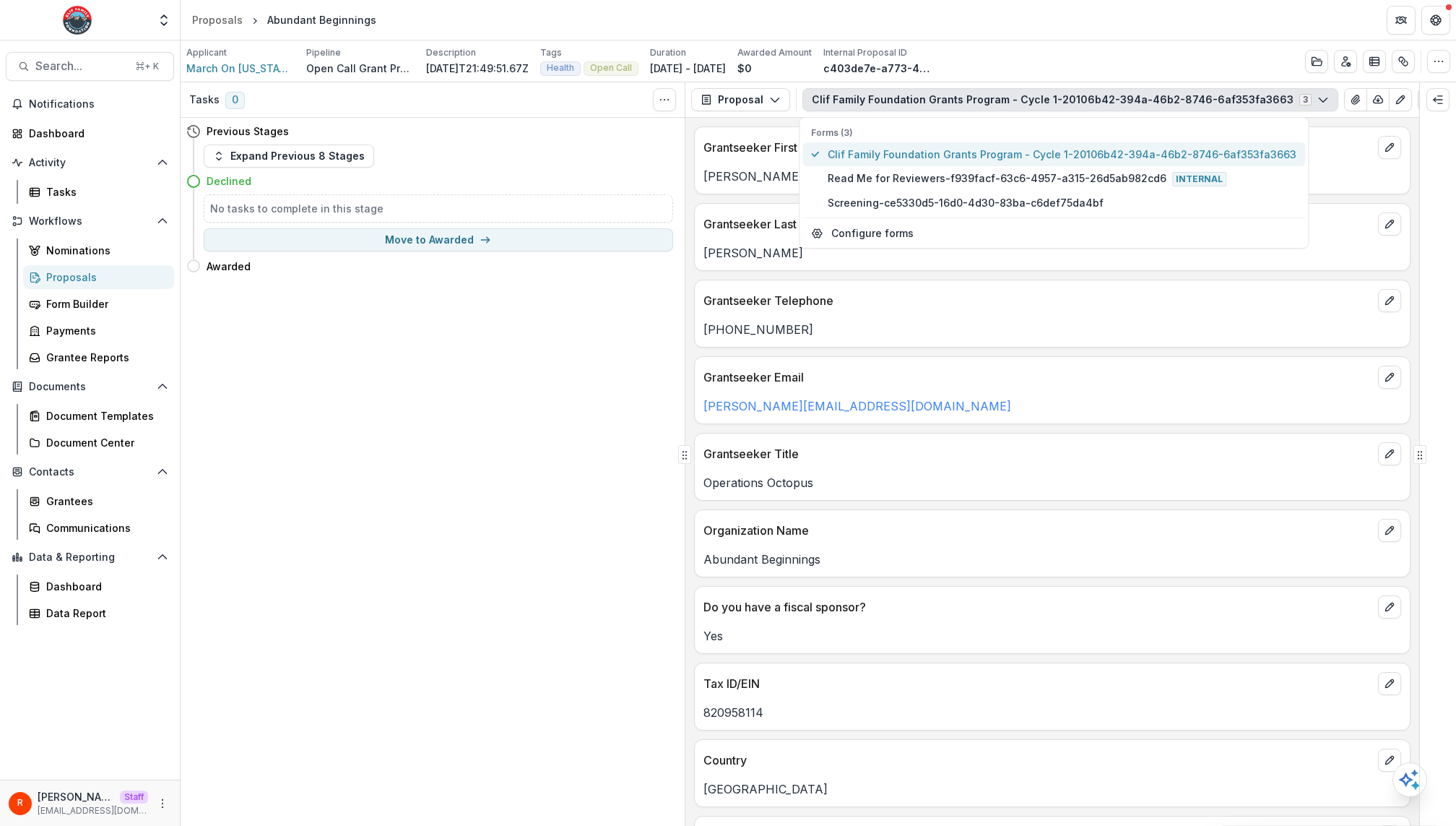 click on "Clif Family Foundation Grants Program - Cycle 1-20106b42-394a-46b2-8746-6af353fa3663" at bounding box center (1062, 154) 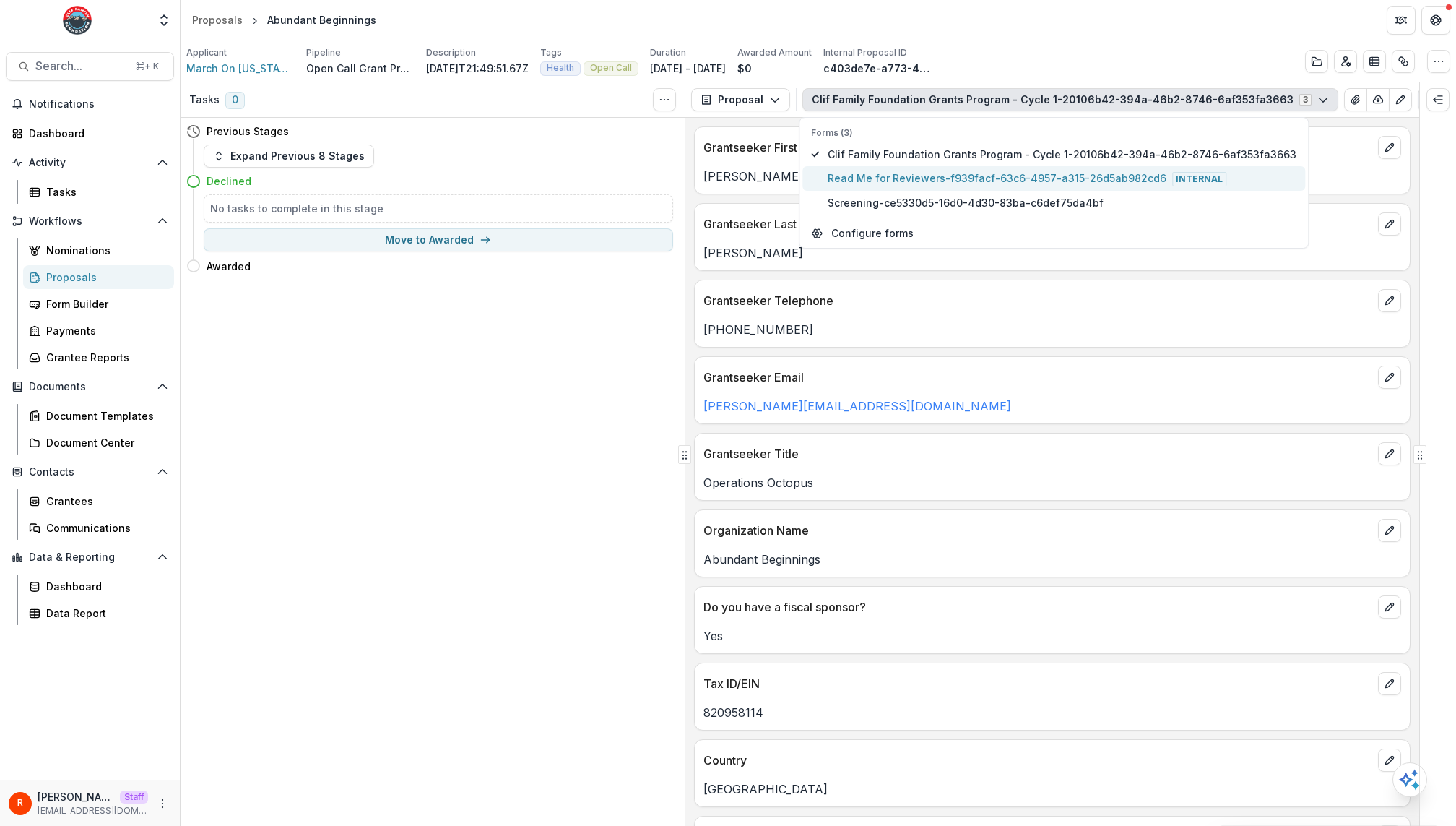 click on "Read Me for Reviewers-f939facf-63c6-4957-a315-26d5ab982cd6 Internal" at bounding box center (1062, 178) 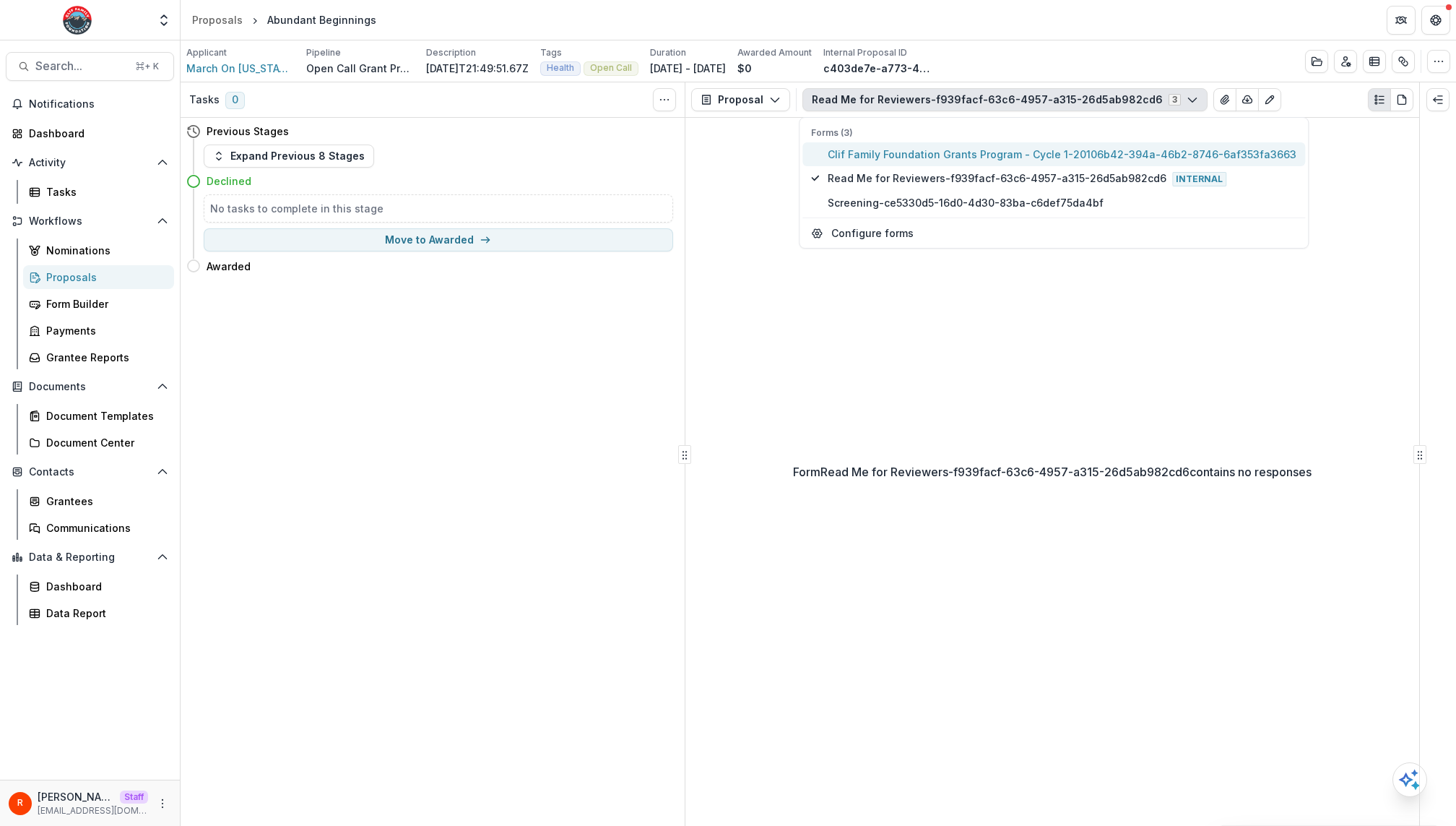 click on "Clif Family Foundation Grants Program - Cycle 1-20106b42-394a-46b2-8746-6af353fa3663" at bounding box center [1062, 154] 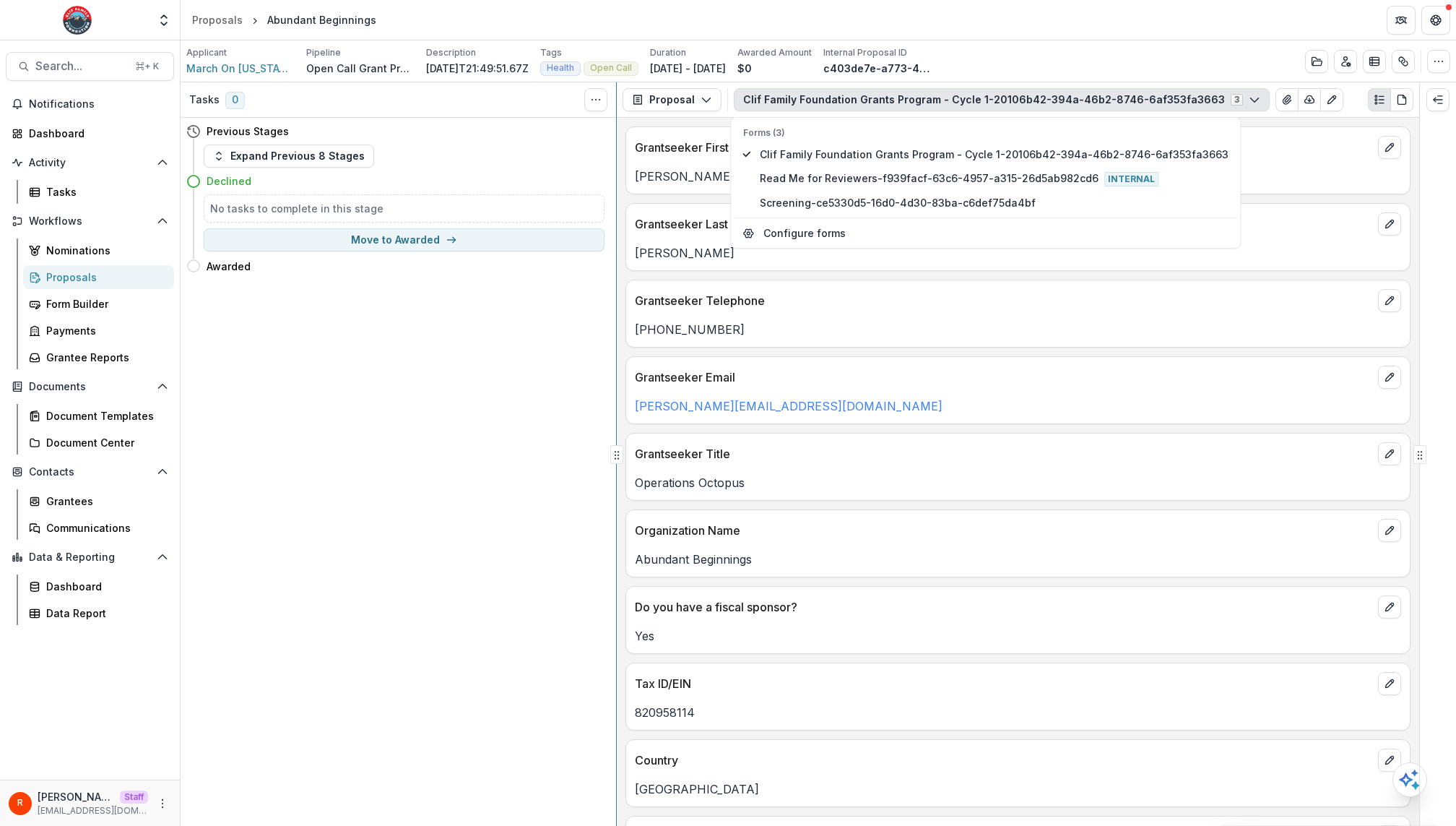 click 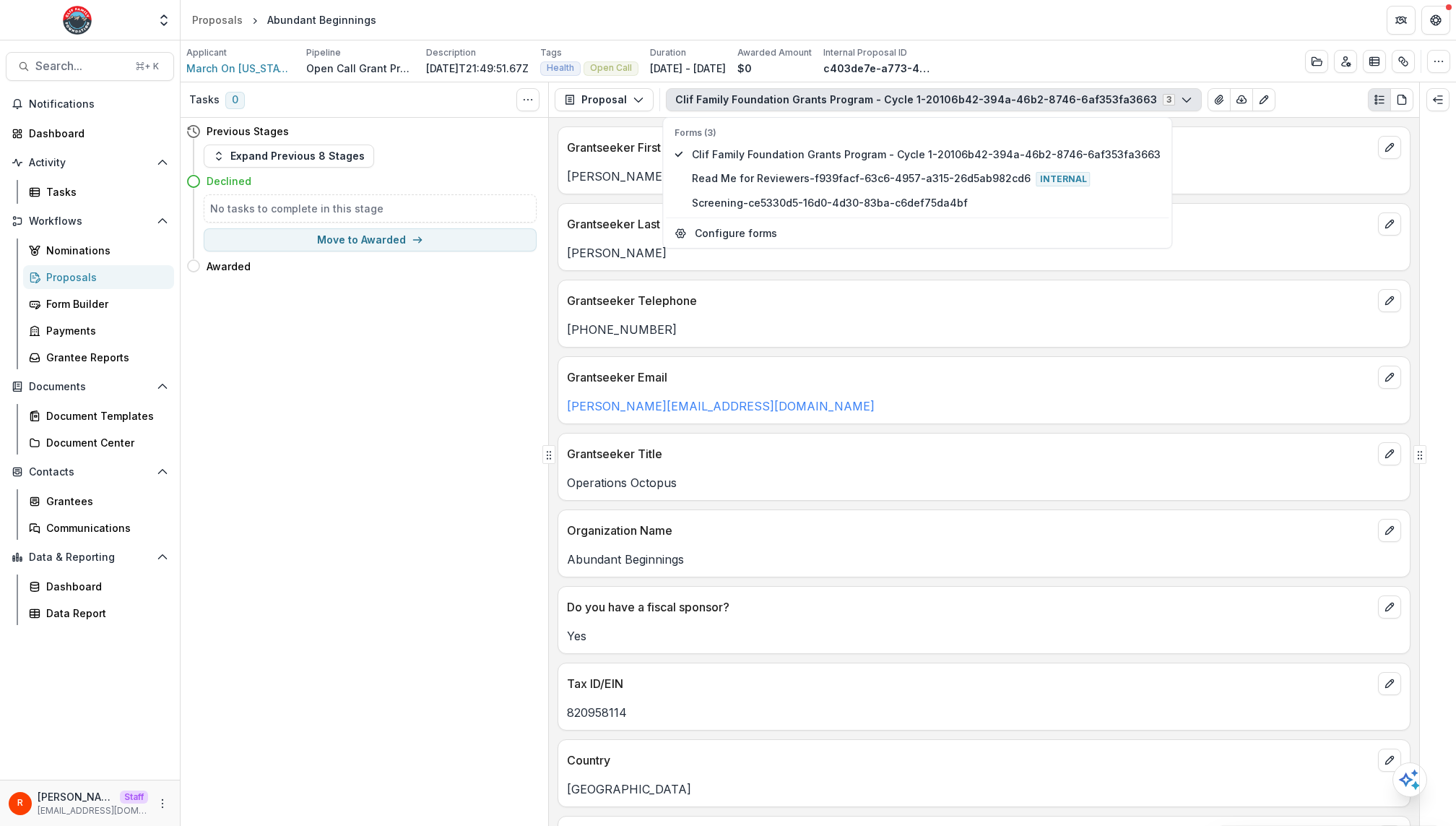 click on "Organization Name" at bounding box center (969, 530) 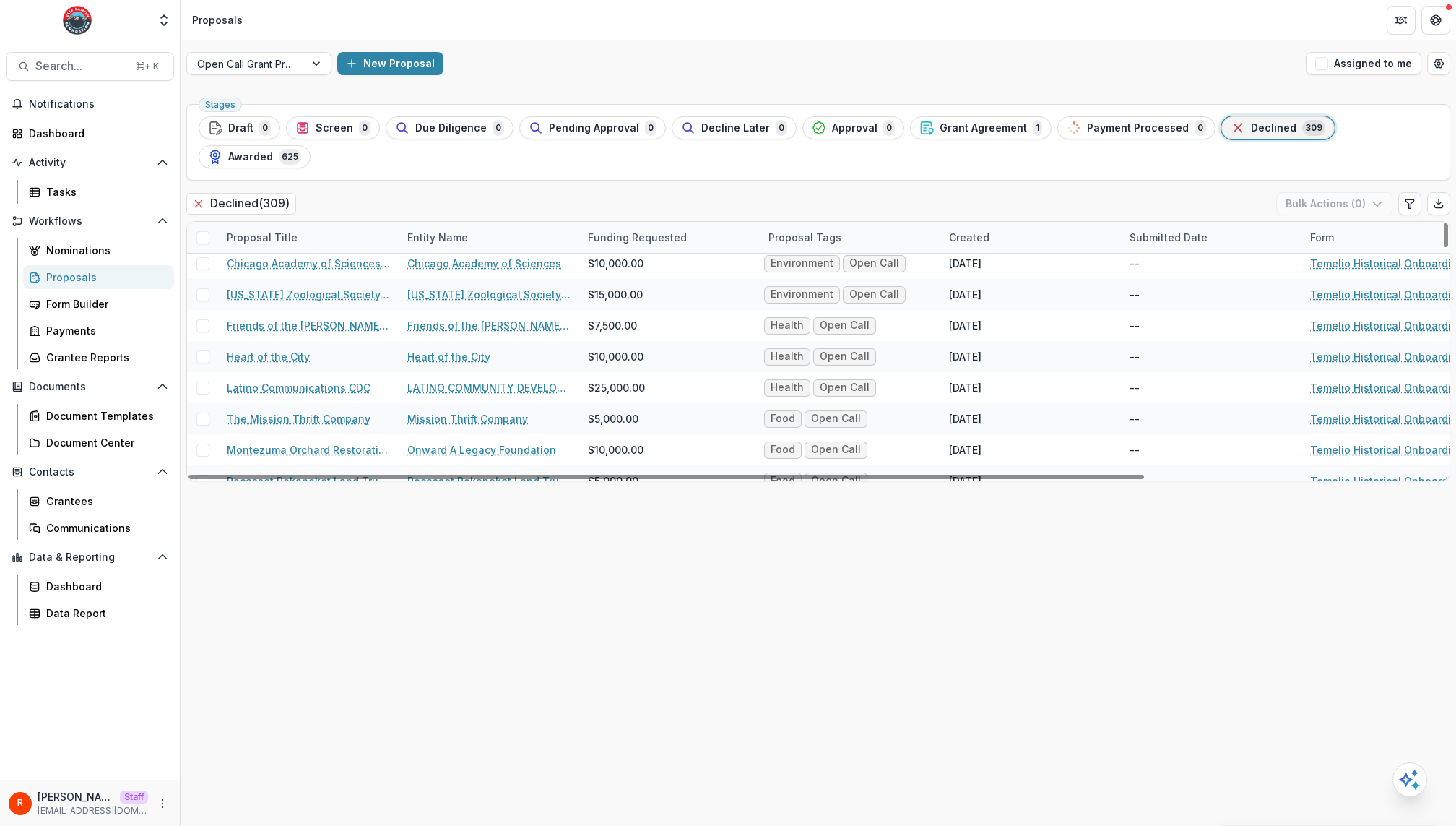 scroll, scrollTop: 0, scrollLeft: 0, axis: both 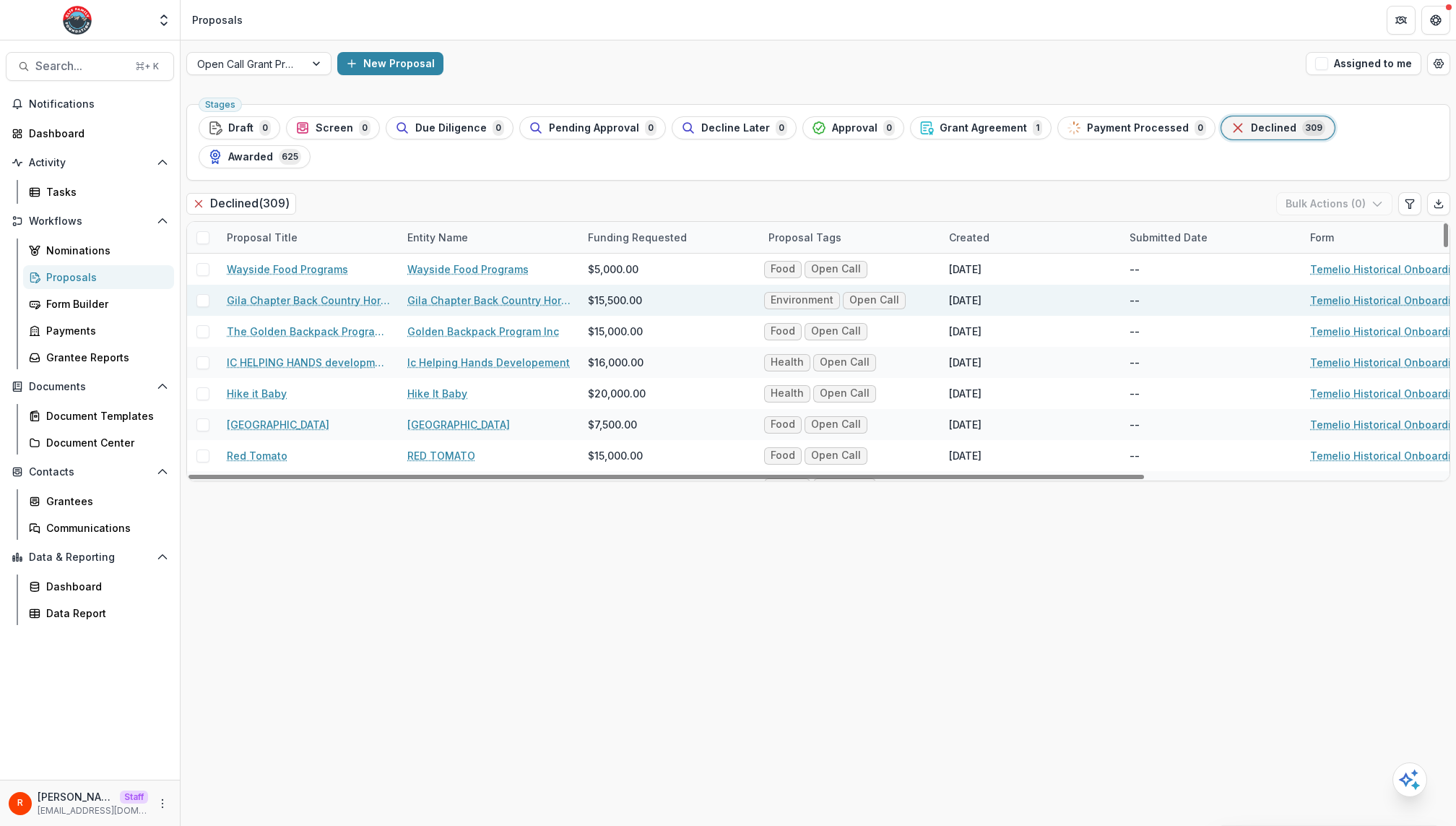 click on "Gila Chapter Back Country Horsemen of New Mexico" at bounding box center [489, 300] 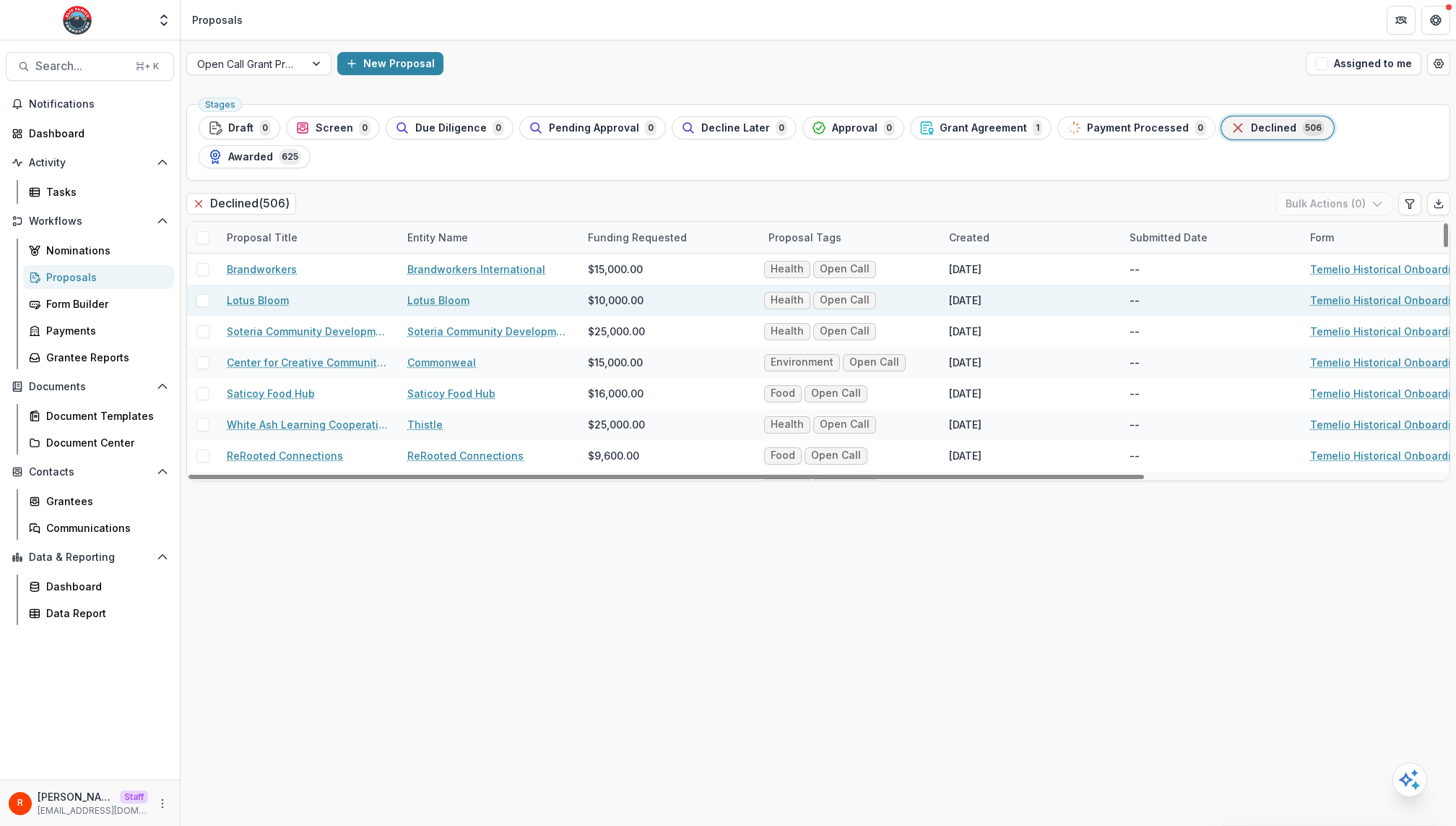 click on "Lotus Bloom" at bounding box center (258, 300) 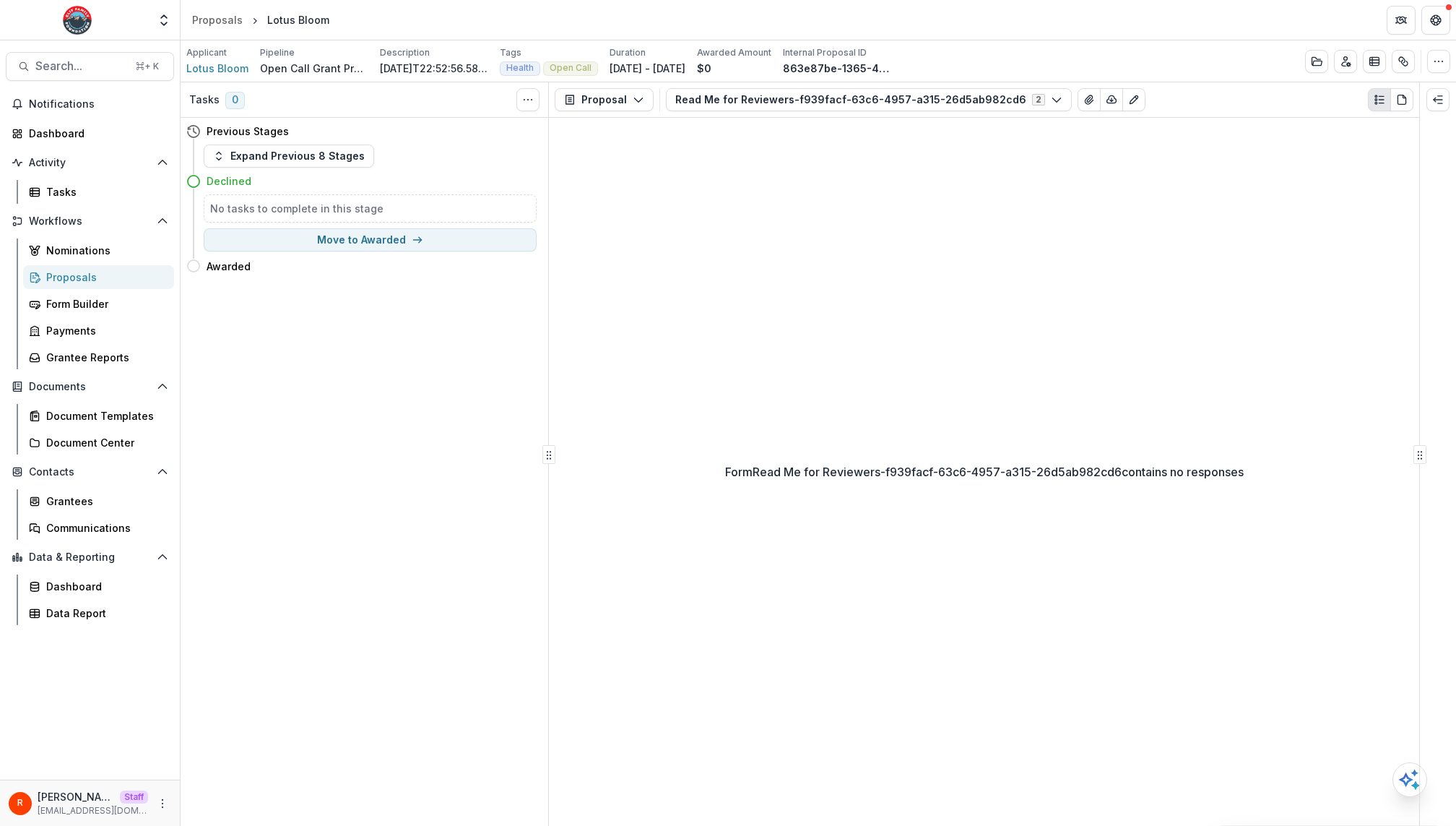 click on "Edit Details View Candid  Insights Change History Key Milestones Change Pipeline Archive Delete Proposal" at bounding box center (1377, 61) 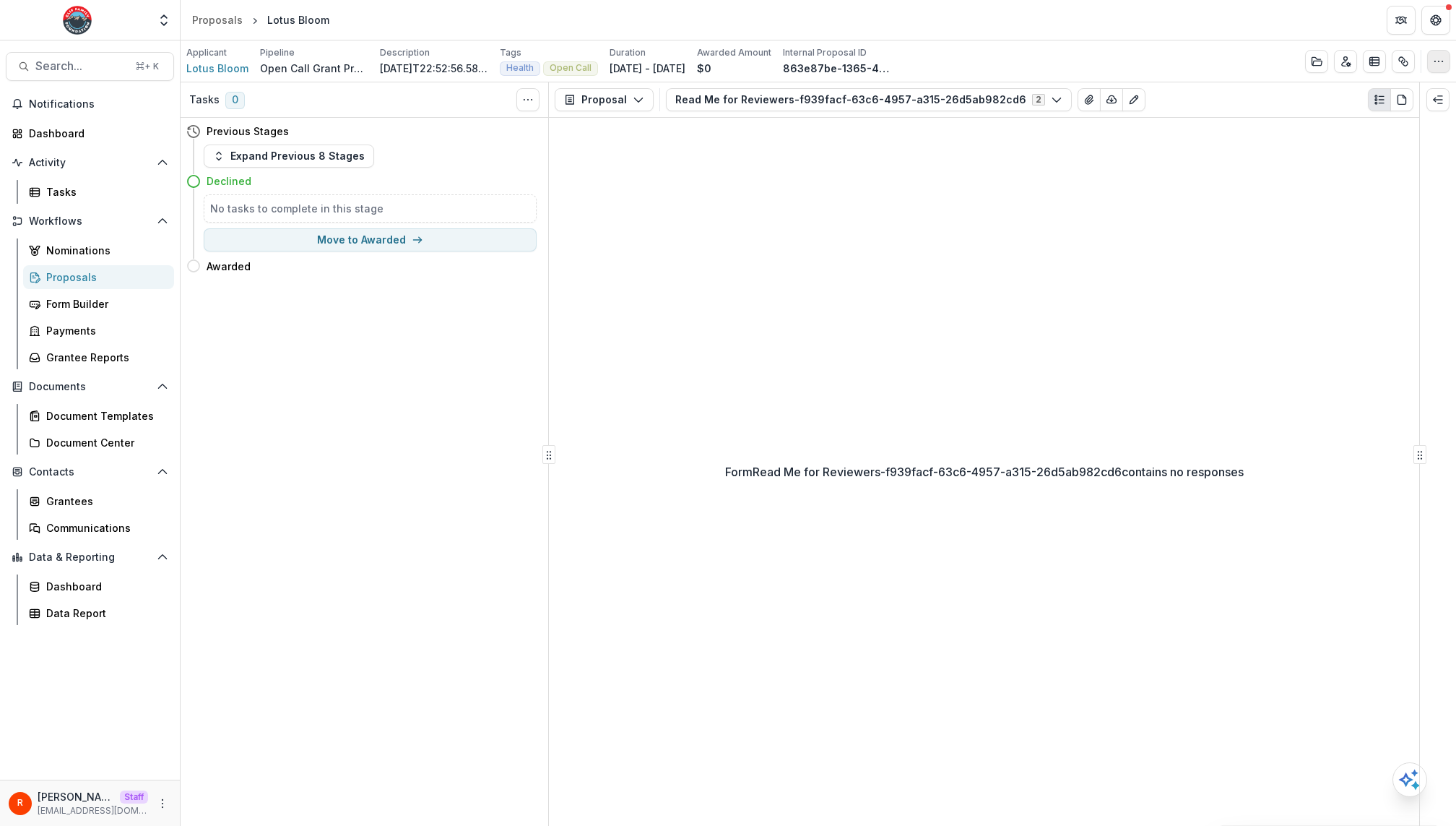 click 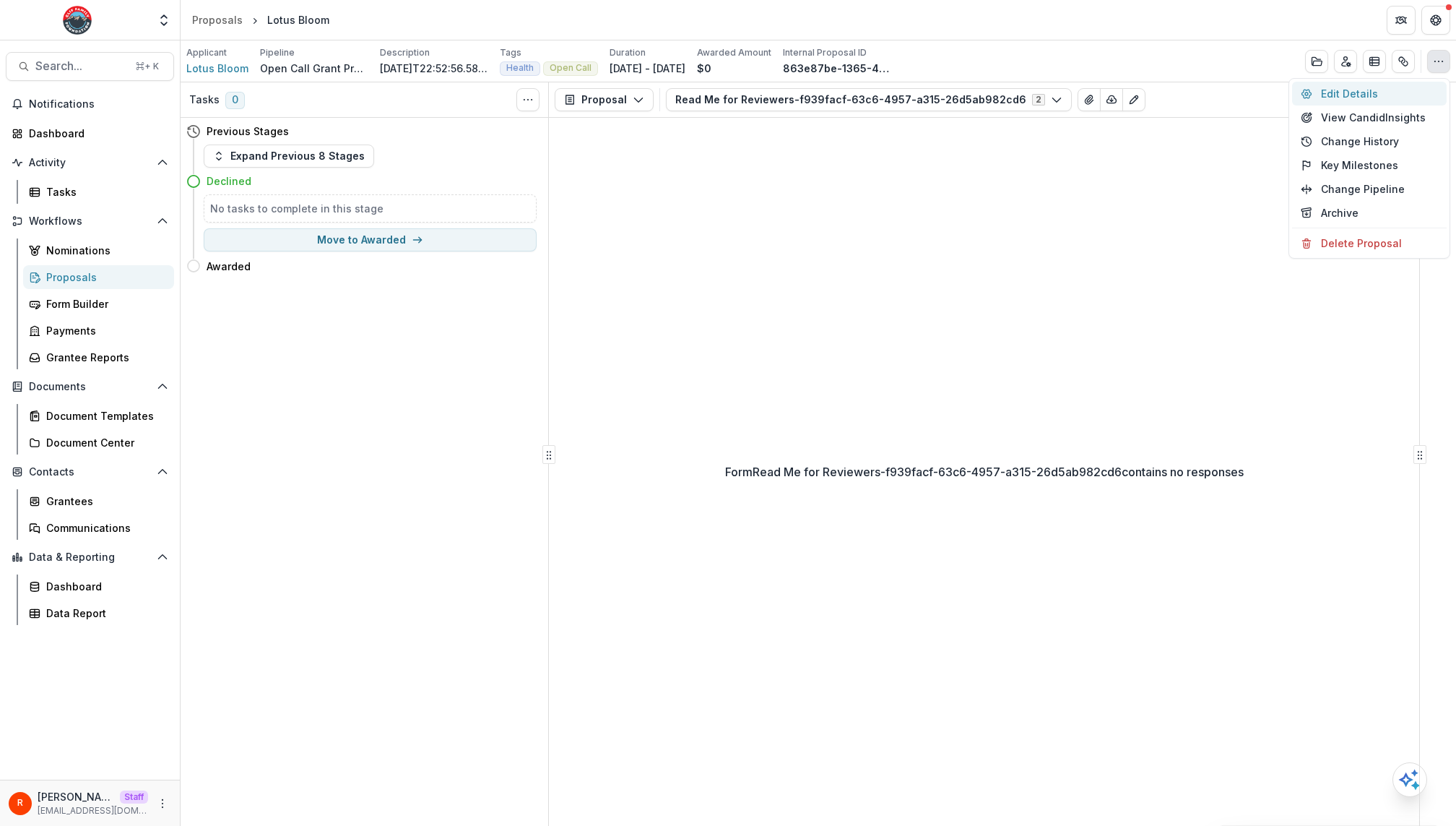click on "Edit Details" at bounding box center (1369, 93) 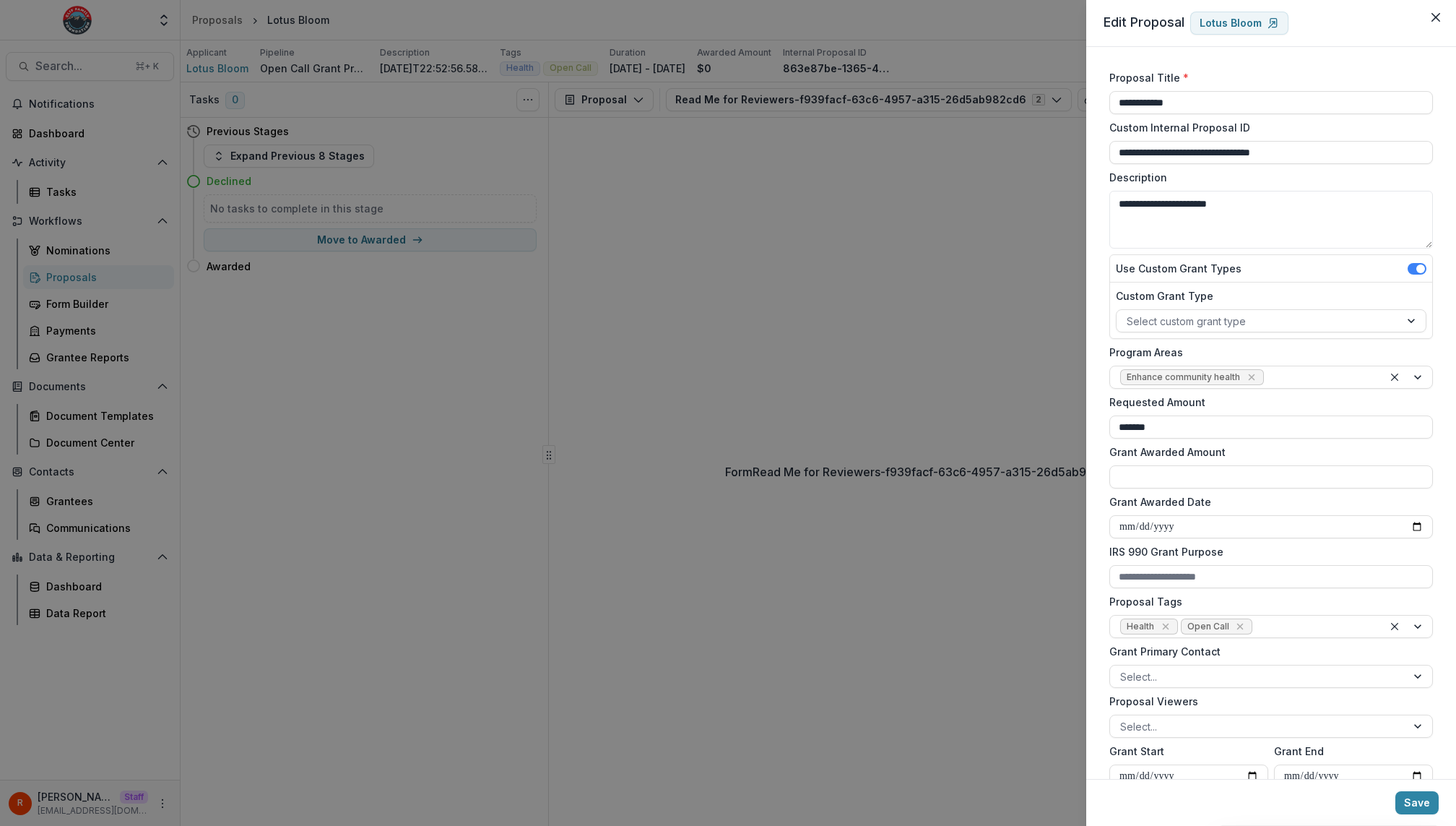 click on "**********" at bounding box center (728, 413) 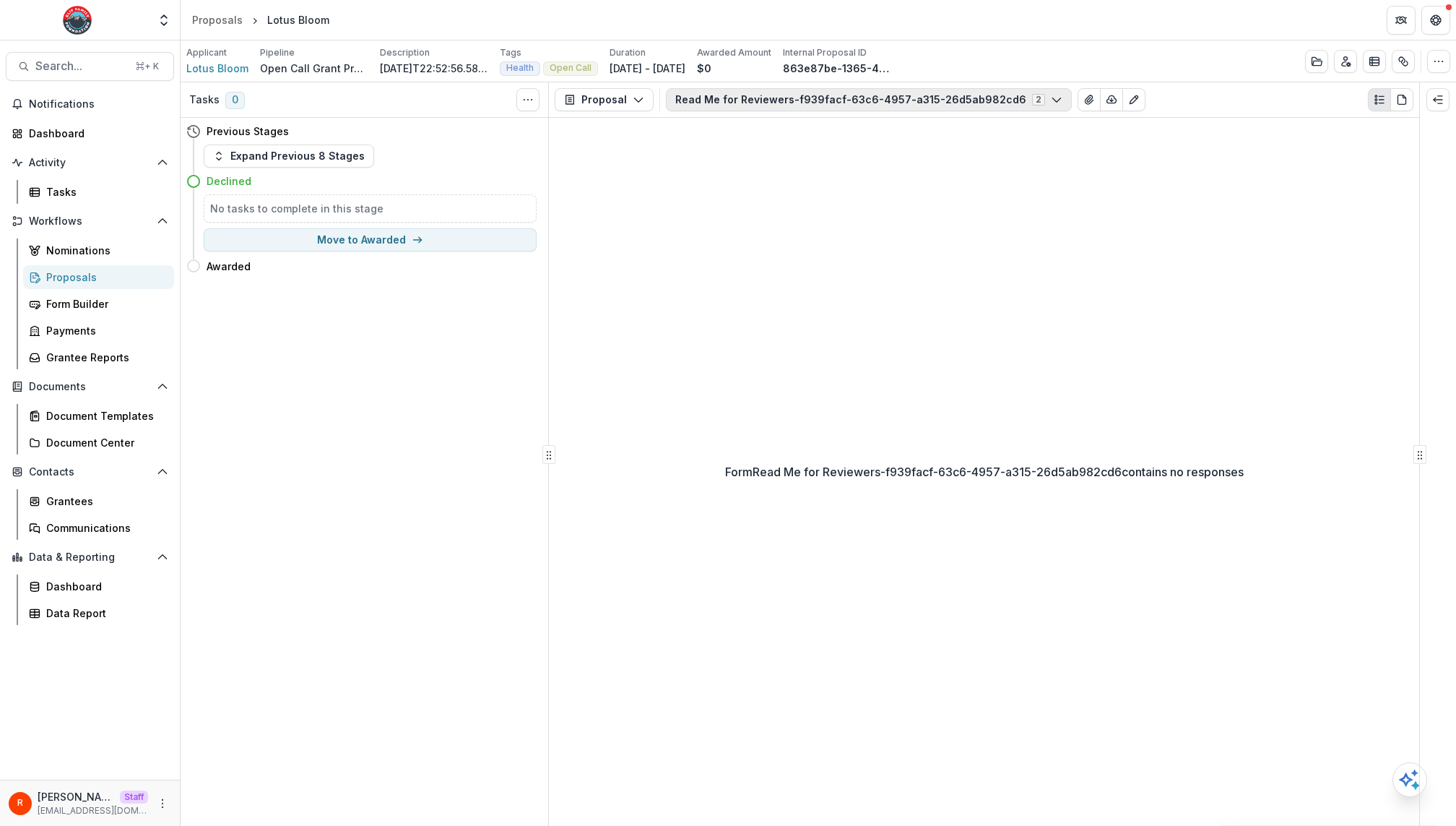 click on "Read Me for Reviewers-f939facf-63c6-4957-a315-26d5ab982cd6 2" at bounding box center [869, 100] 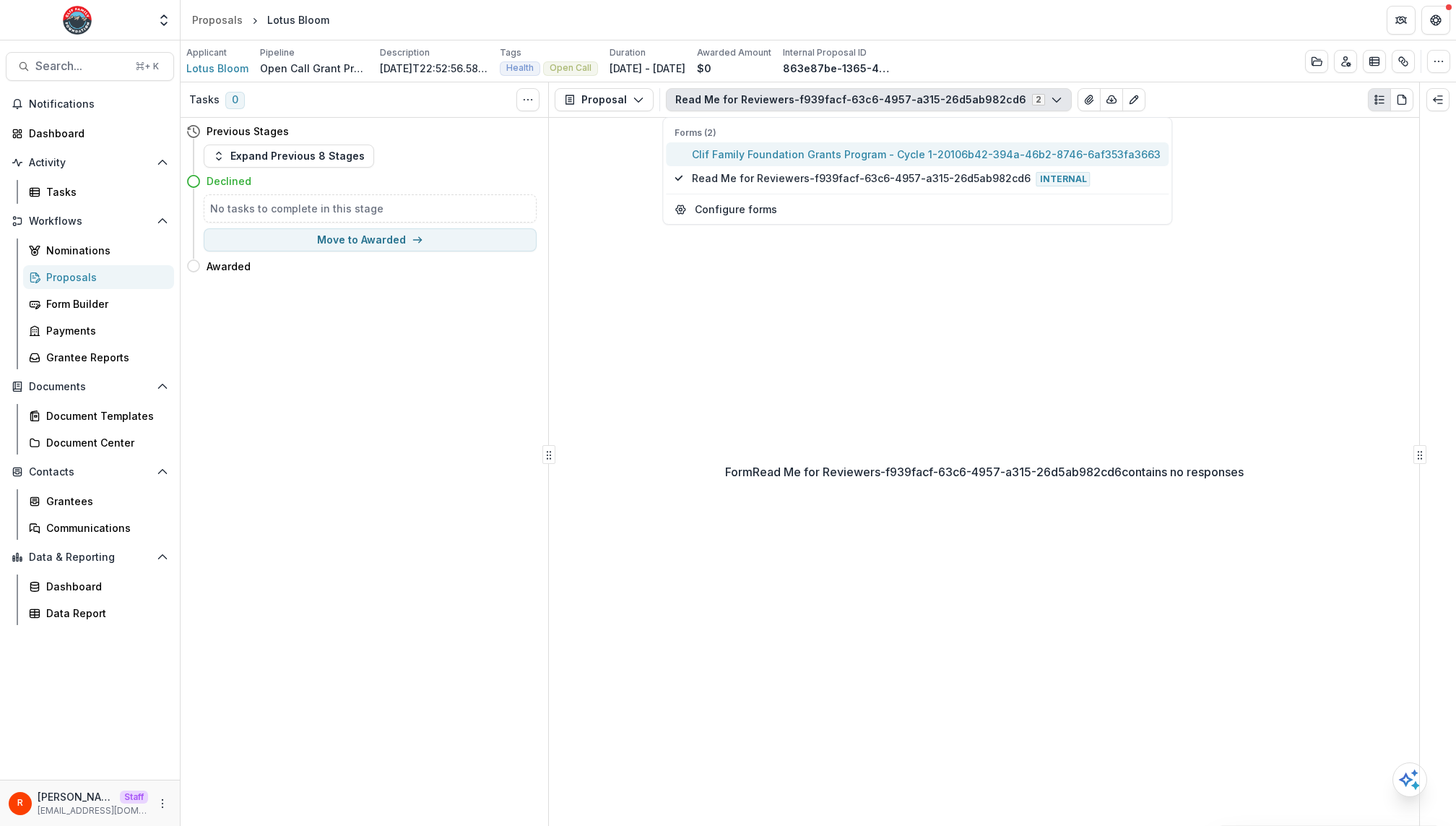 click on "Clif Family Foundation Grants Program - Cycle 1-20106b42-394a-46b2-8746-6af353fa3663" at bounding box center (926, 154) 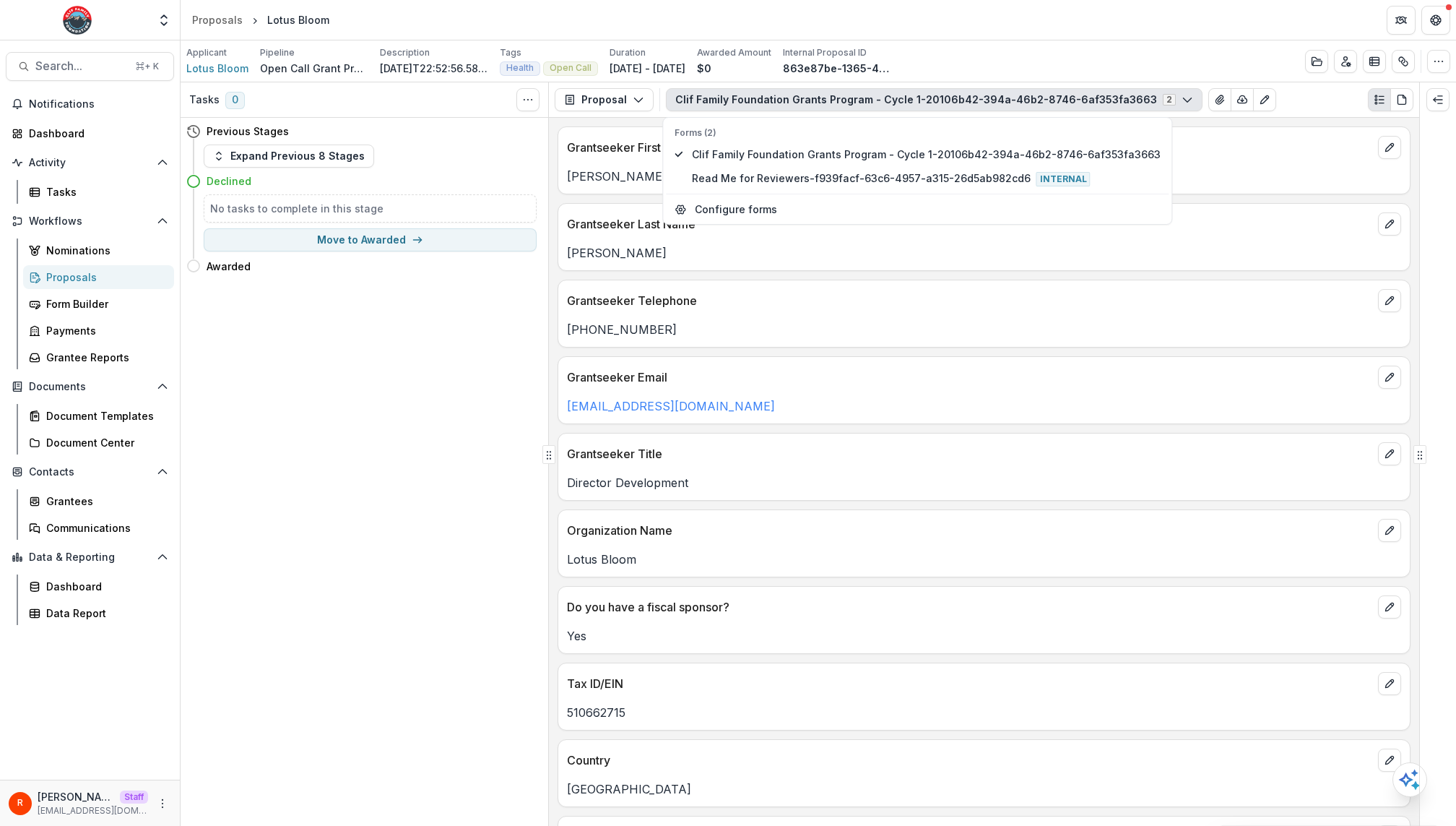click on "Grantseeker Telephone +15107359222" at bounding box center (984, 314) 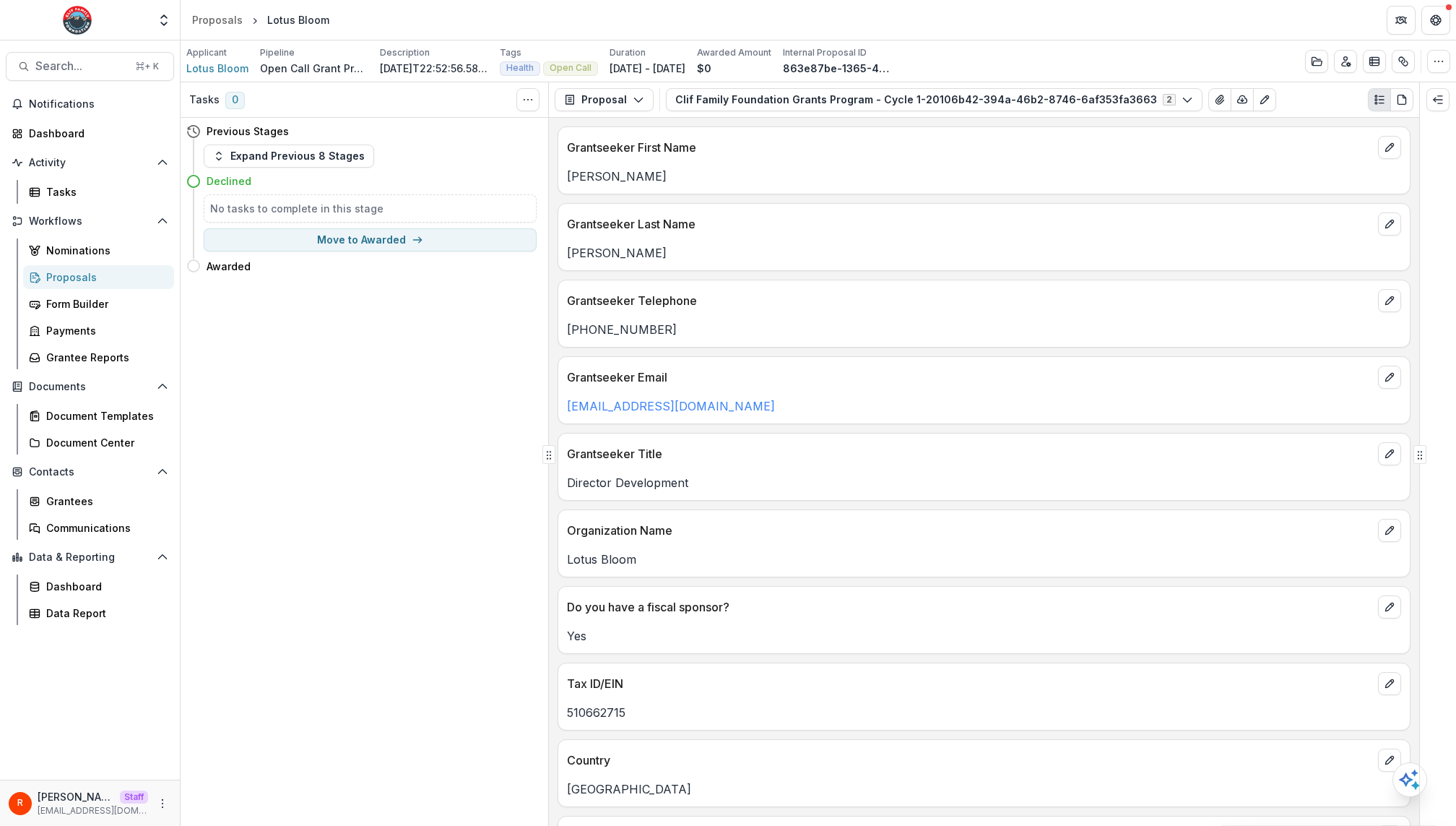 type 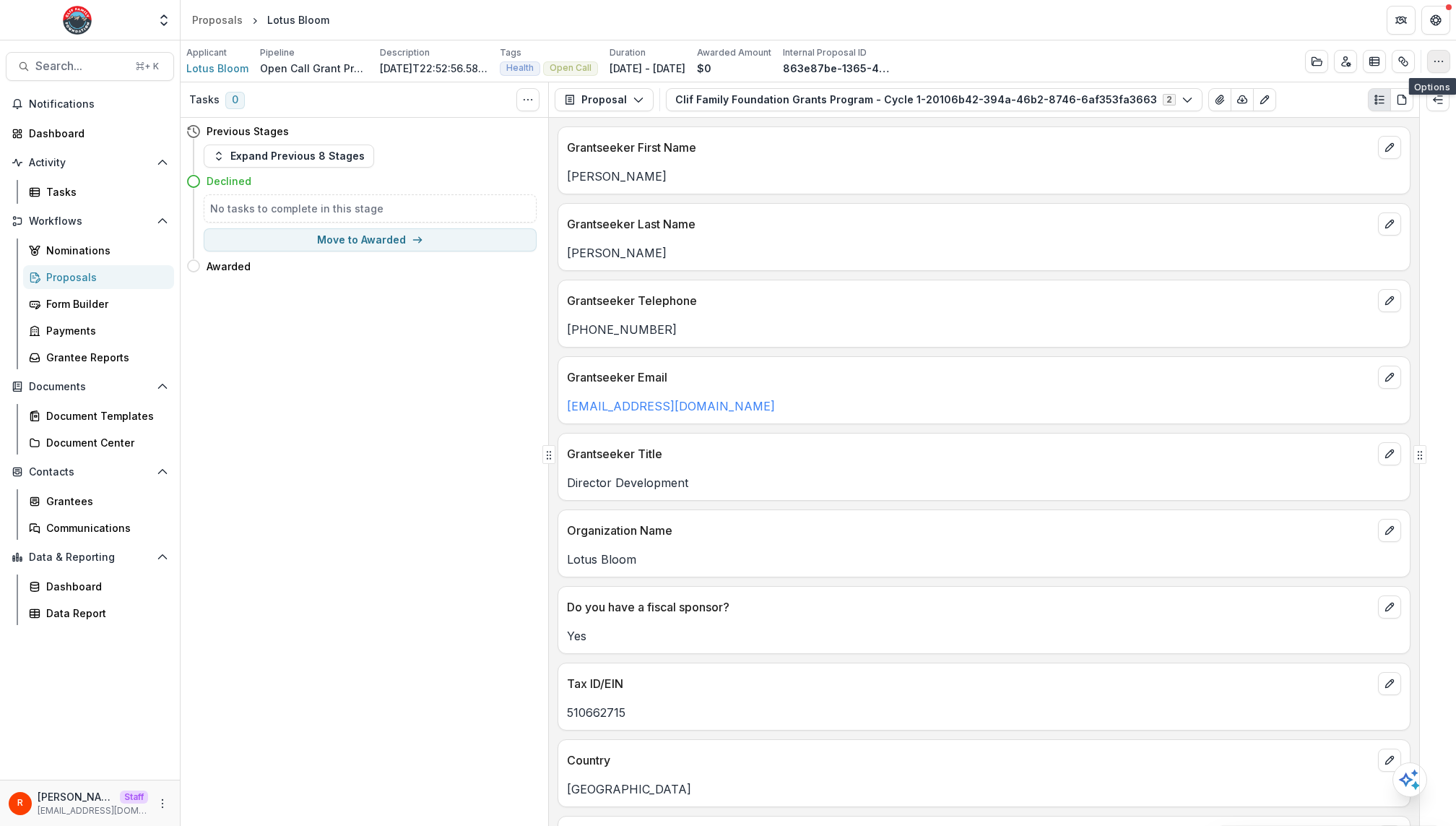 click 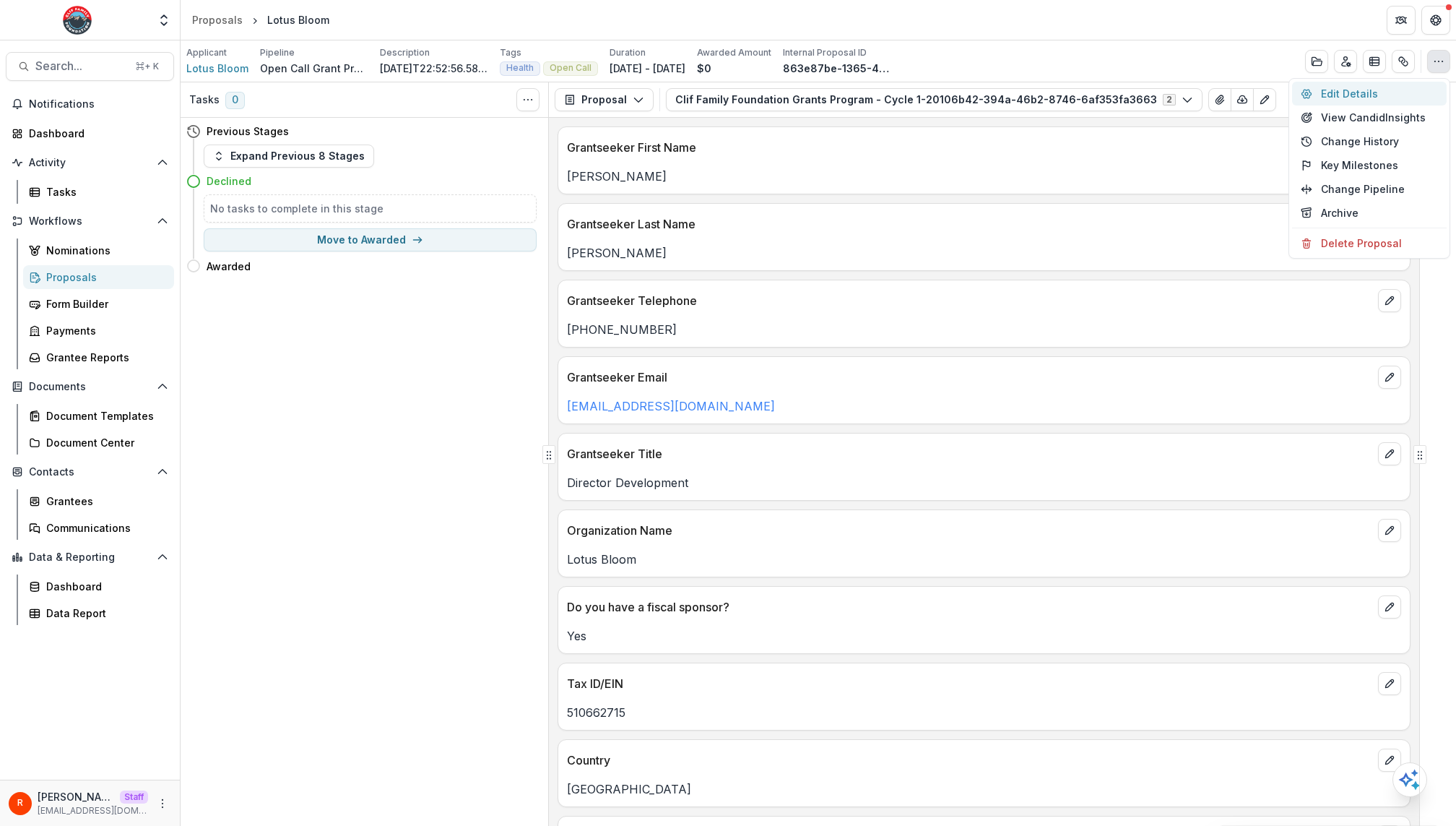 click on "Edit Details" at bounding box center (1369, 93) 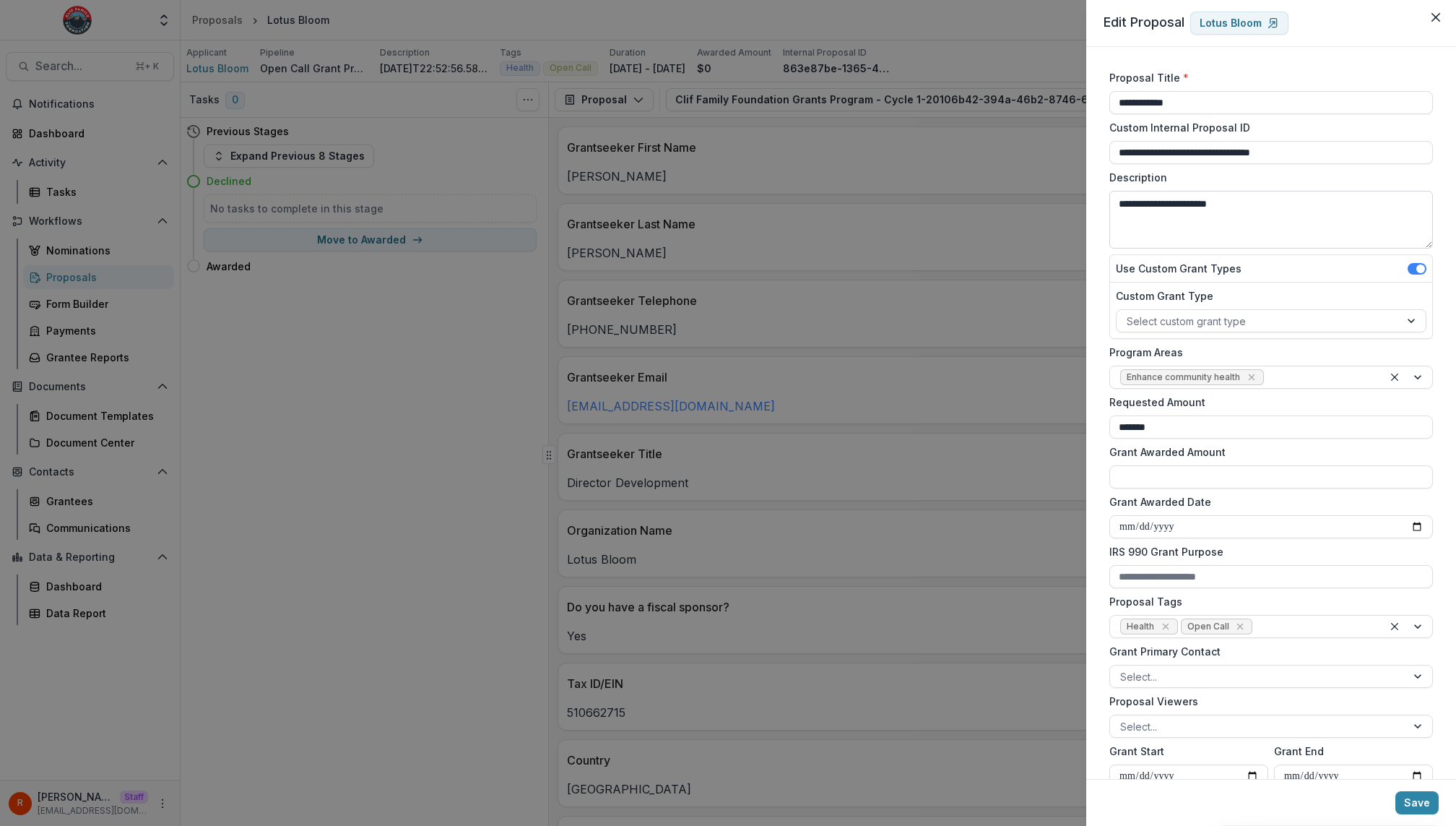 click on "**********" at bounding box center [1271, 220] 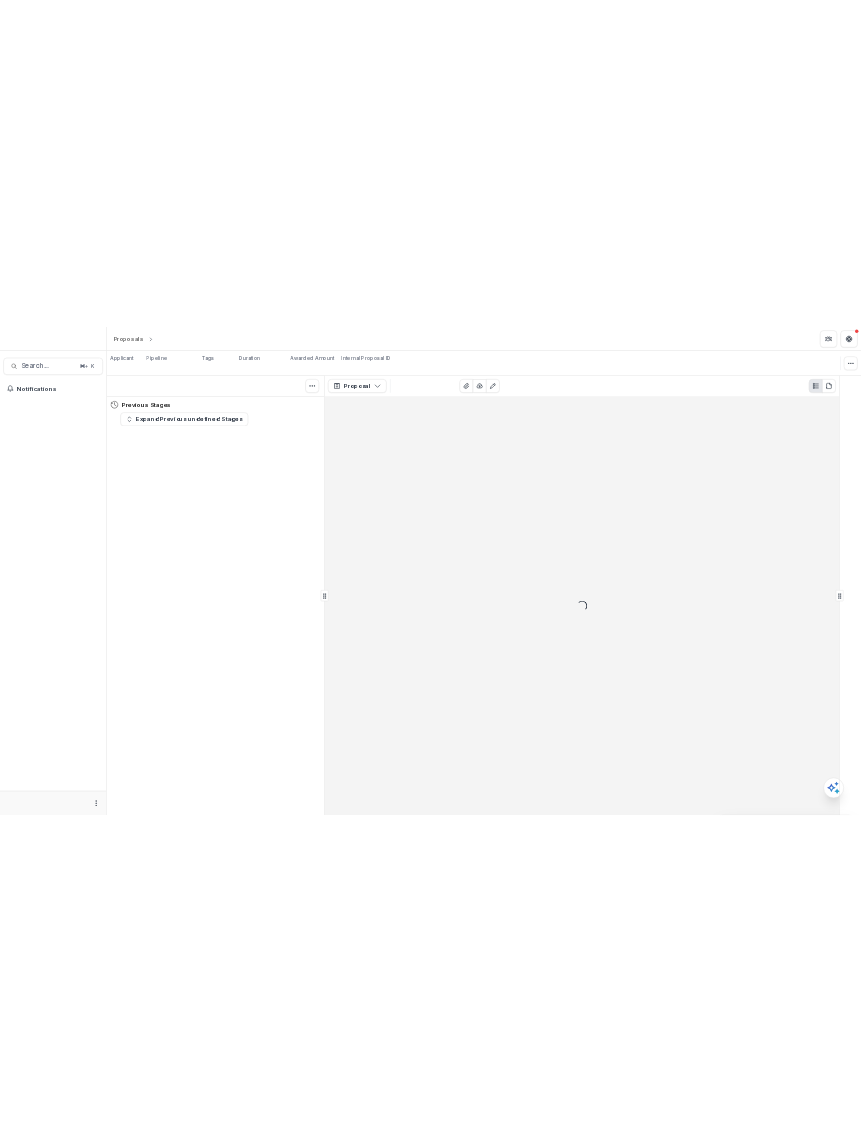 scroll, scrollTop: 0, scrollLeft: 0, axis: both 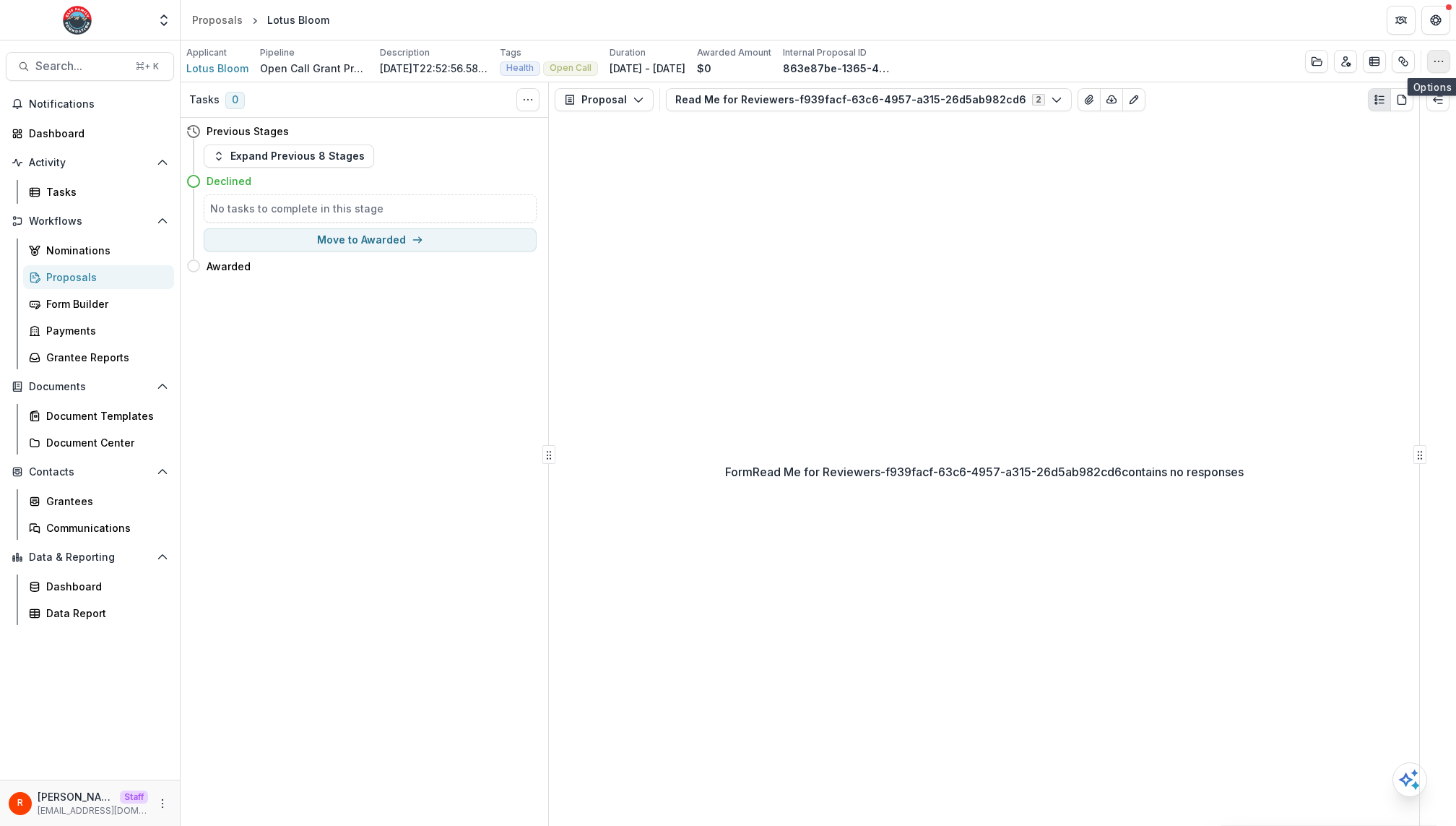 click 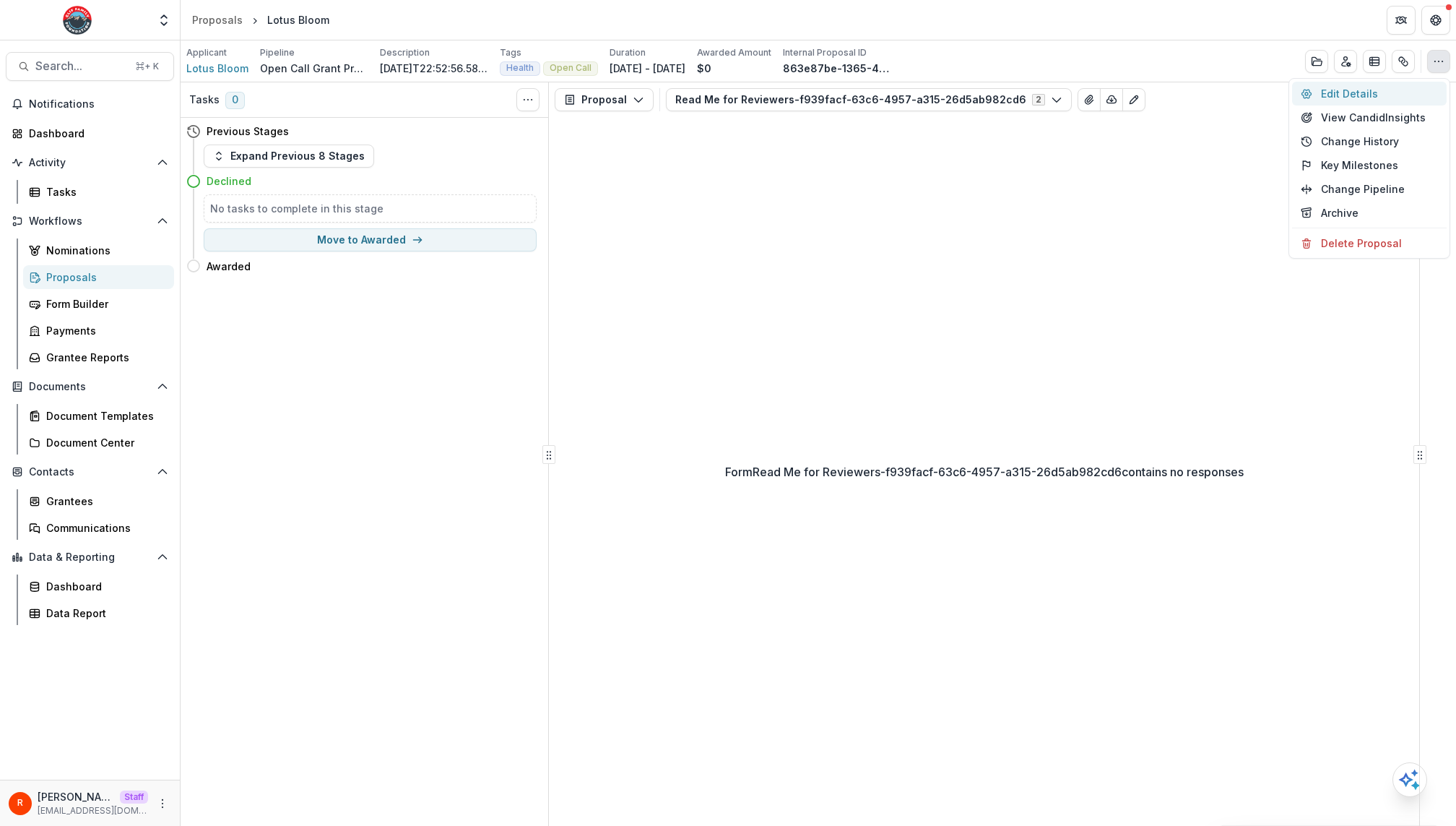 click on "Edit Details" at bounding box center [1369, 93] 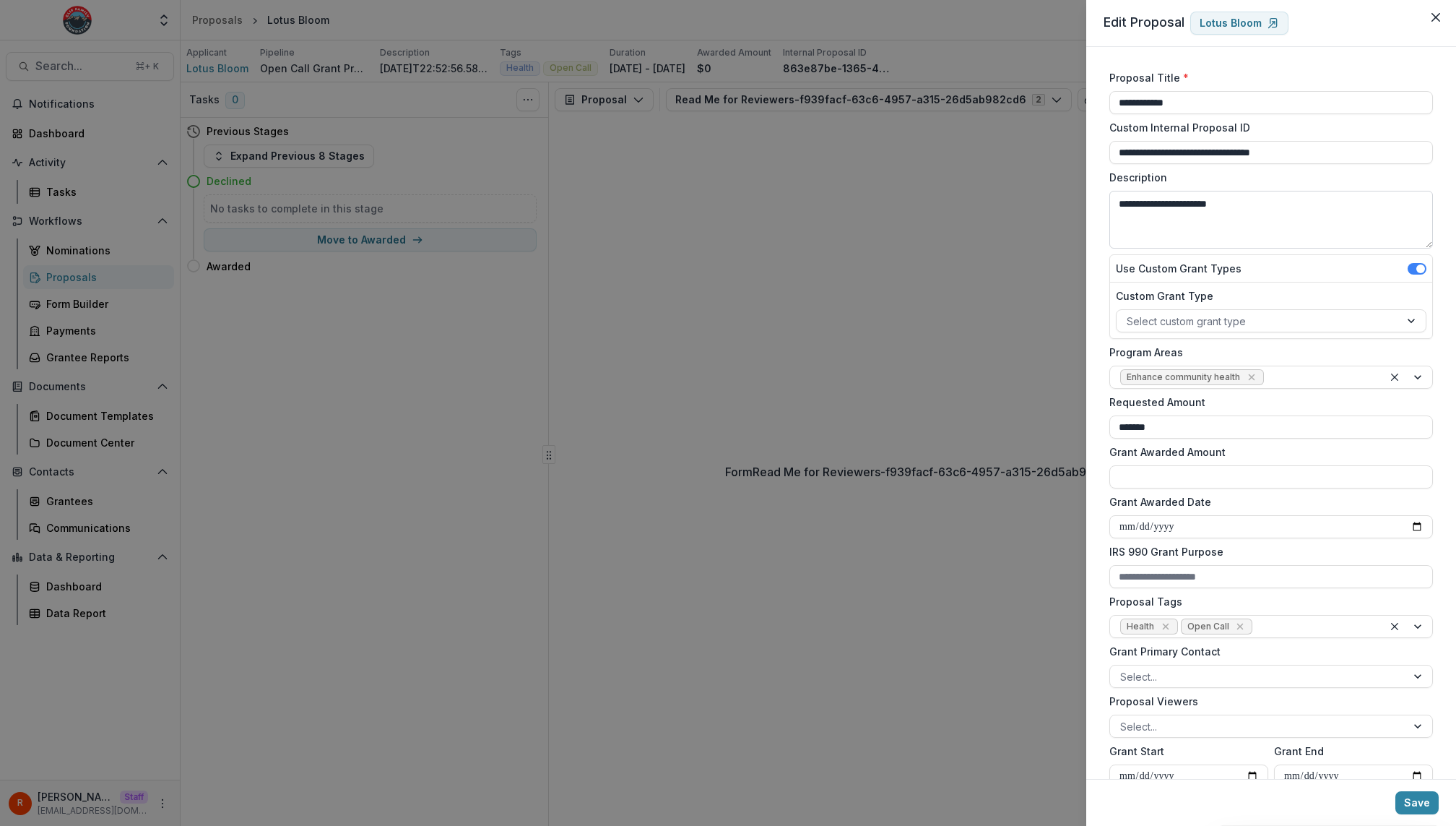 click on "**********" at bounding box center (1271, 220) 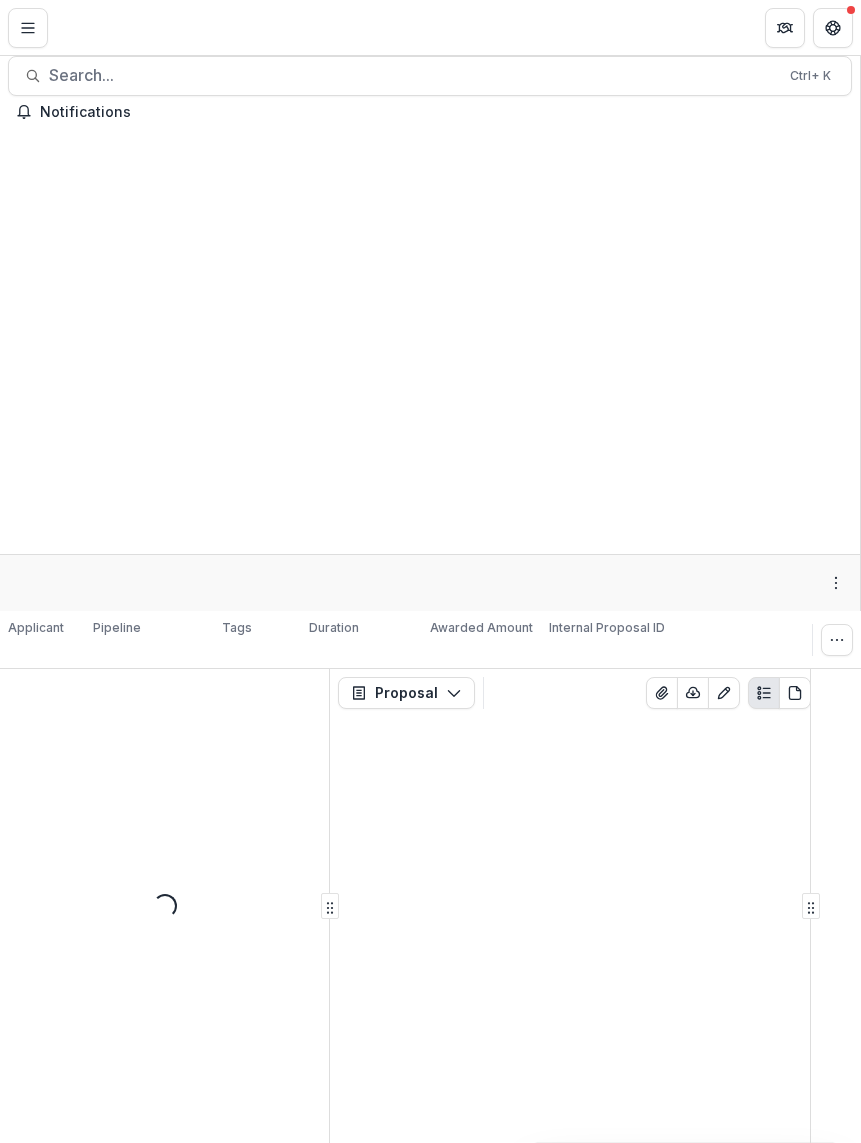 scroll, scrollTop: 0, scrollLeft: 0, axis: both 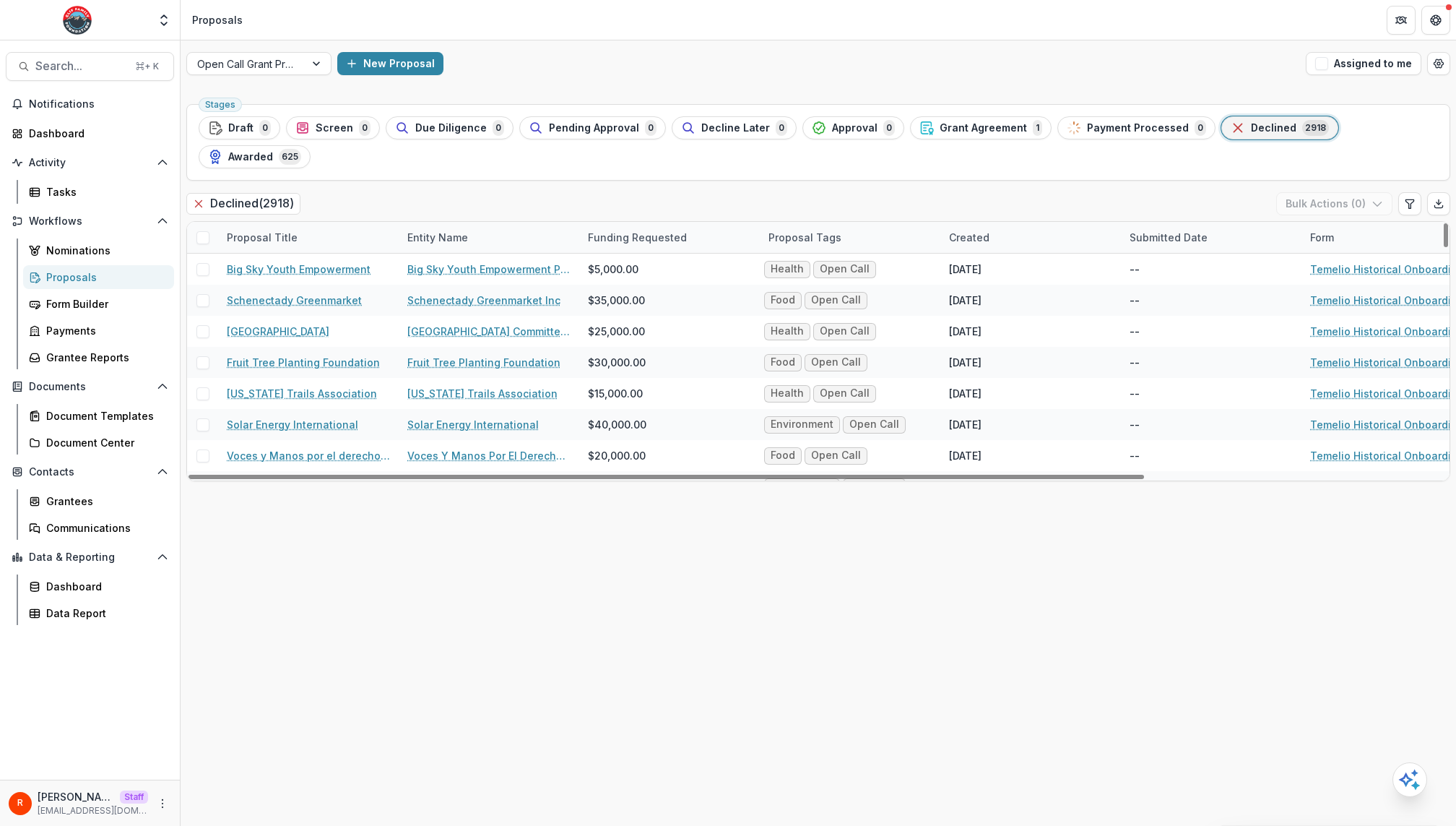 click on "Proposals" at bounding box center [818, 20] 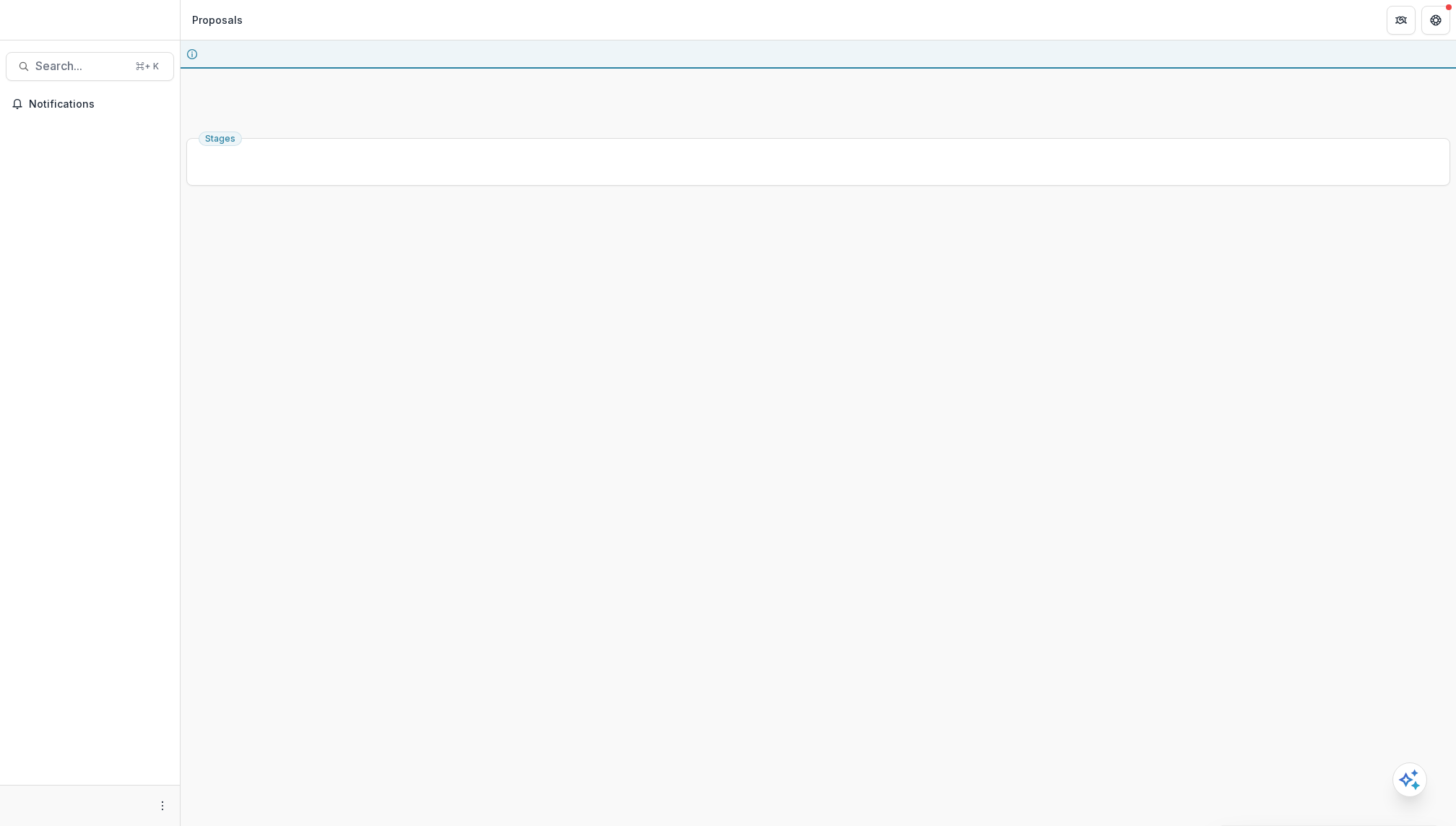 scroll, scrollTop: 0, scrollLeft: 0, axis: both 